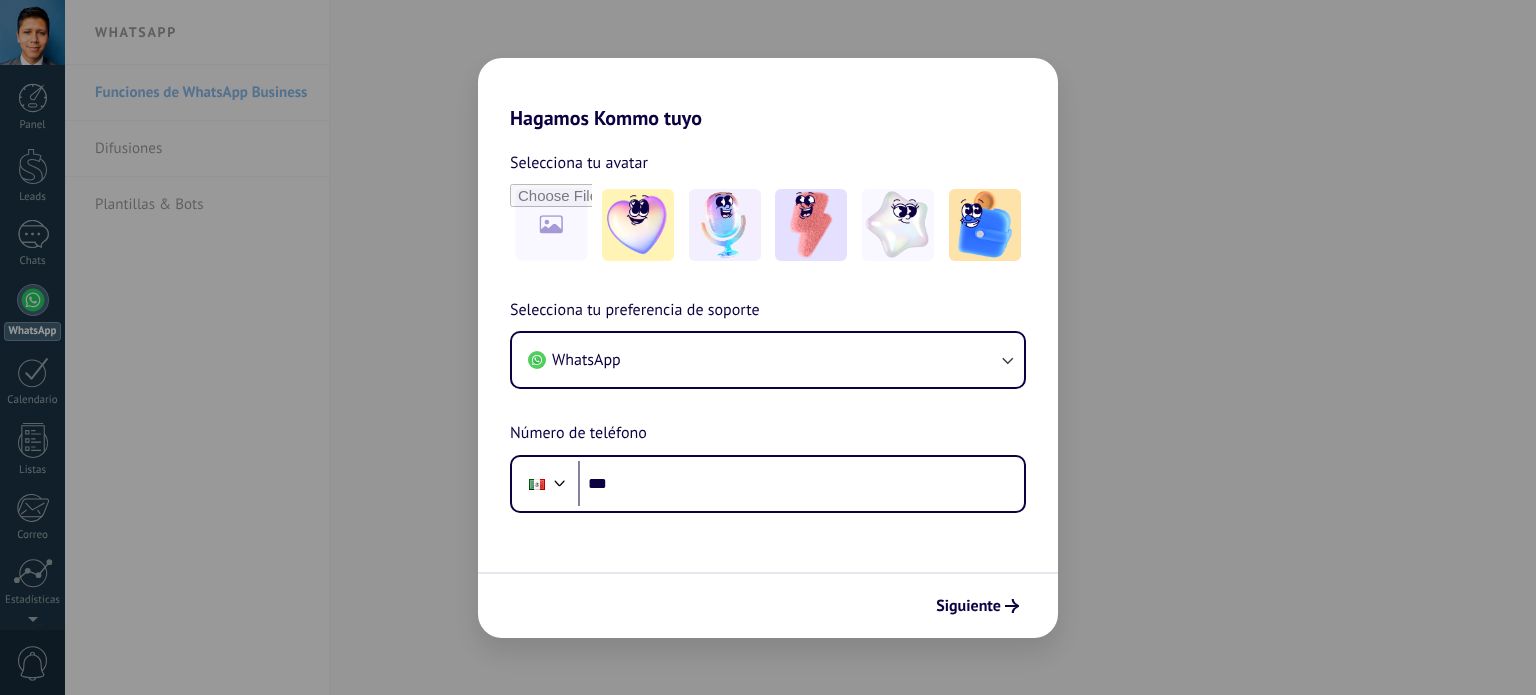 scroll, scrollTop: 0, scrollLeft: 0, axis: both 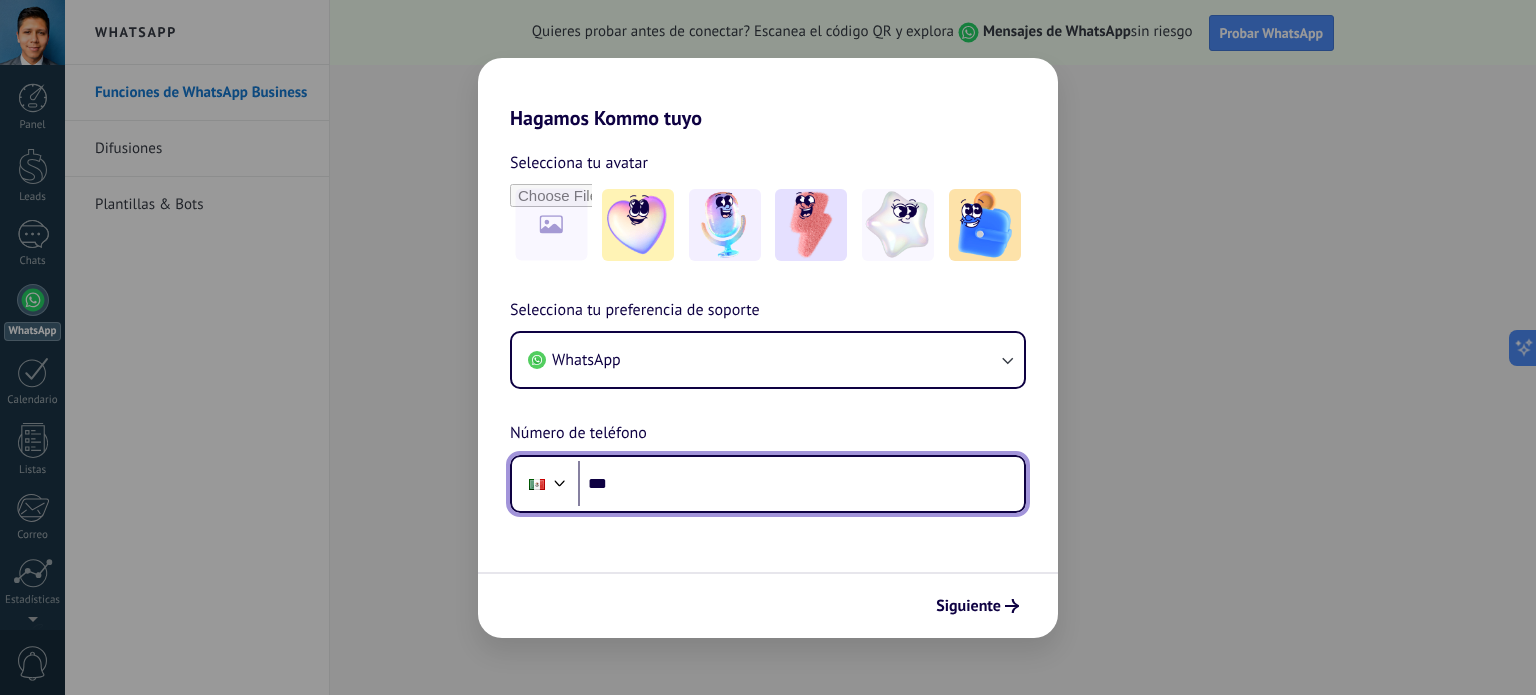 click on "***" at bounding box center (801, 484) 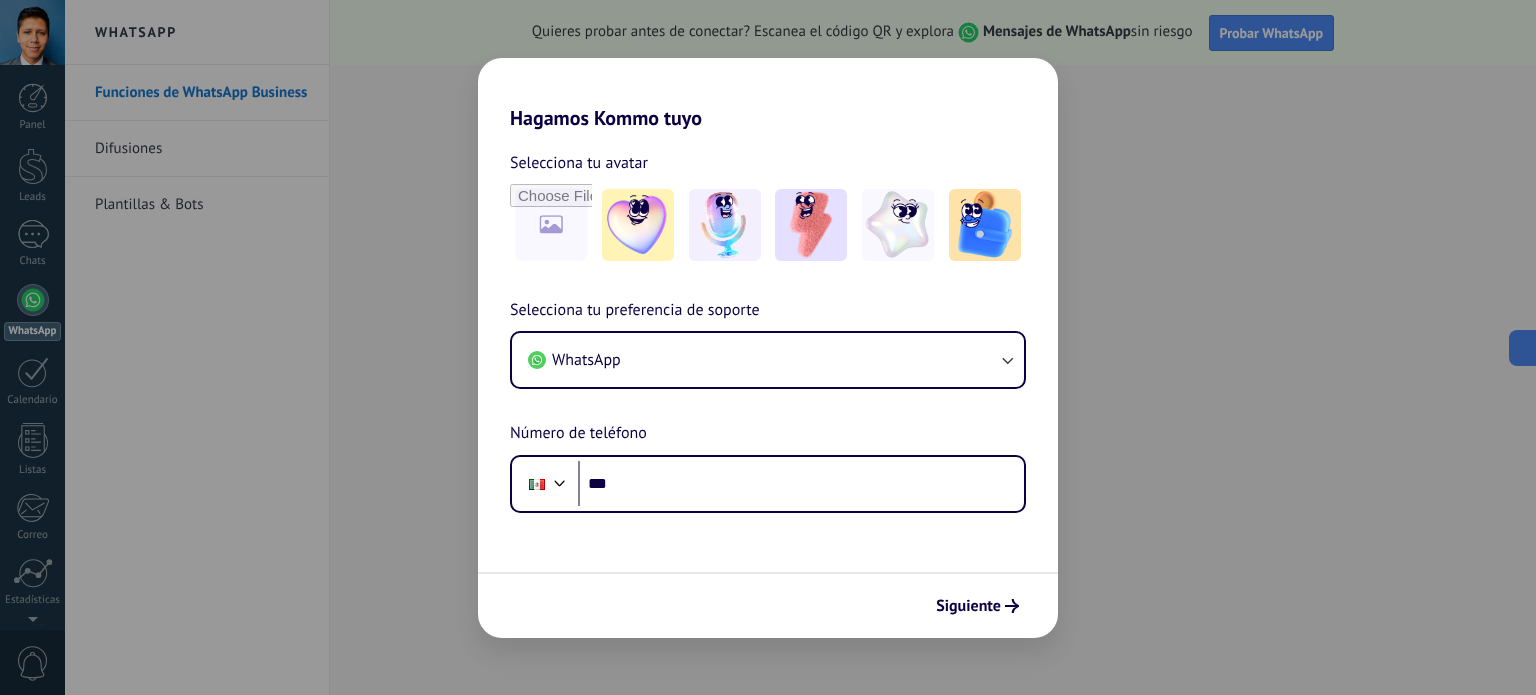click on "Selecciona tu preferencia de soporte WhatsApp Número de teléfono Phone ***" at bounding box center (768, 405) 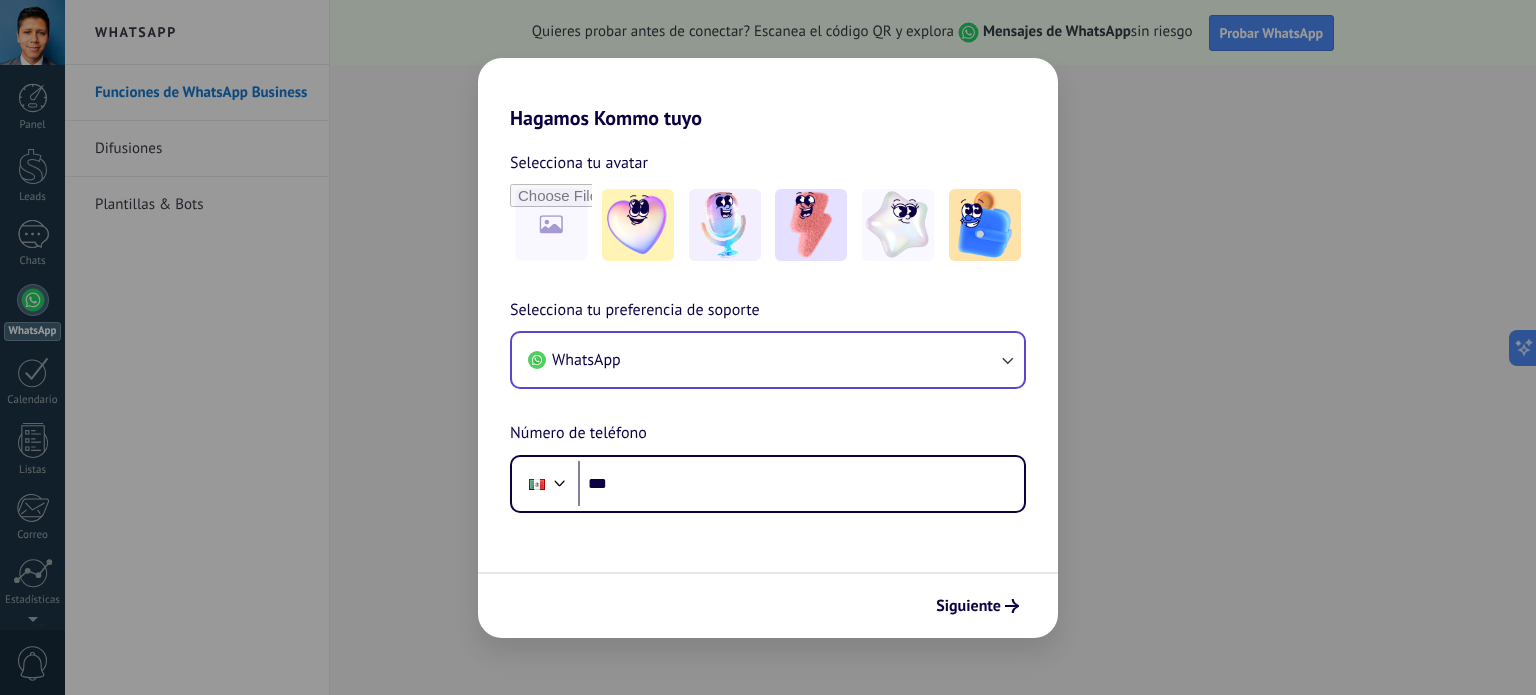 click on "WhatsApp" at bounding box center (768, 360) 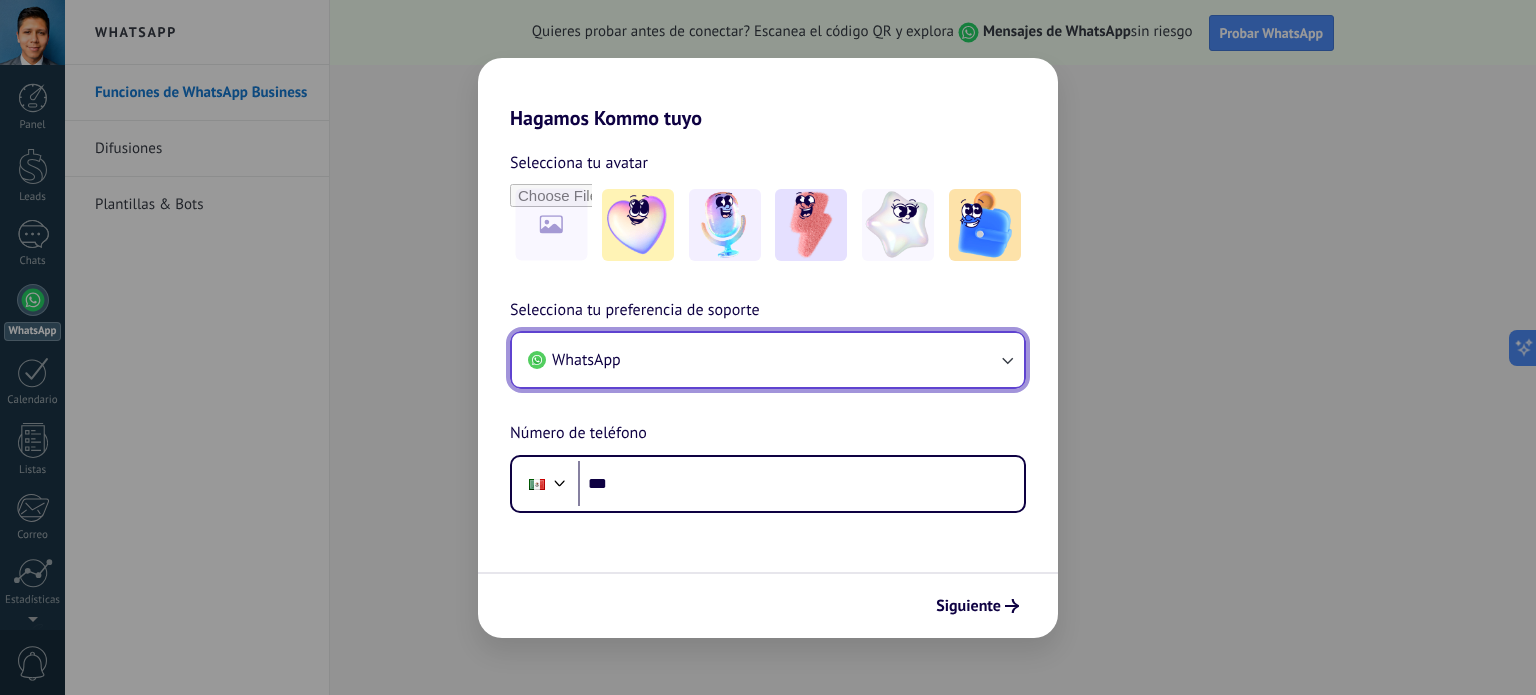 click on "WhatsApp" at bounding box center [768, 360] 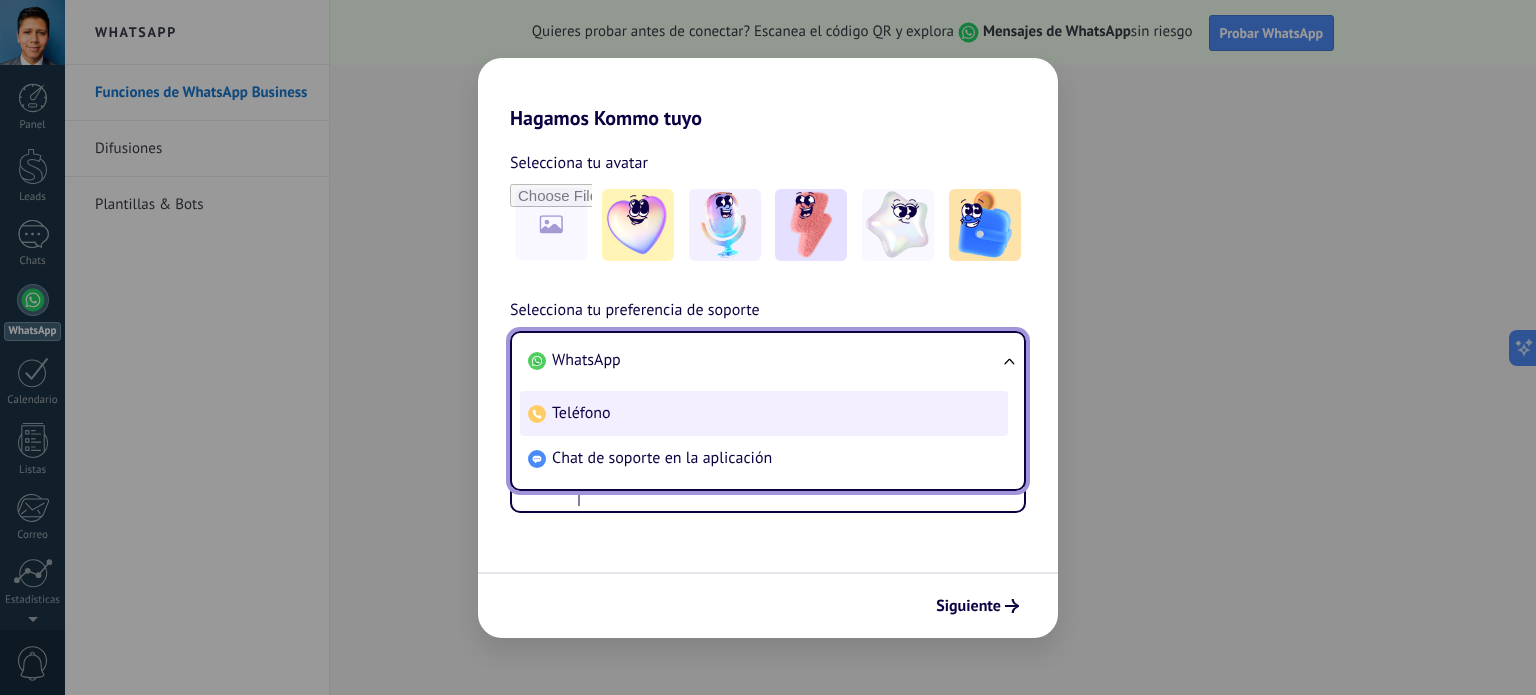 click on "Teléfono" at bounding box center [764, 413] 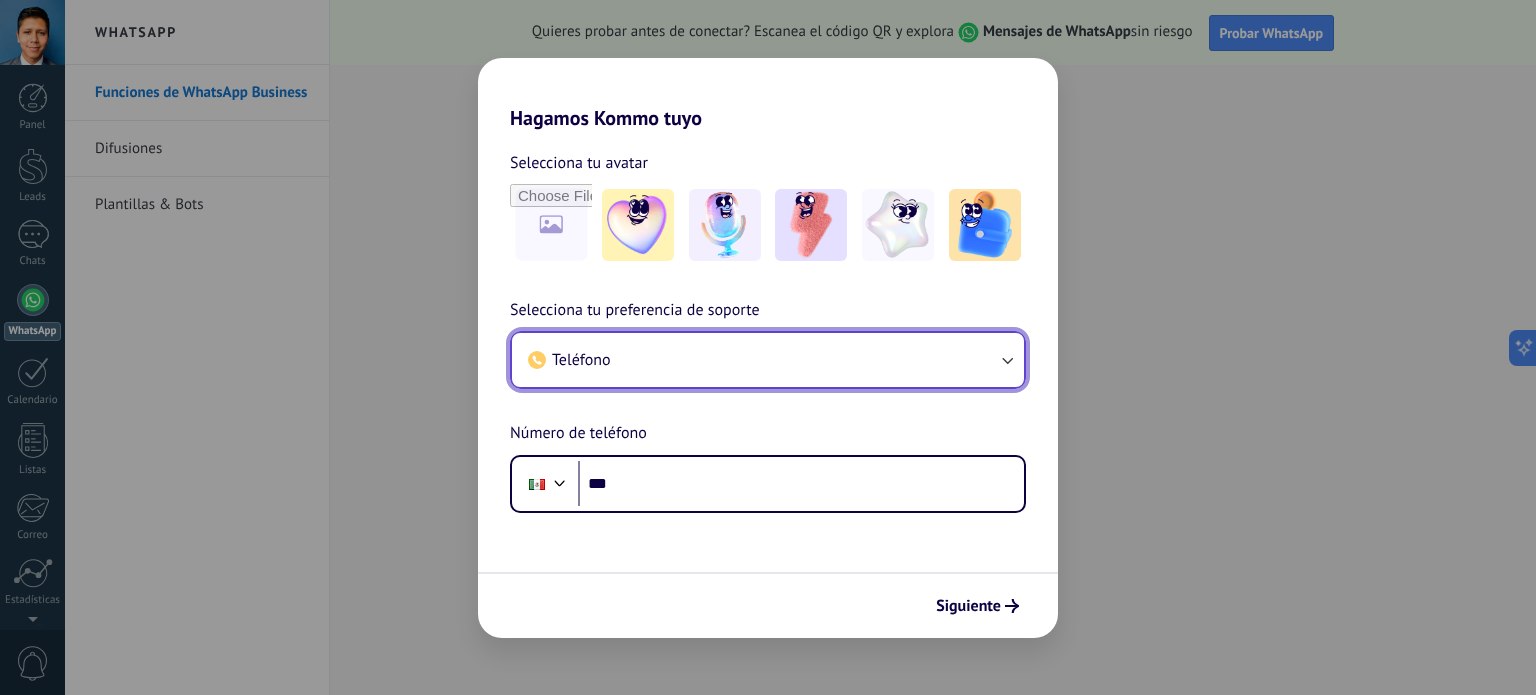 click on "Teléfono" at bounding box center [768, 360] 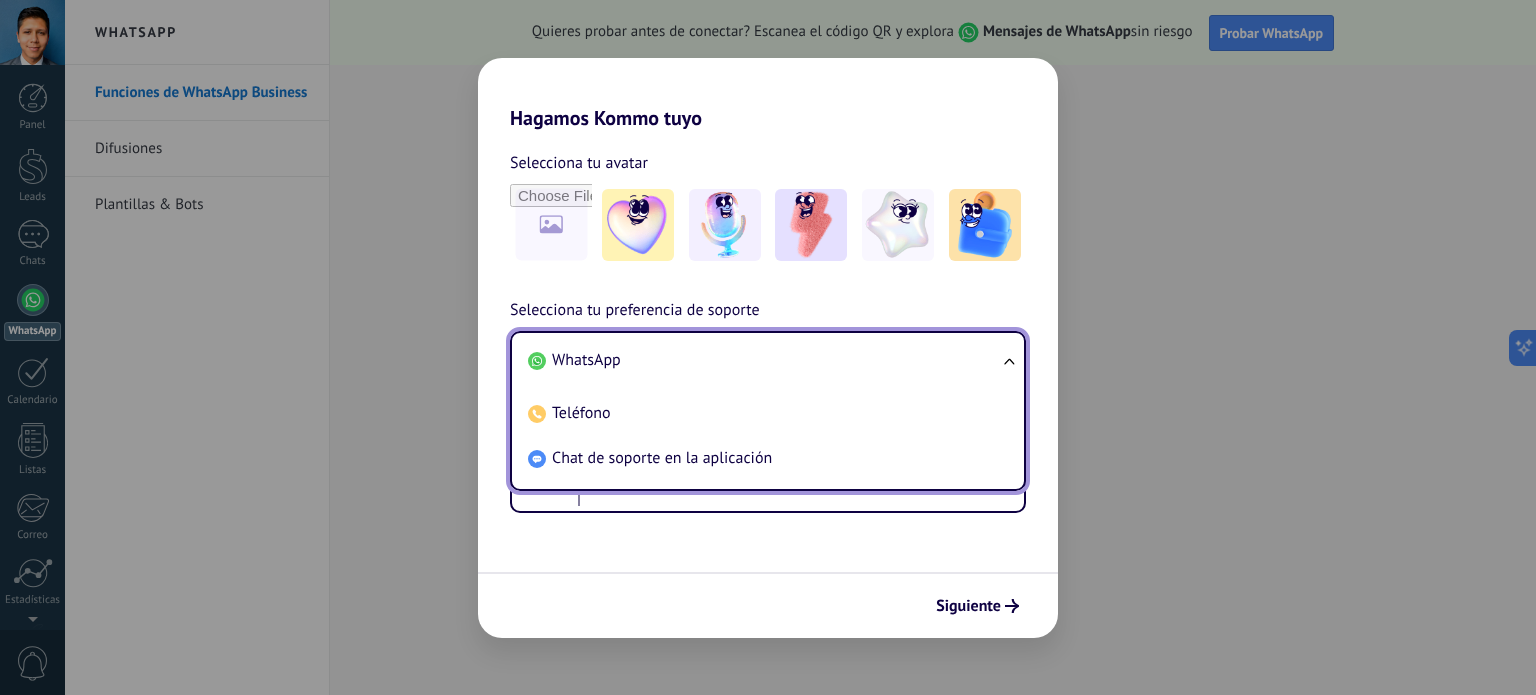 click on "WhatsApp" at bounding box center [764, 360] 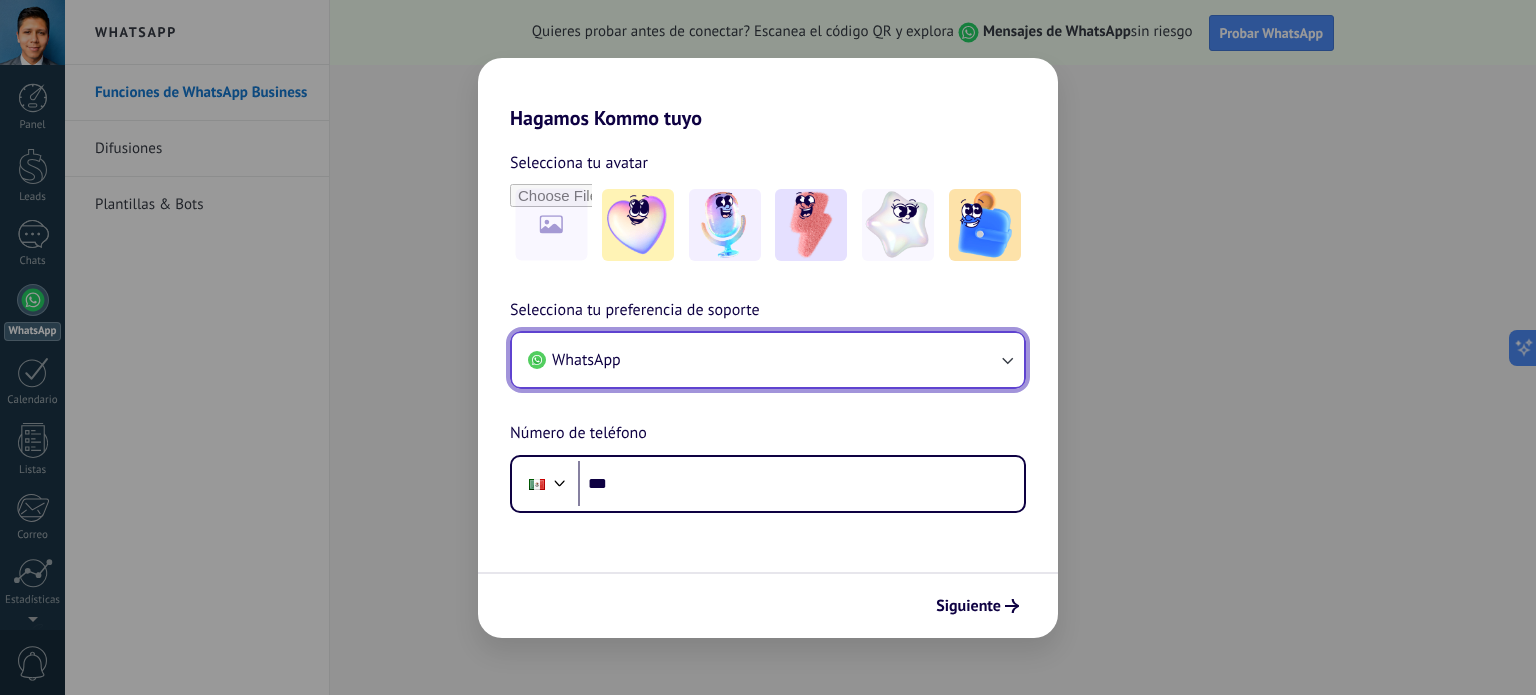 type 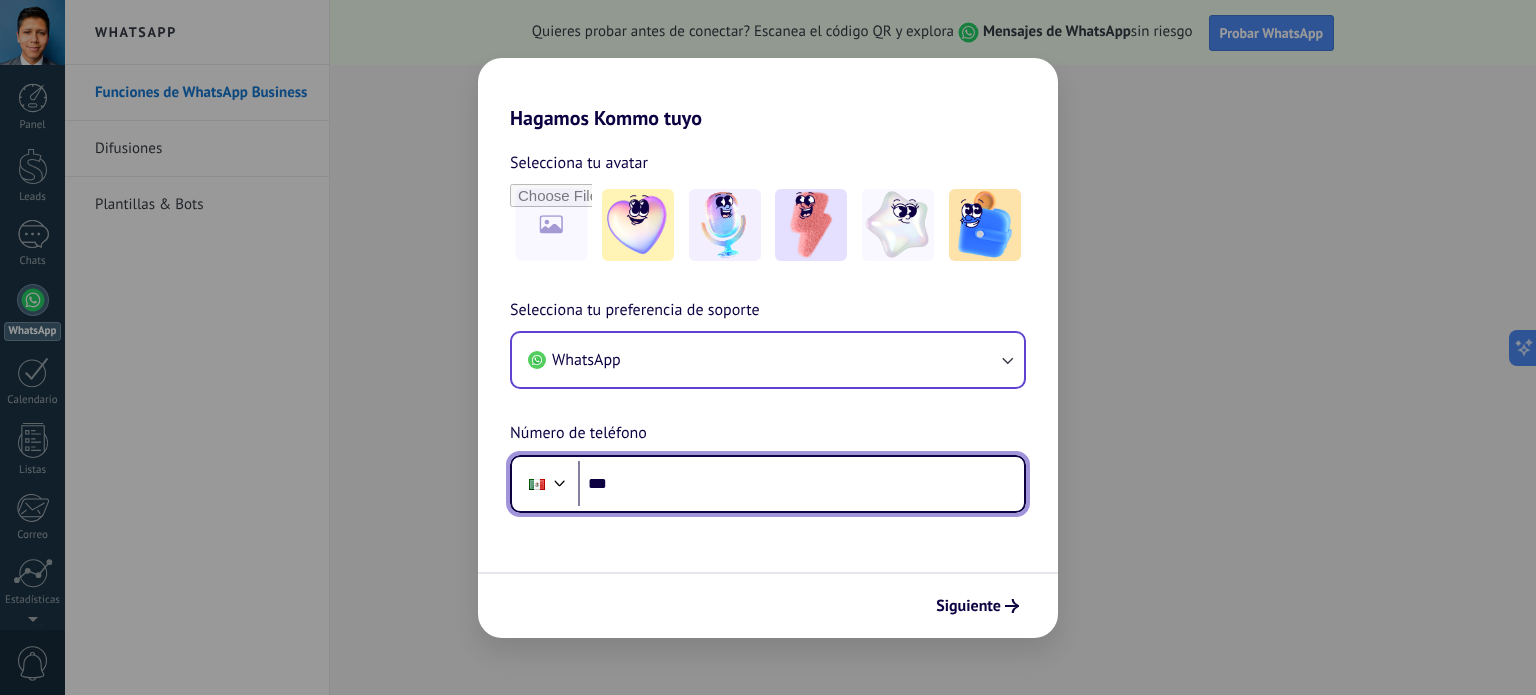 click on "***" at bounding box center [801, 484] 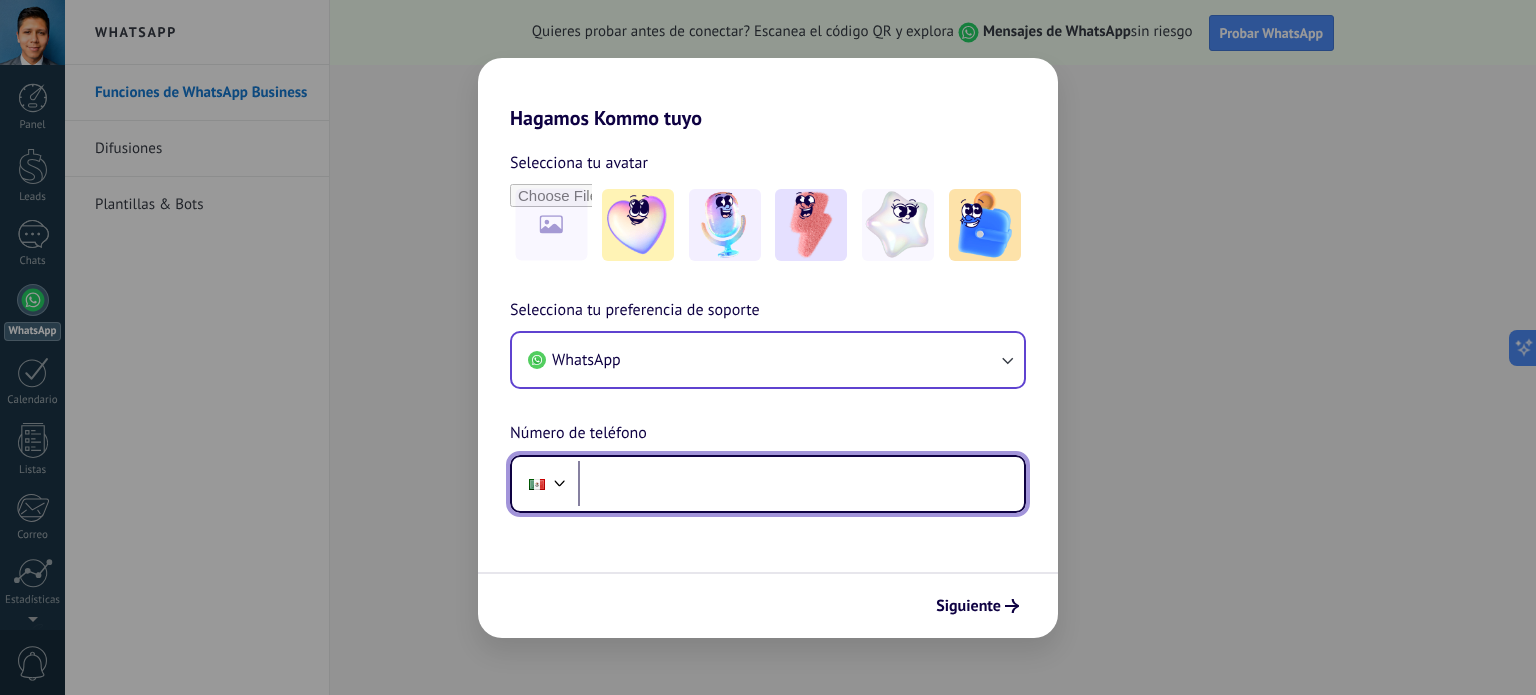 paste on "**********" 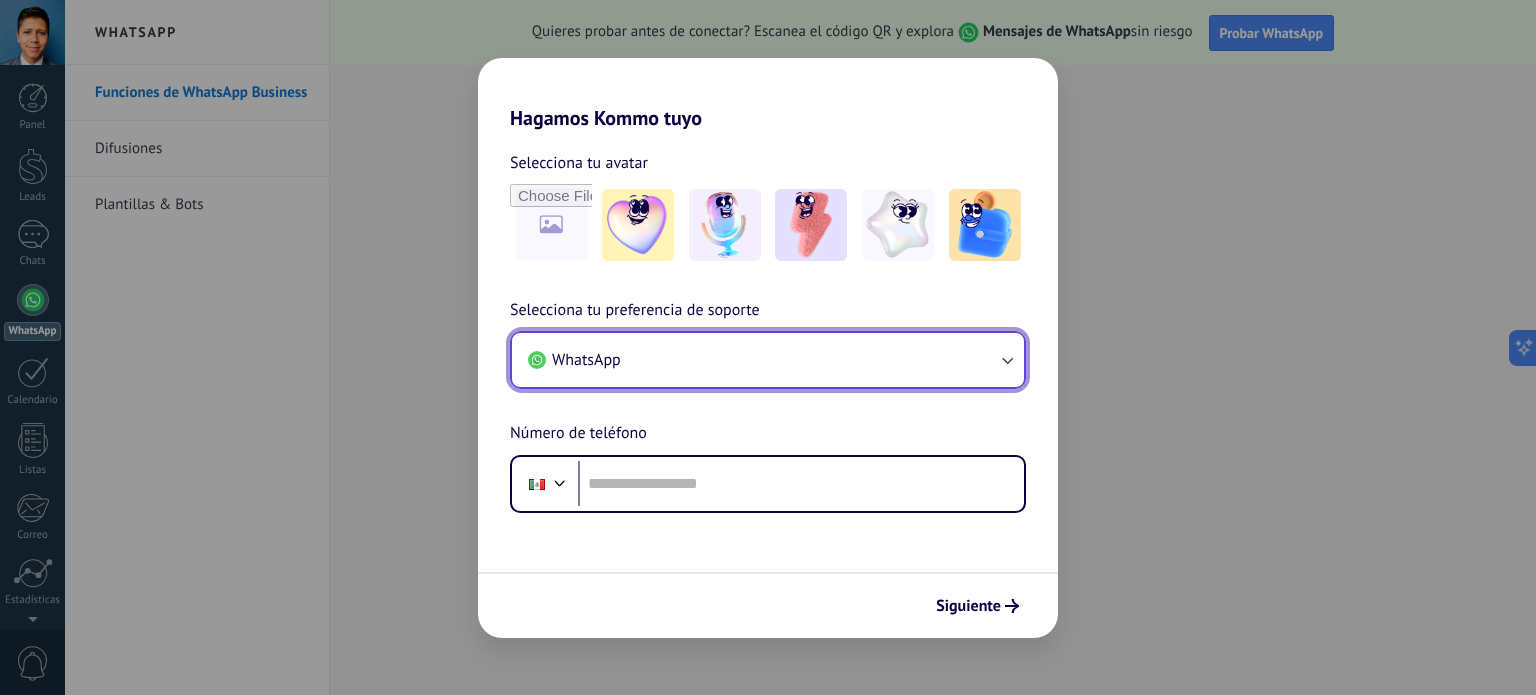 scroll, scrollTop: 0, scrollLeft: 0, axis: both 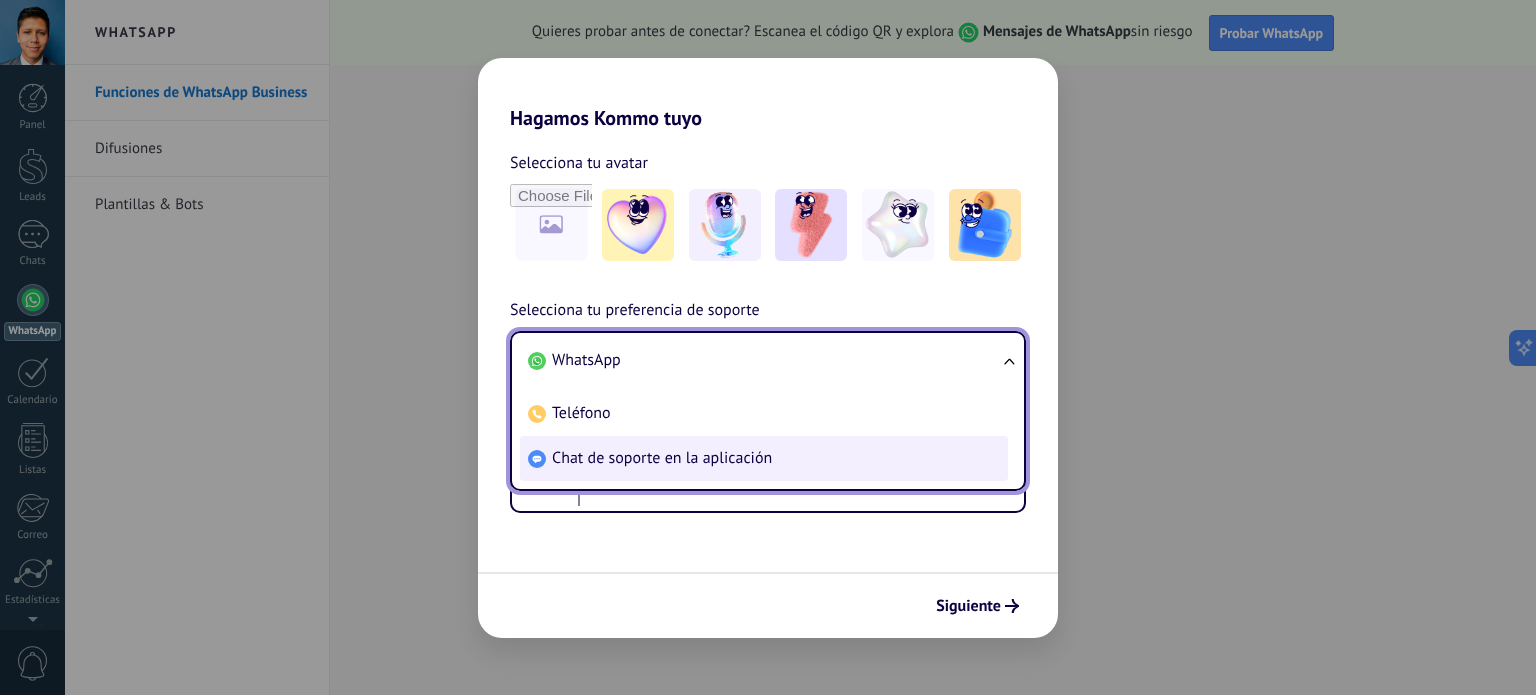click on "Chat de soporte en la aplicación" at bounding box center [764, 458] 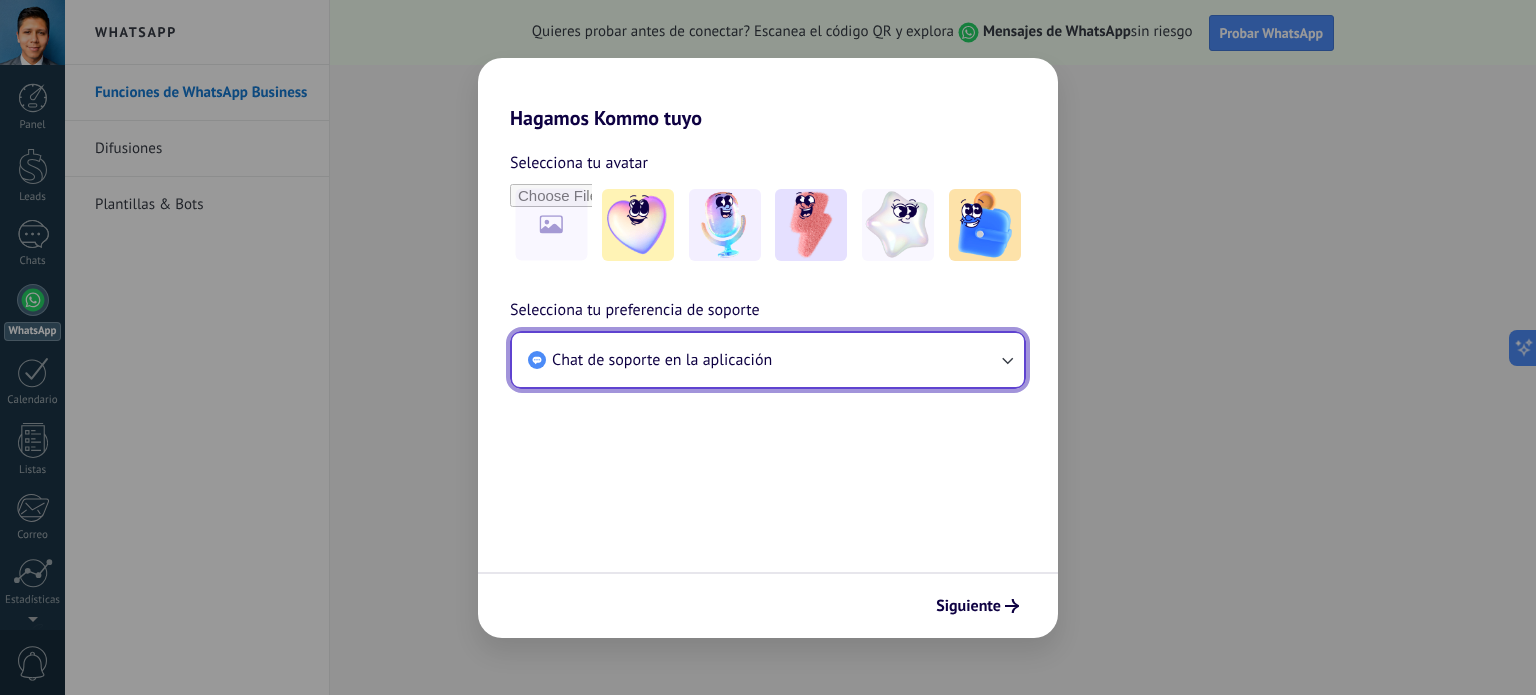 click on "Chat de soporte en la aplicación" at bounding box center (768, 360) 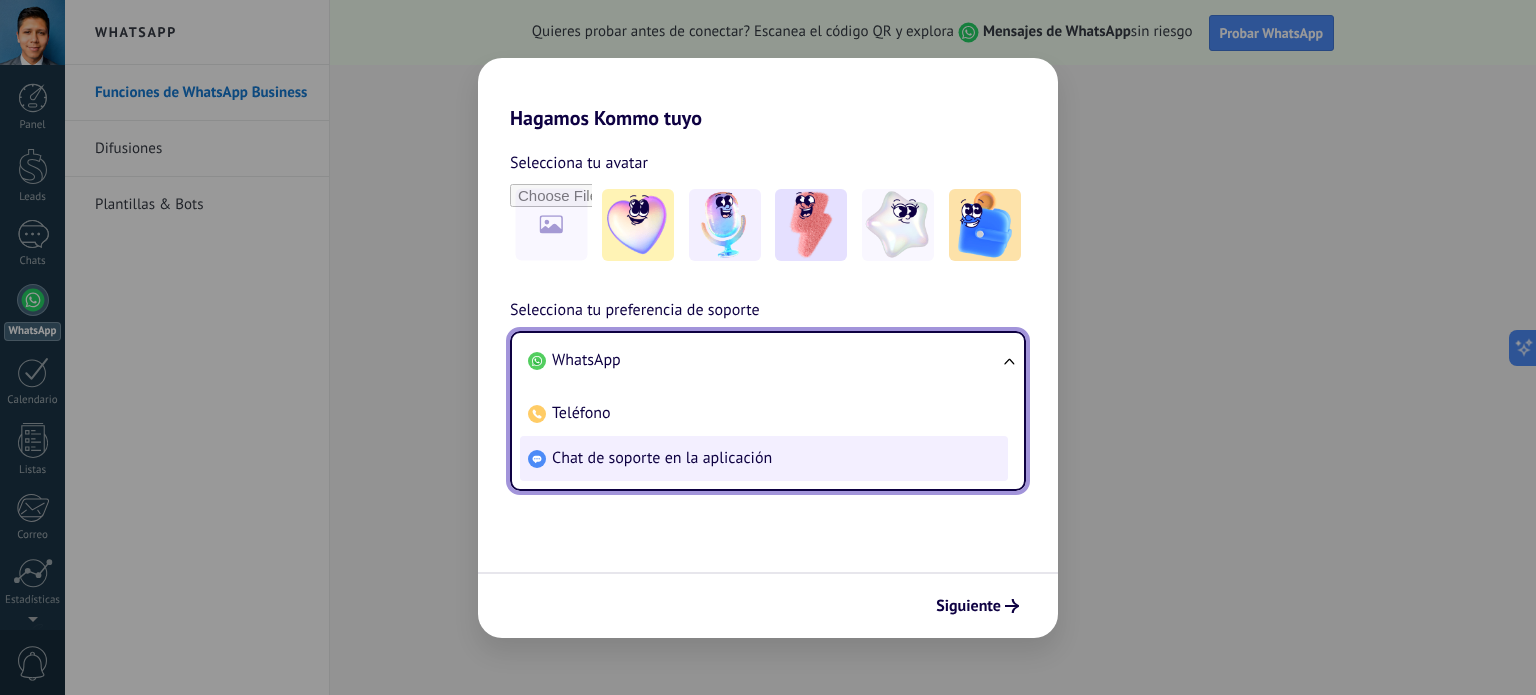click on "Chat de soporte en la aplicación" at bounding box center [764, 458] 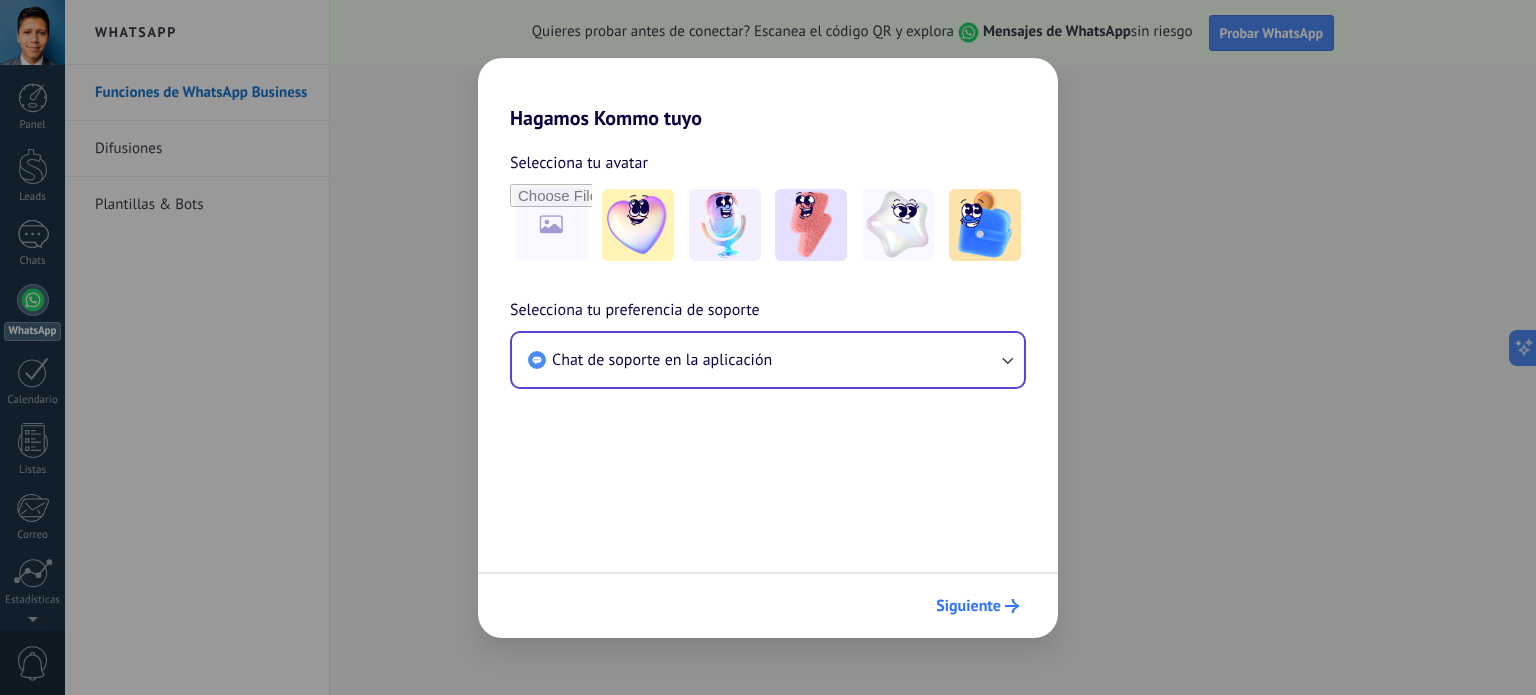 click on "Siguiente" at bounding box center (968, 606) 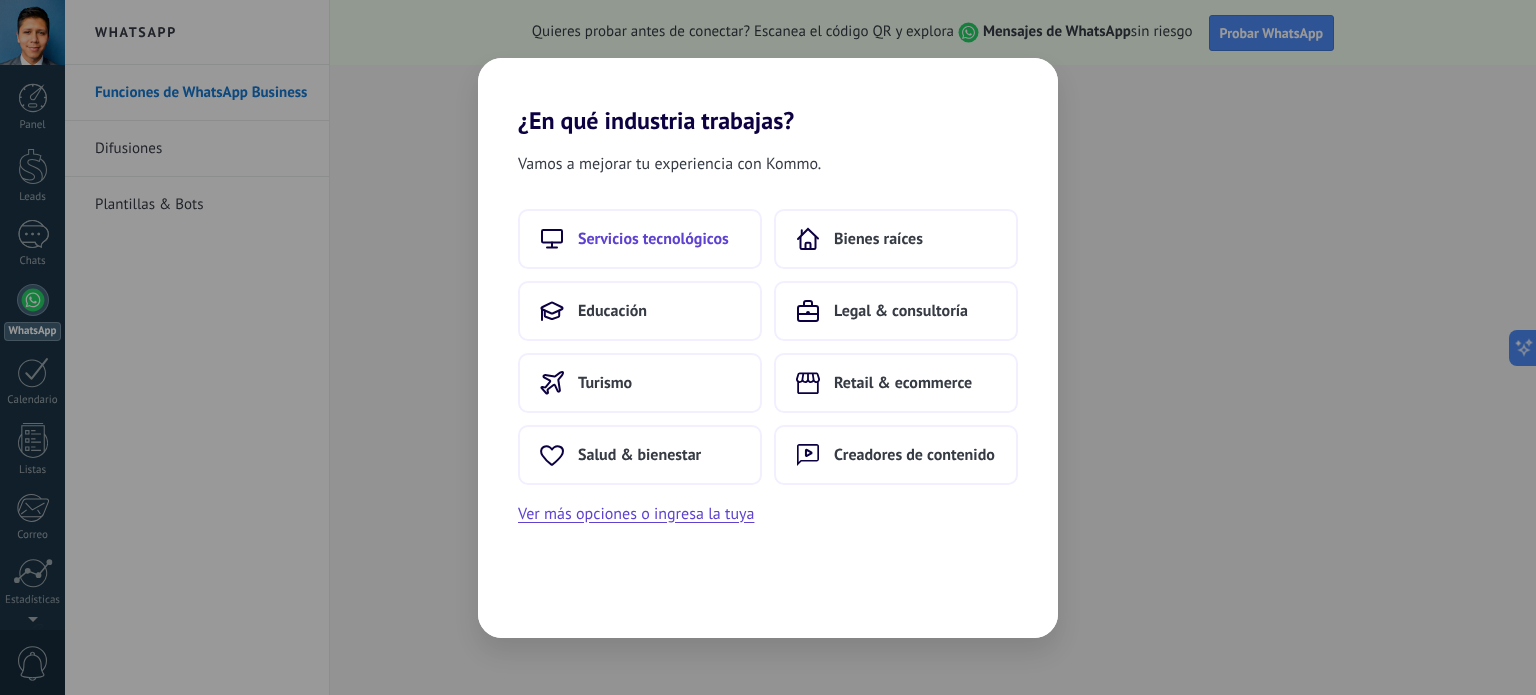 click on "Servicios tecnológicos" at bounding box center [653, 239] 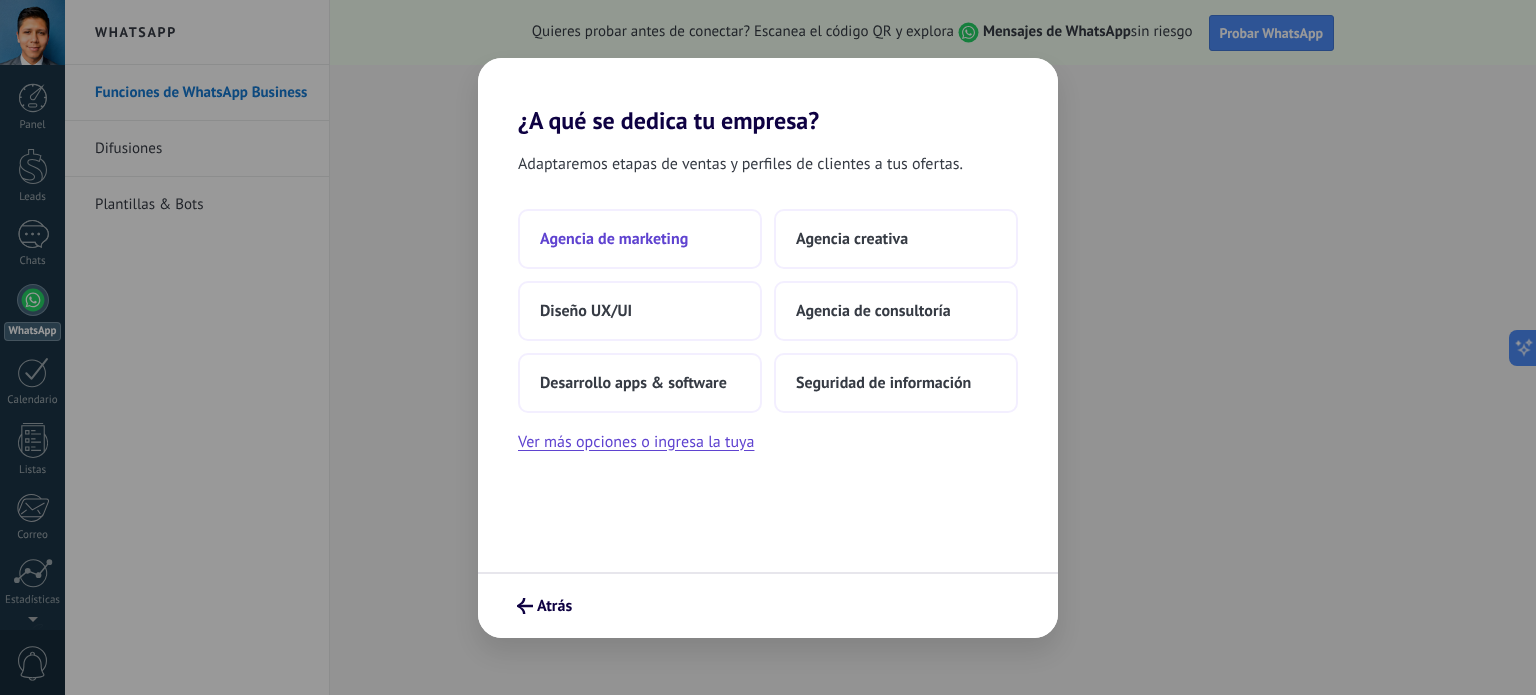 click on "Agencia de marketing" at bounding box center [640, 239] 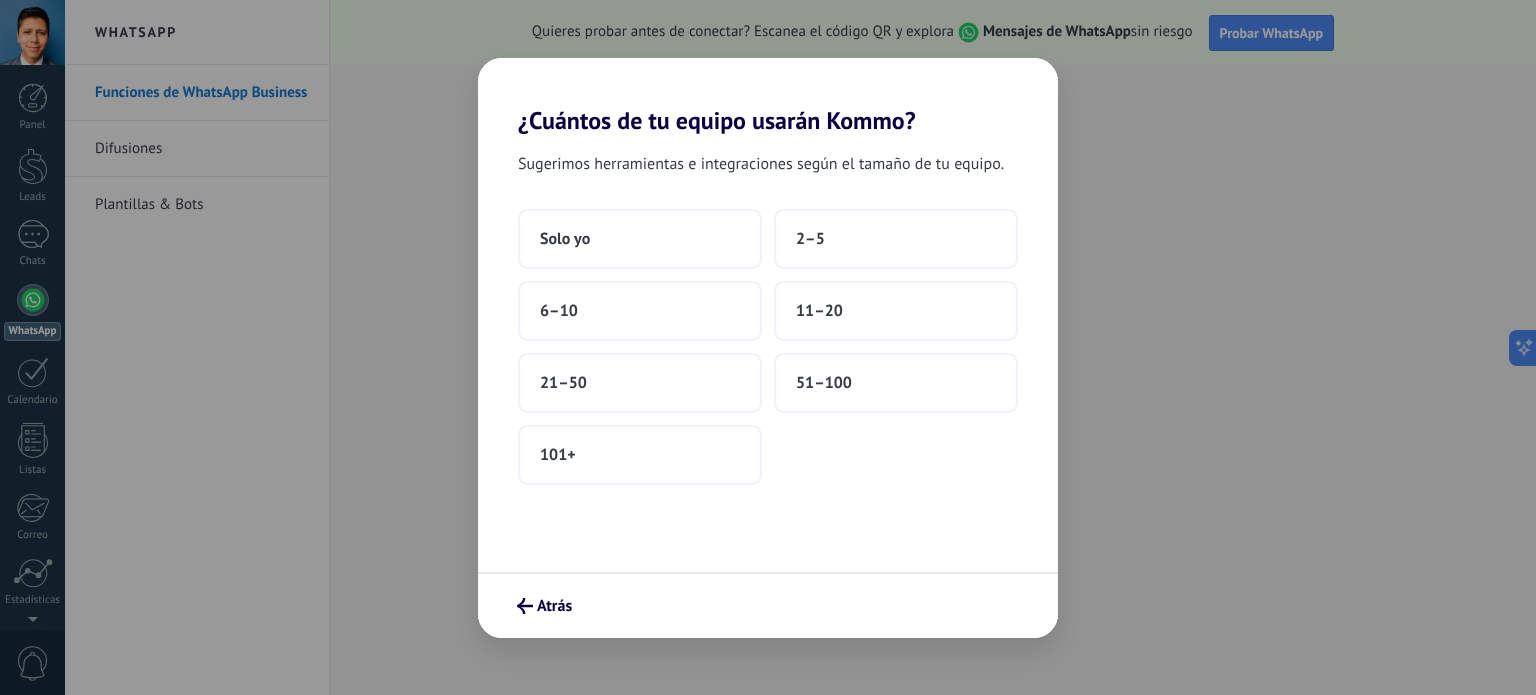 click on "Solo yo" at bounding box center (640, 239) 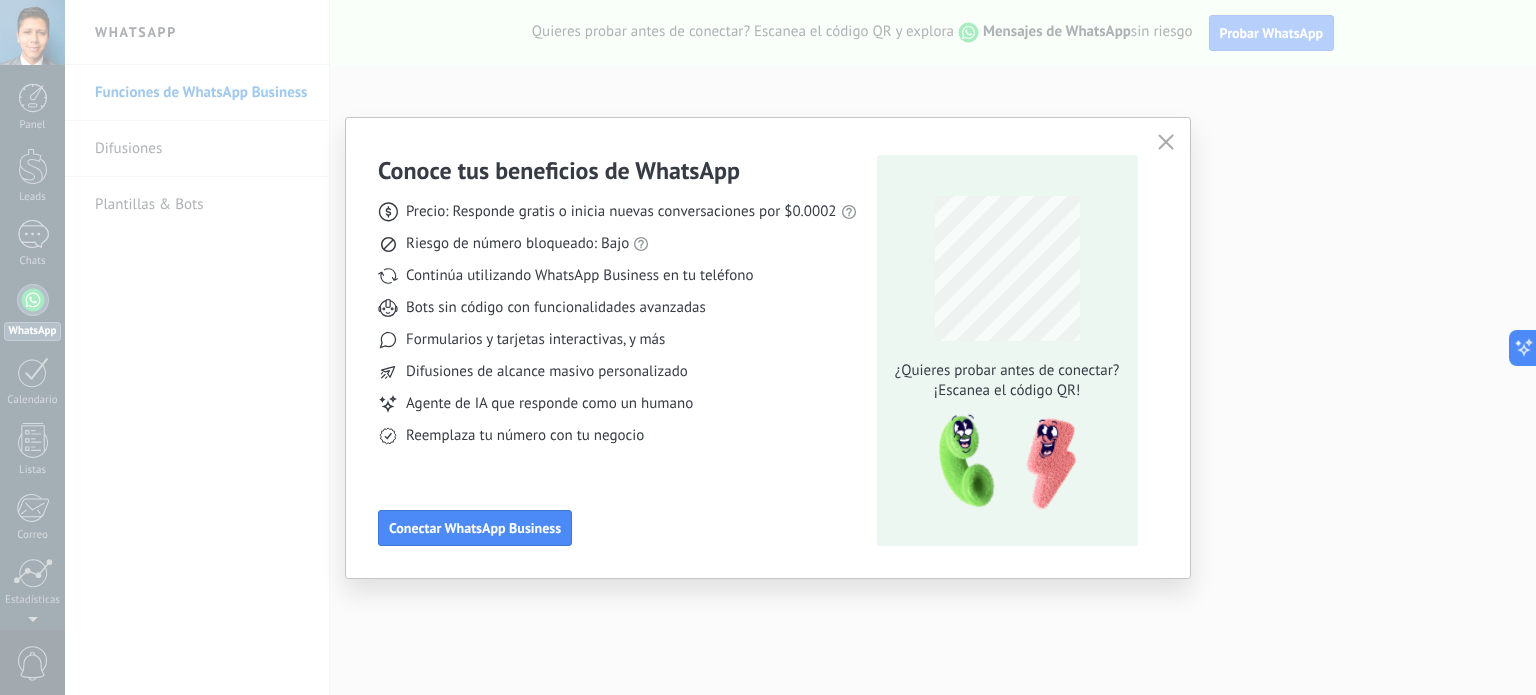 click at bounding box center [1166, 142] 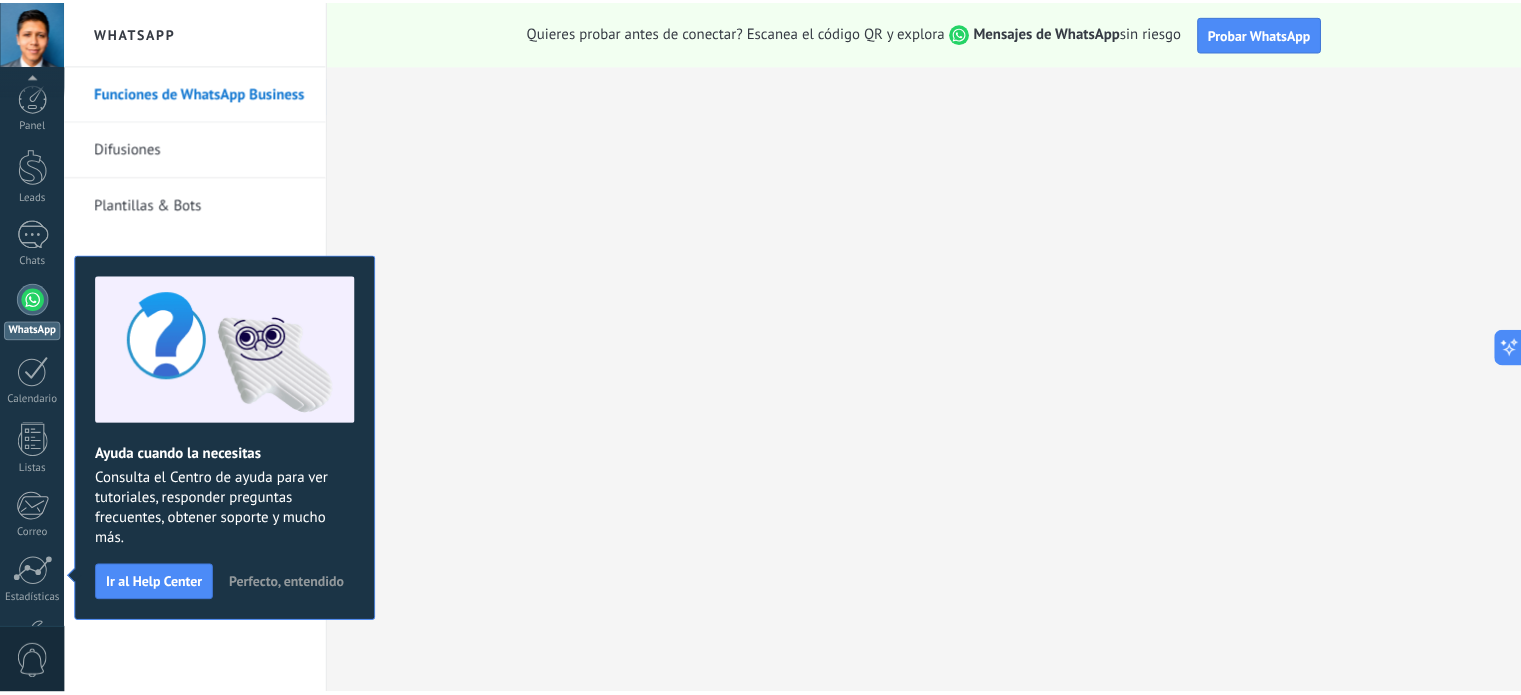 scroll, scrollTop: 136, scrollLeft: 0, axis: vertical 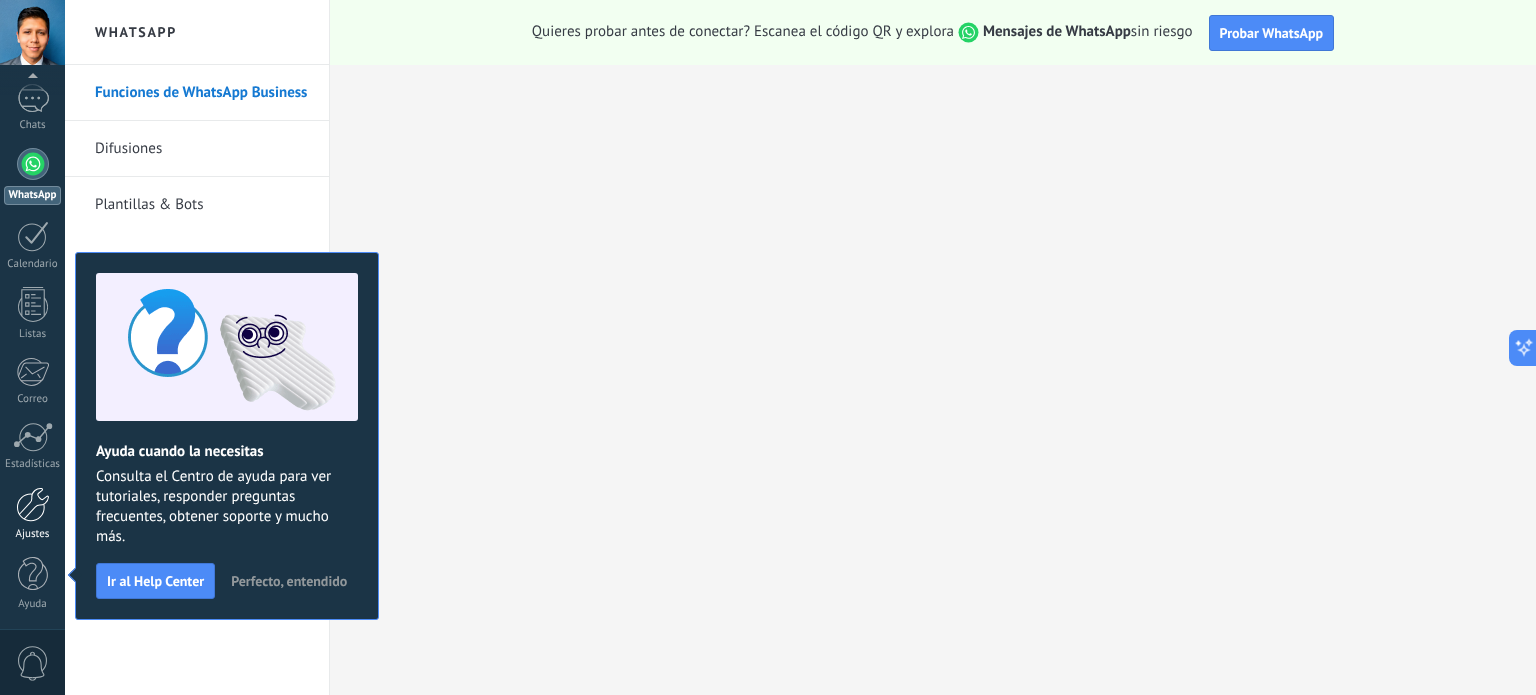click at bounding box center (33, 504) 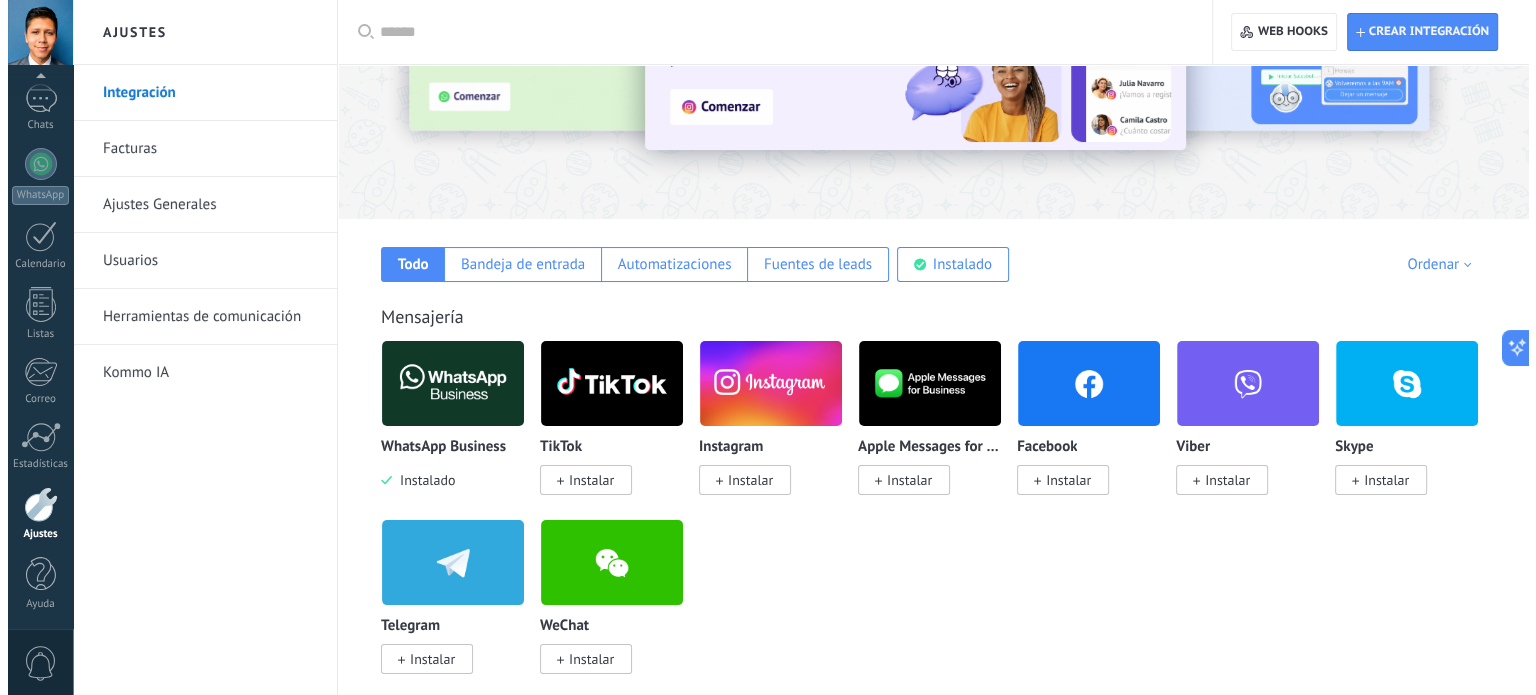 scroll, scrollTop: 179, scrollLeft: 0, axis: vertical 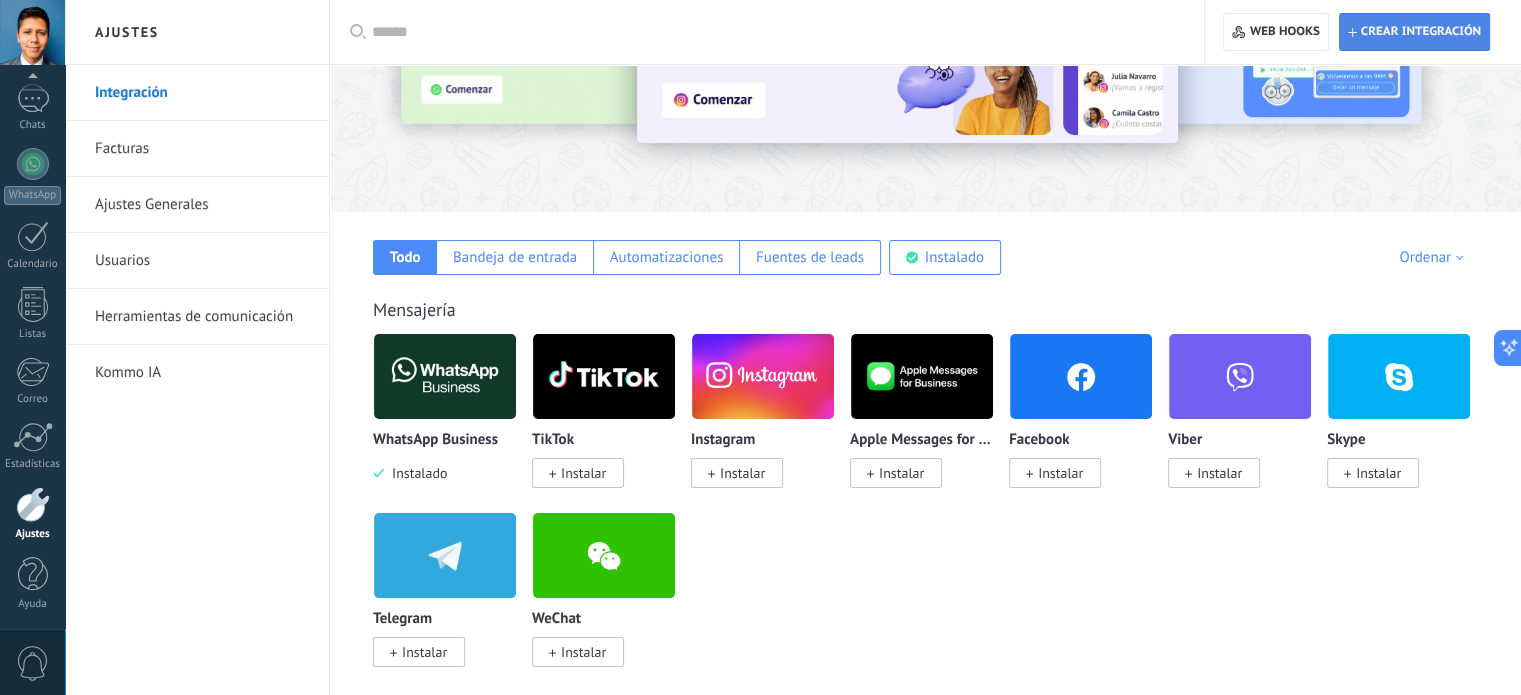 click on "Crear integración" at bounding box center (1421, 32) 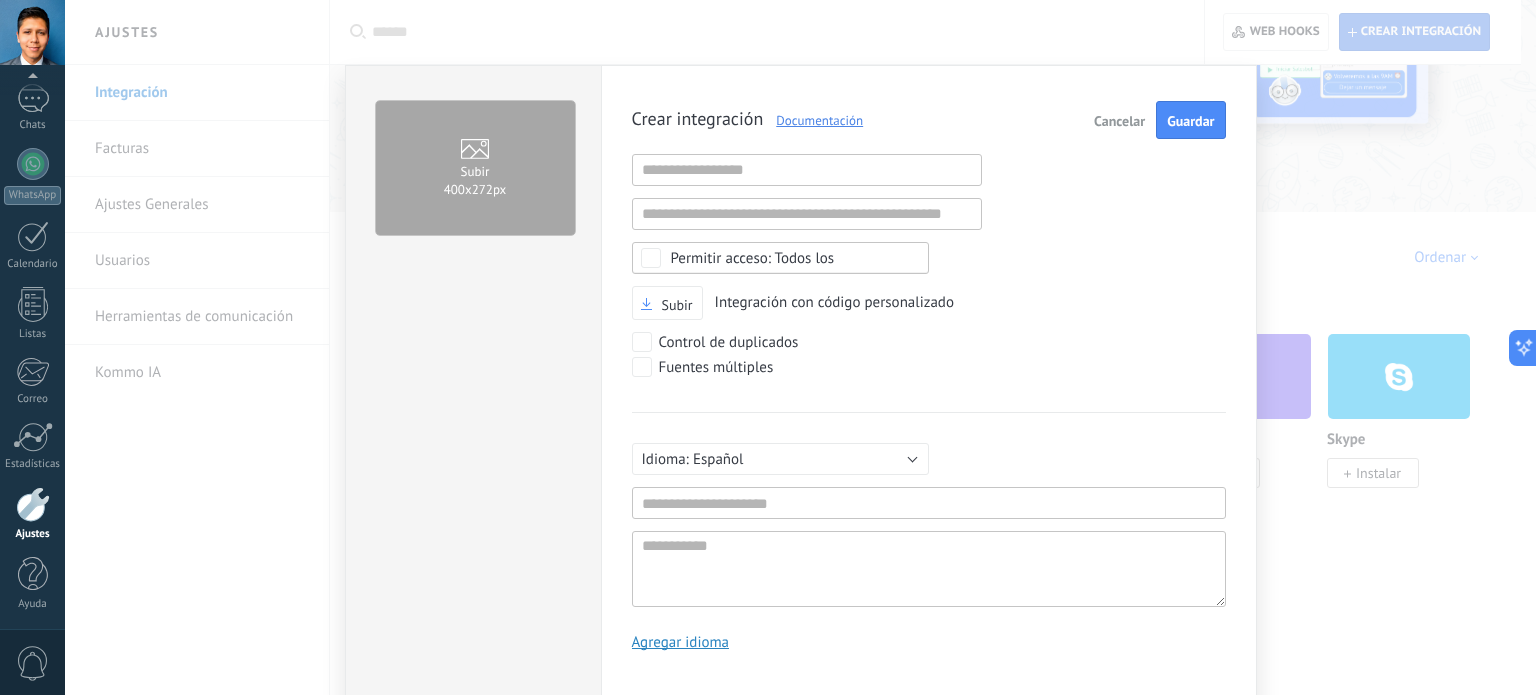 scroll, scrollTop: 19, scrollLeft: 0, axis: vertical 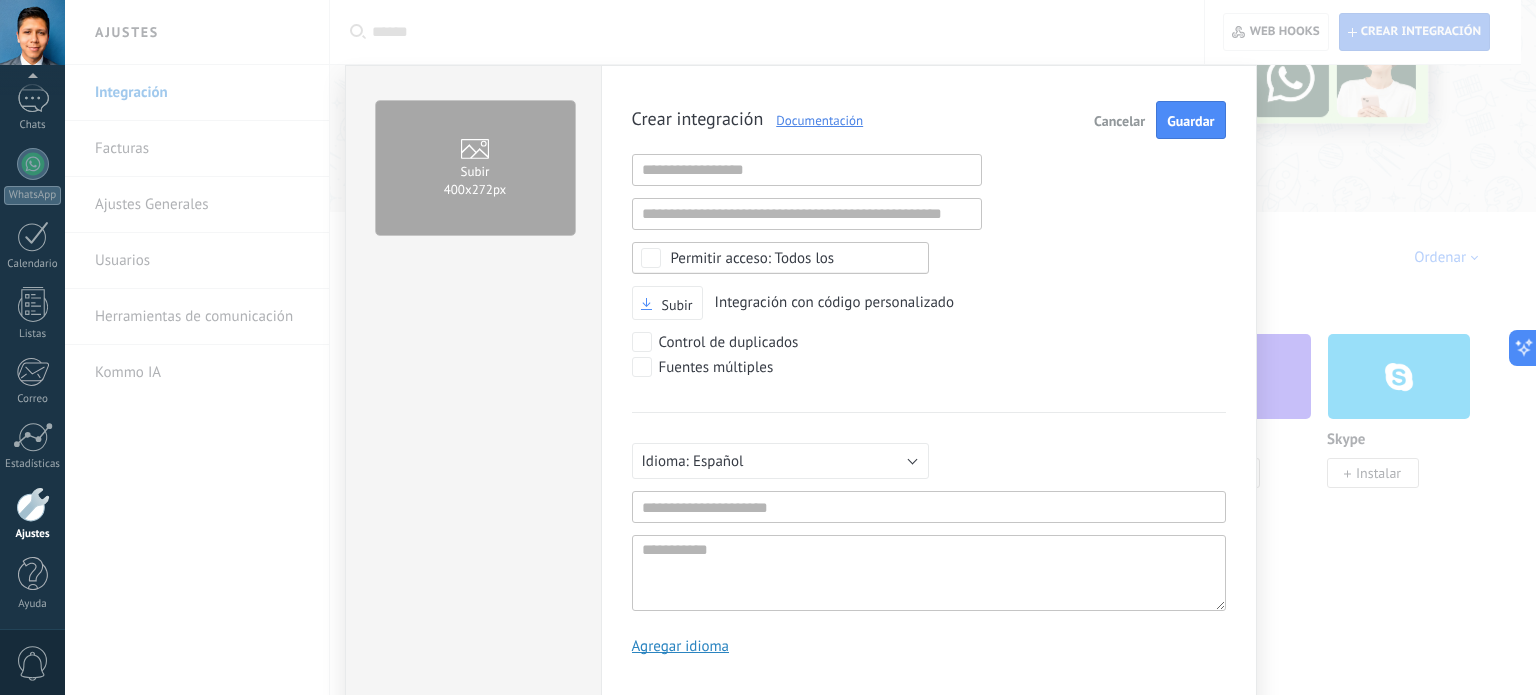 type 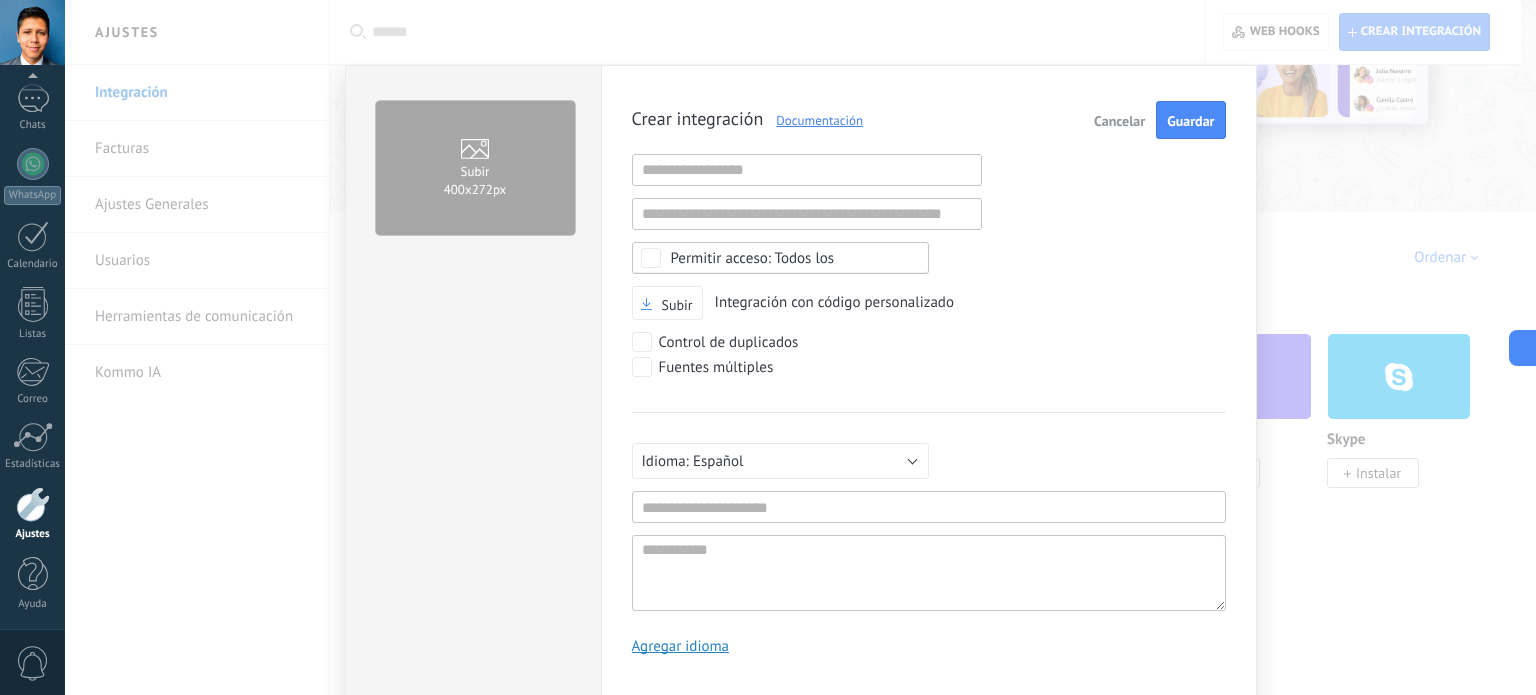 click on "Ajustes" at bounding box center [33, 534] 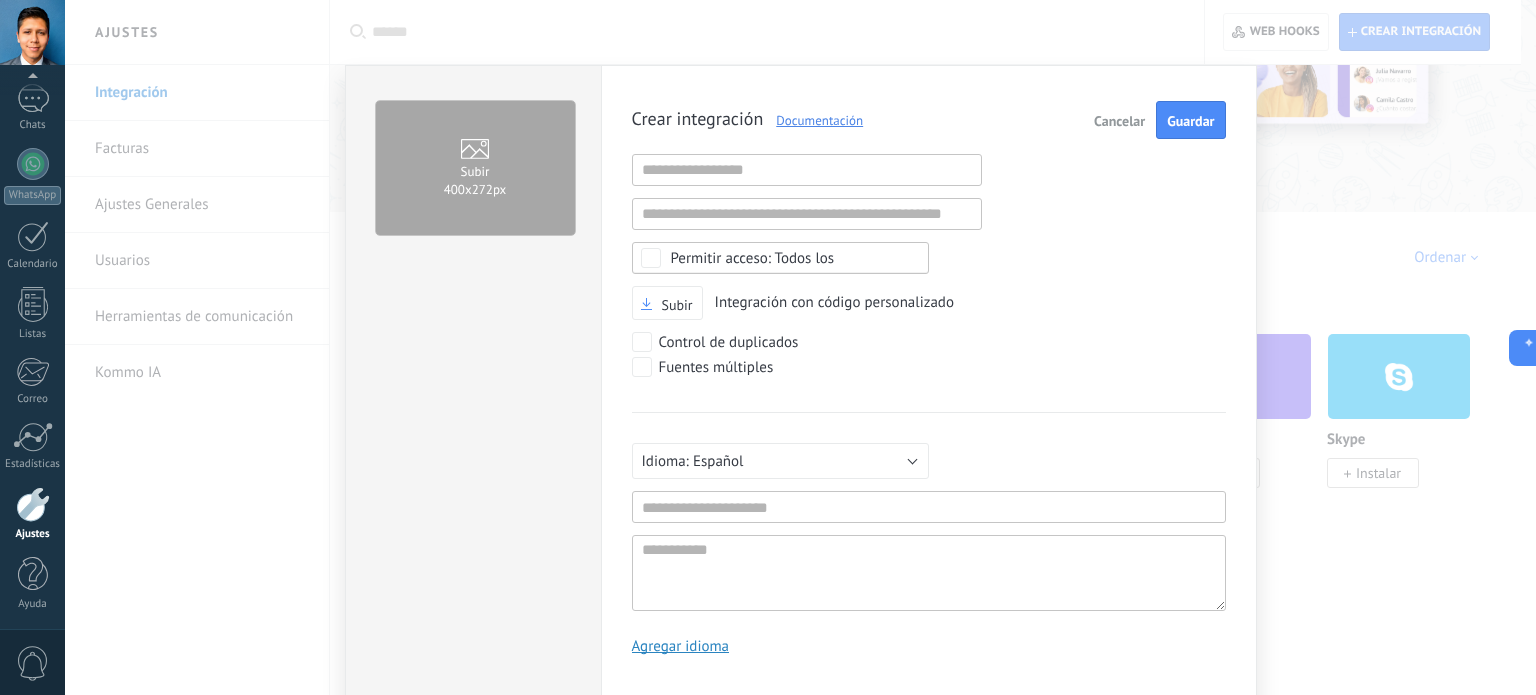 click on "Ajustes" at bounding box center (33, 534) 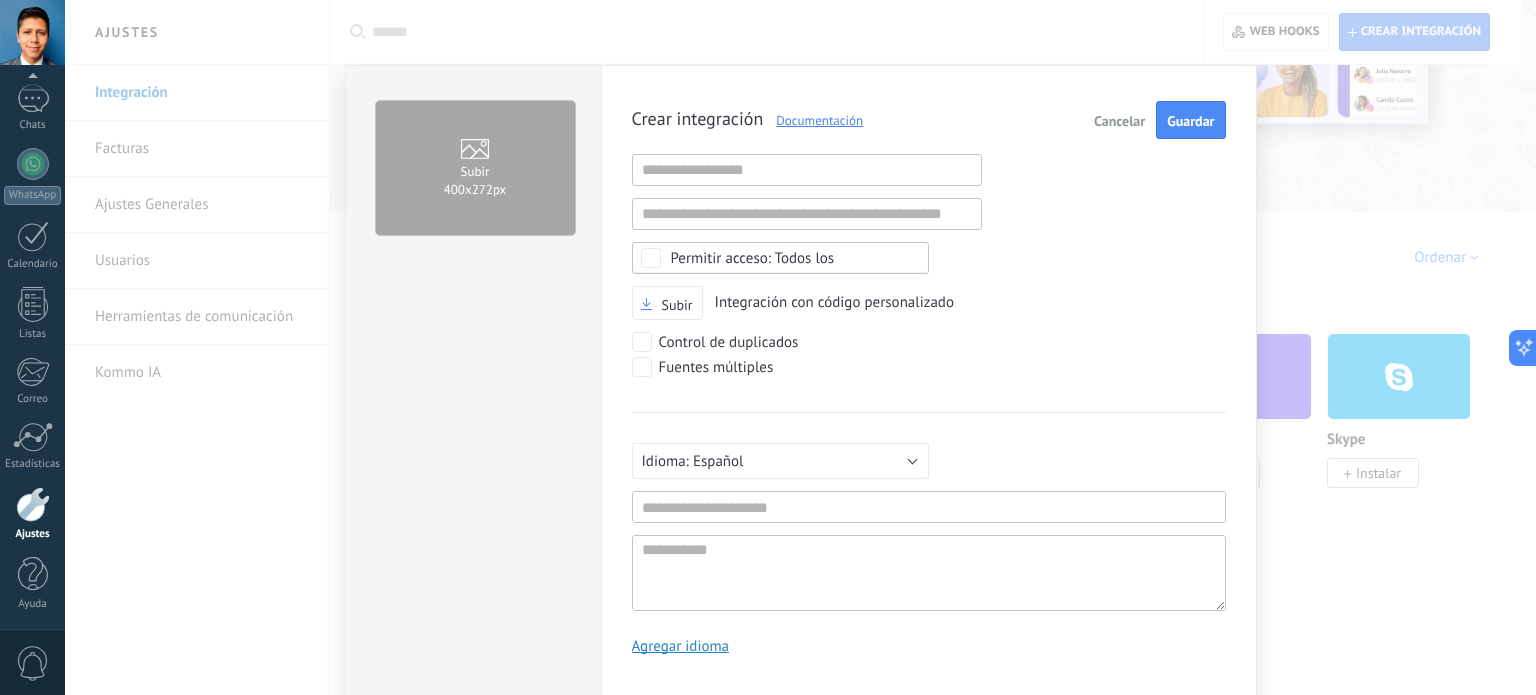click on "Subir 400х272px Crear integración Documentación Cancelar Guardar URL inválida URL inválida Ninguno Acceder a la información de la cuenta Centro de notificaciones Acceso a archivos Eliminación de archivos Todos los Subir Integración con código personalizado Control de duplicados Fuentes múltiples Русский English Español Português Indonesia Türkçe Español Mínimo 3 caracteres Mínimo de 5 caracteres Agregar idioma" at bounding box center (800, 347) 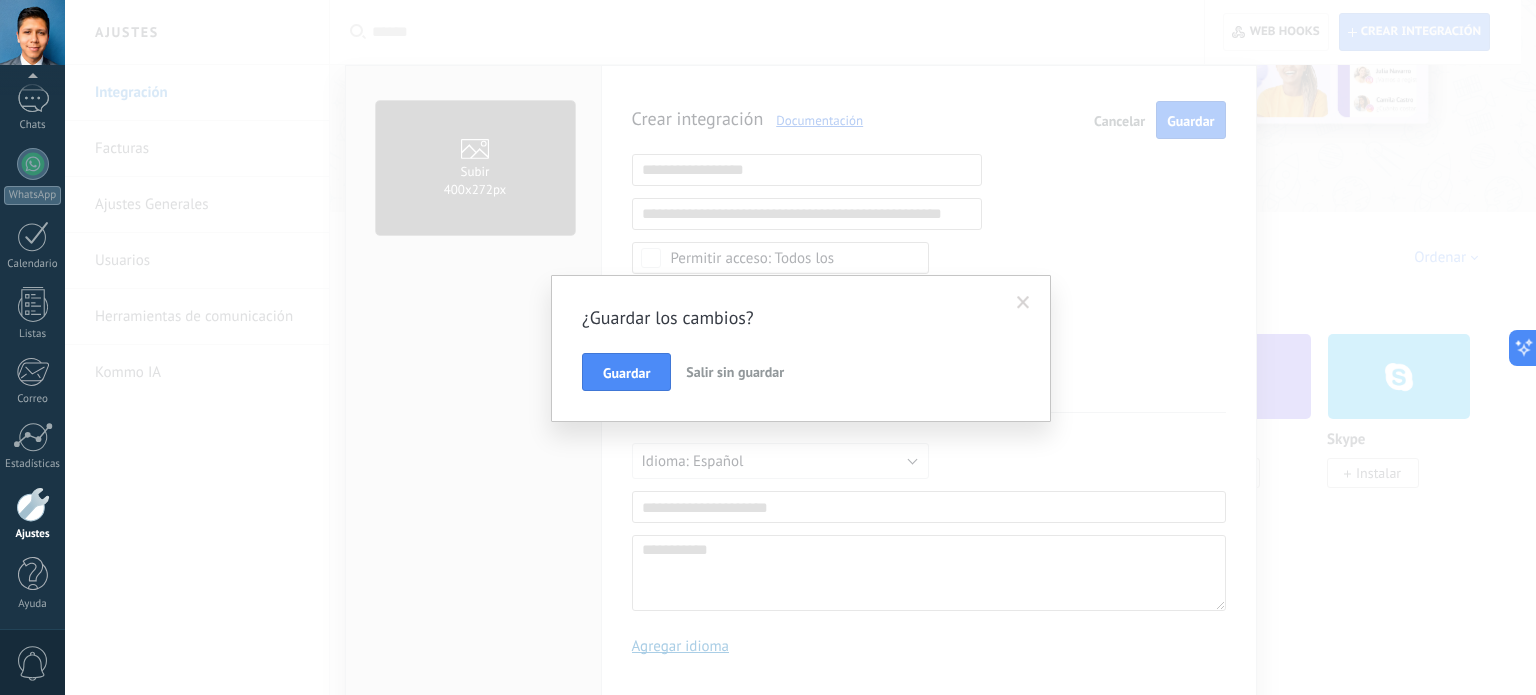 click on "Salir sin guardar" at bounding box center (735, 372) 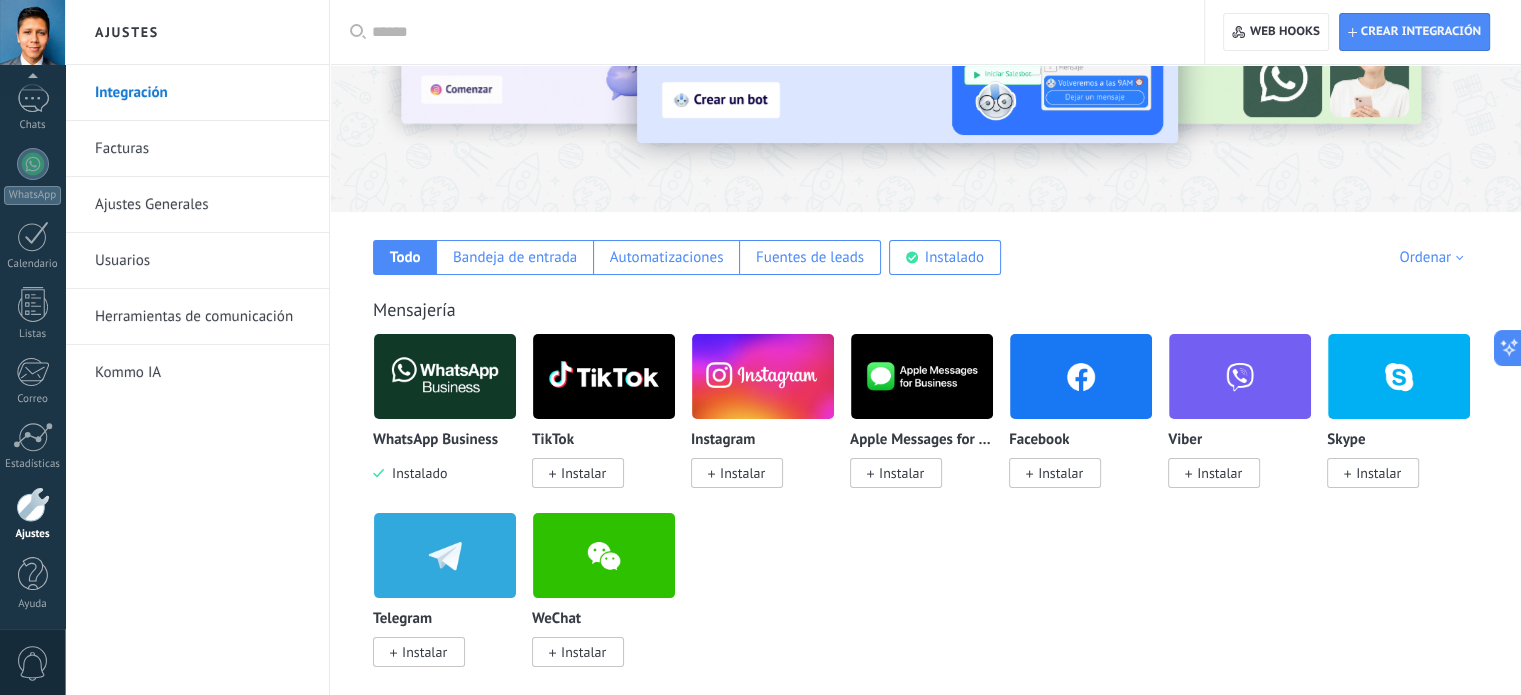 click at bounding box center (445, 376) 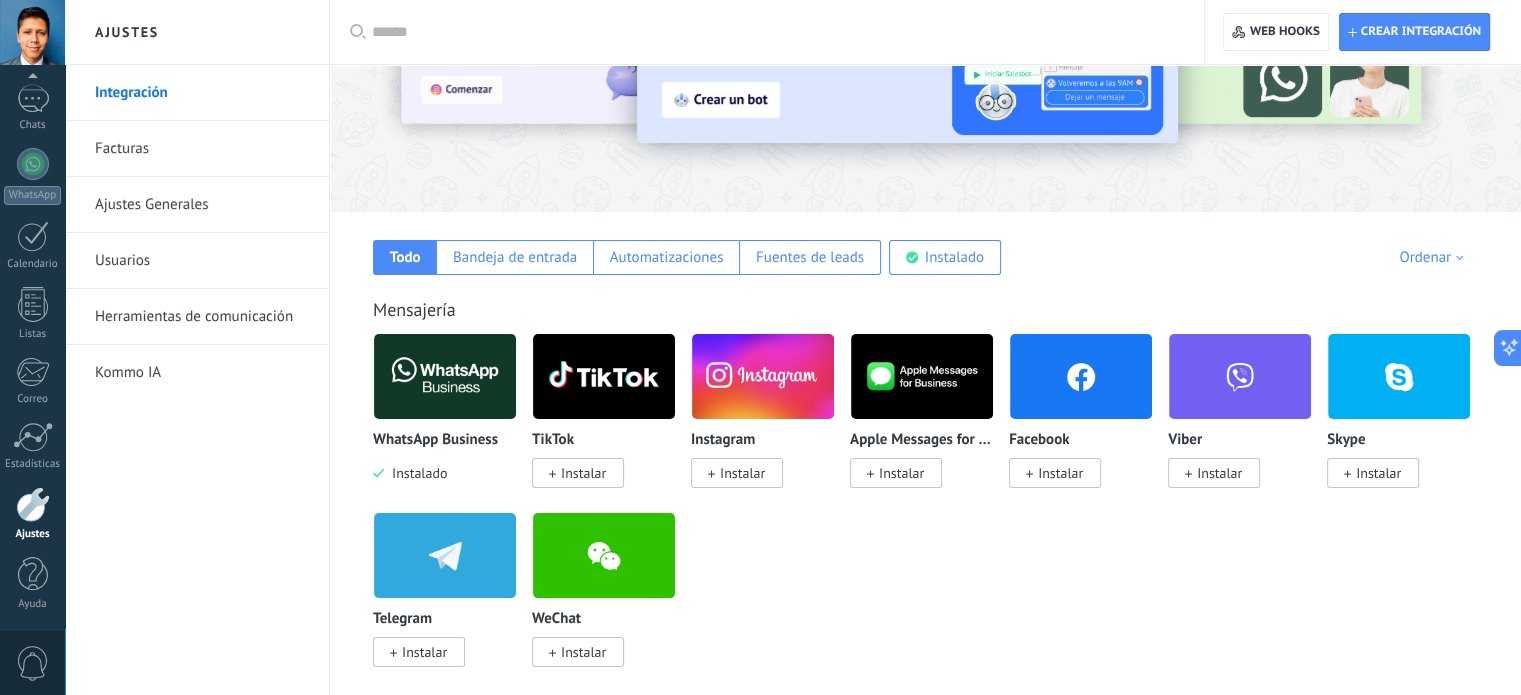 click at bounding box center [445, 376] 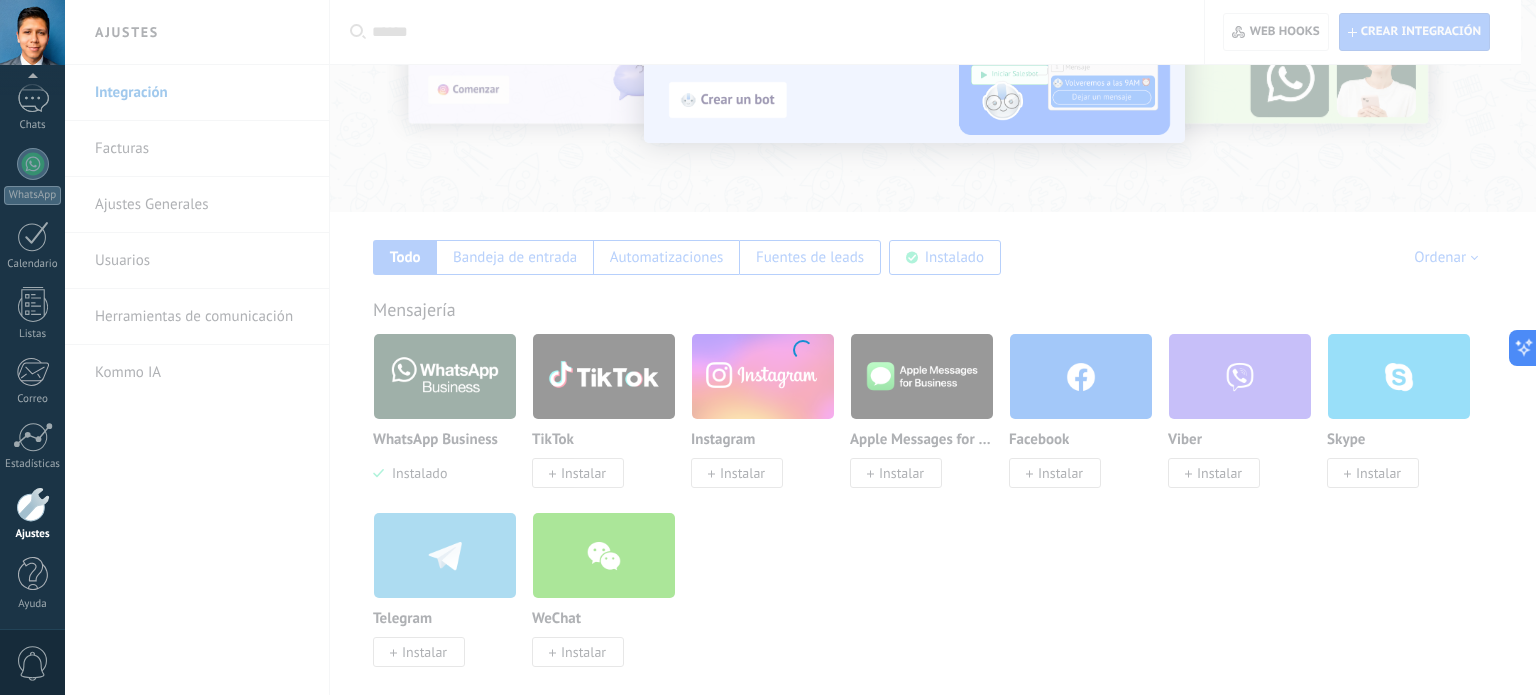 click at bounding box center (800, 347) 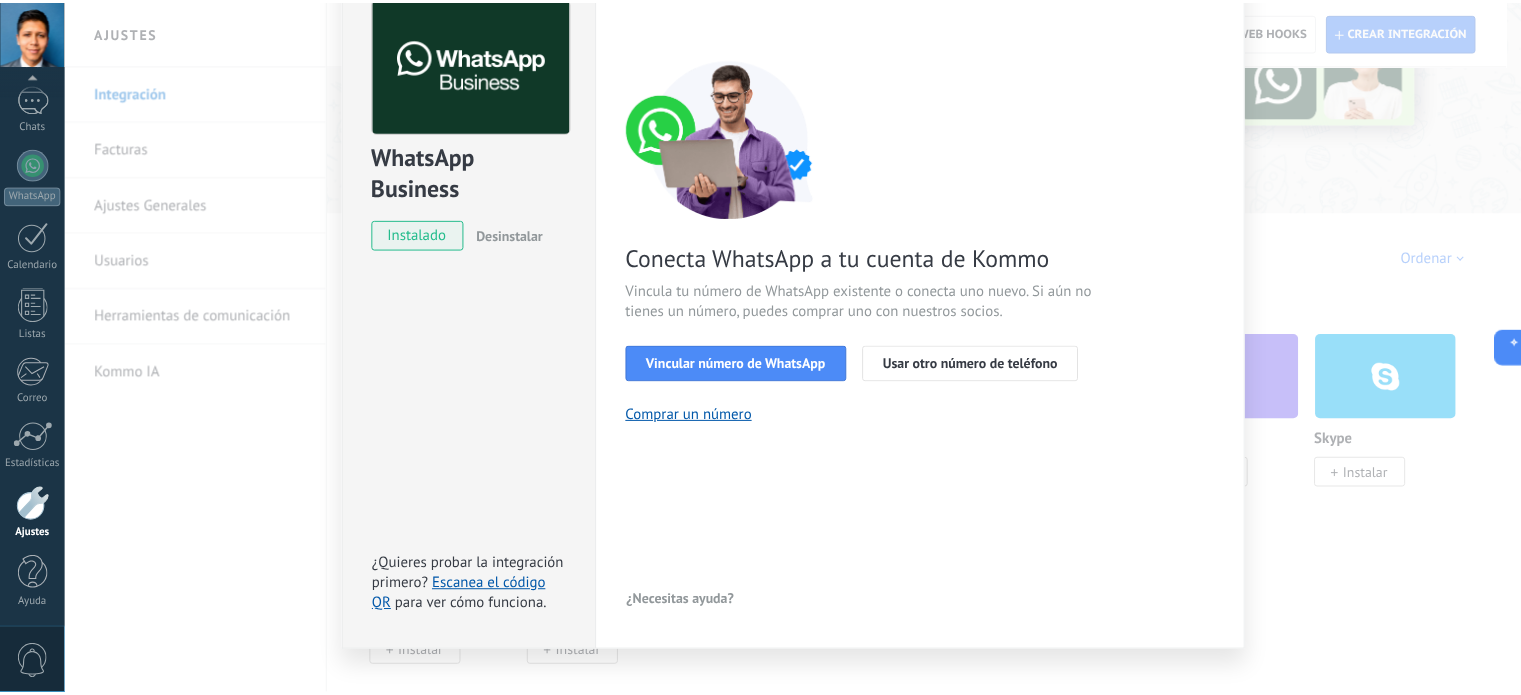 scroll, scrollTop: 0, scrollLeft: 0, axis: both 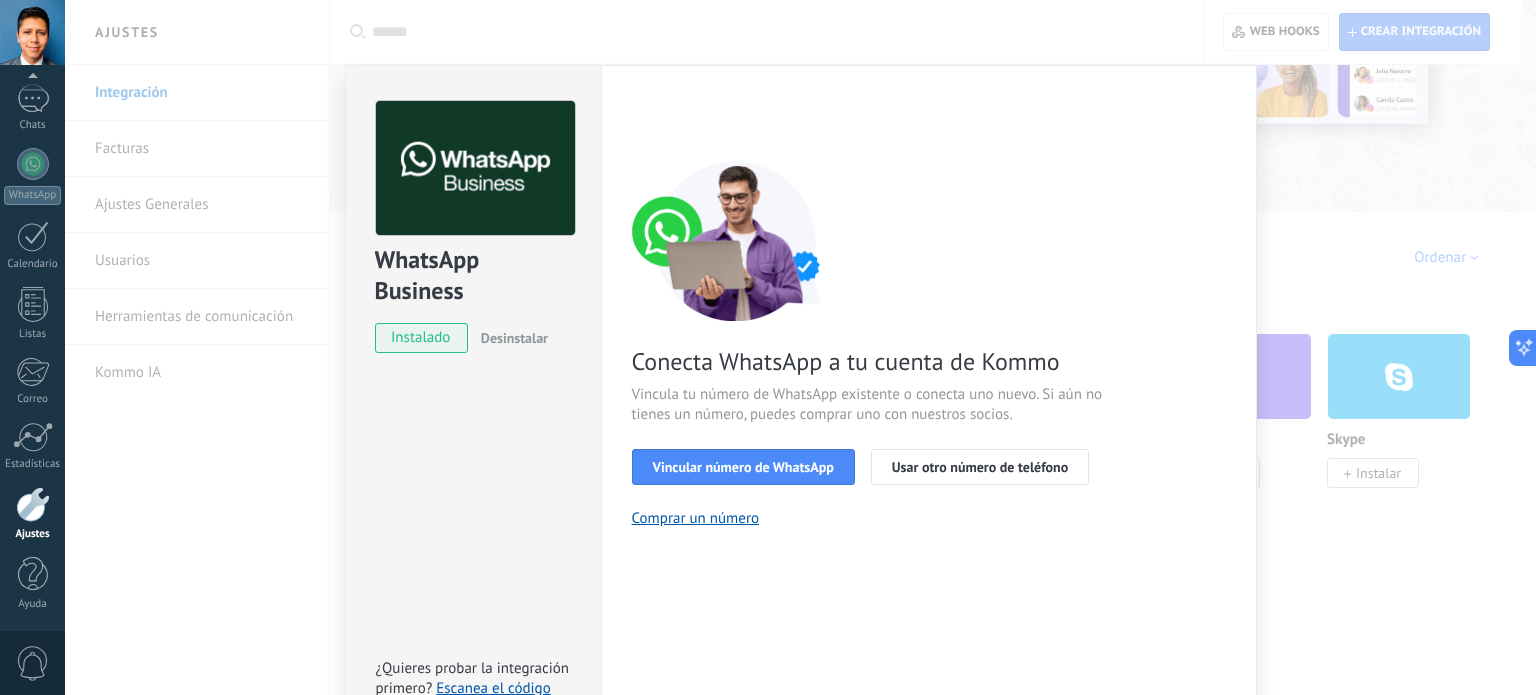 click on "WhatsApp Business instalado Desinstalar ¿Quieres probar la integración primero?   Escanea el código QR   para ver cómo funciona. Configuraciones Autorizaciones Esta pestaña registra a los usuarios que han concedido acceso a las integración a esta cuenta. Si deseas remover la posibilidad que un usuario pueda enviar solicitudes a la cuenta en nombre de esta integración, puedes revocar el acceso. Si el acceso a todos los usuarios es revocado, la integración dejará de funcionar. Esta aplicacion está instalada, pero nadie le ha dado acceso aun. WhatsApp Cloud API más _:  Guardar < Volver 1 Seleccionar aplicación 2 Conectar Facebook  3 Finalizar configuración Conecta WhatsApp a tu cuenta de Kommo Vincula tu número de WhatsApp existente o conecta uno nuevo. Si aún no tienes un número, puedes comprar uno con nuestros socios. Vincular número de WhatsApp Usar otro número de teléfono Comprar un número ¿Necesitas ayuda?" at bounding box center [800, 347] 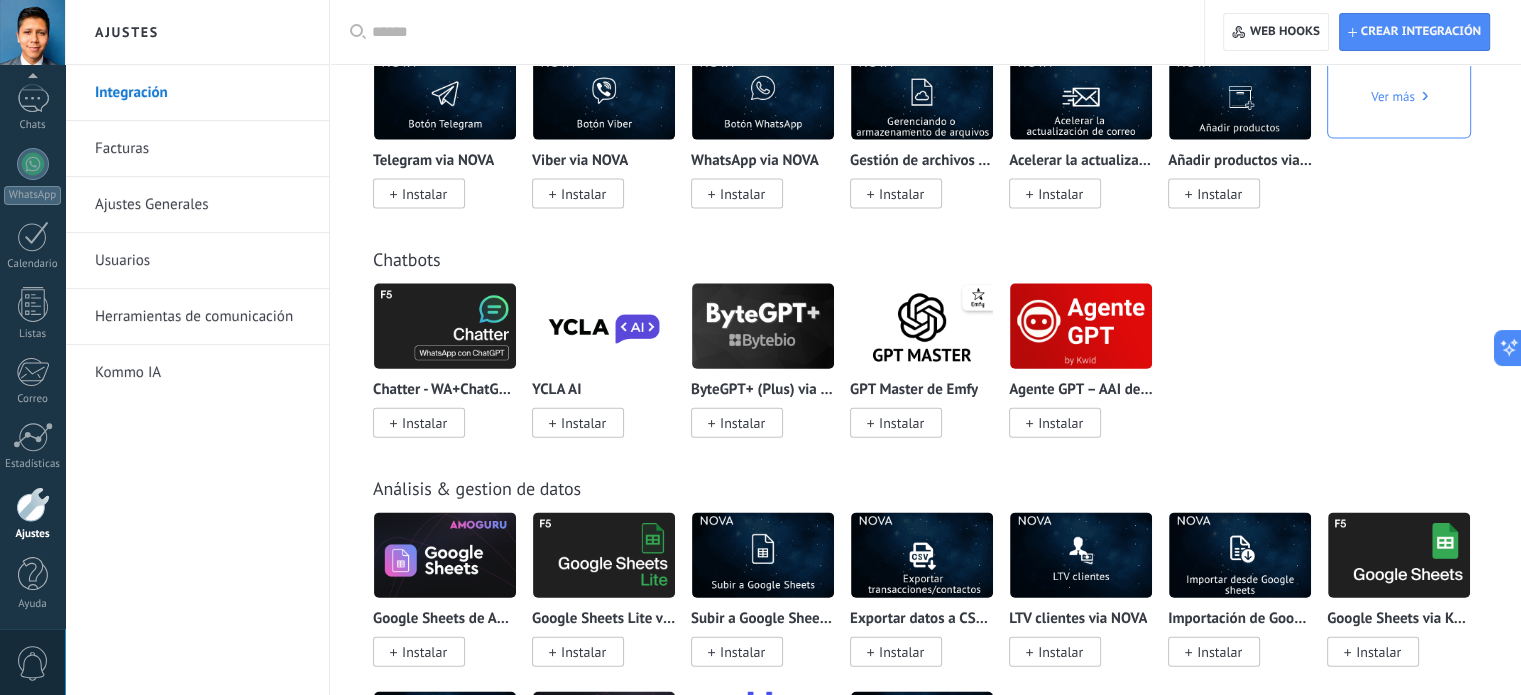 scroll, scrollTop: 4452, scrollLeft: 0, axis: vertical 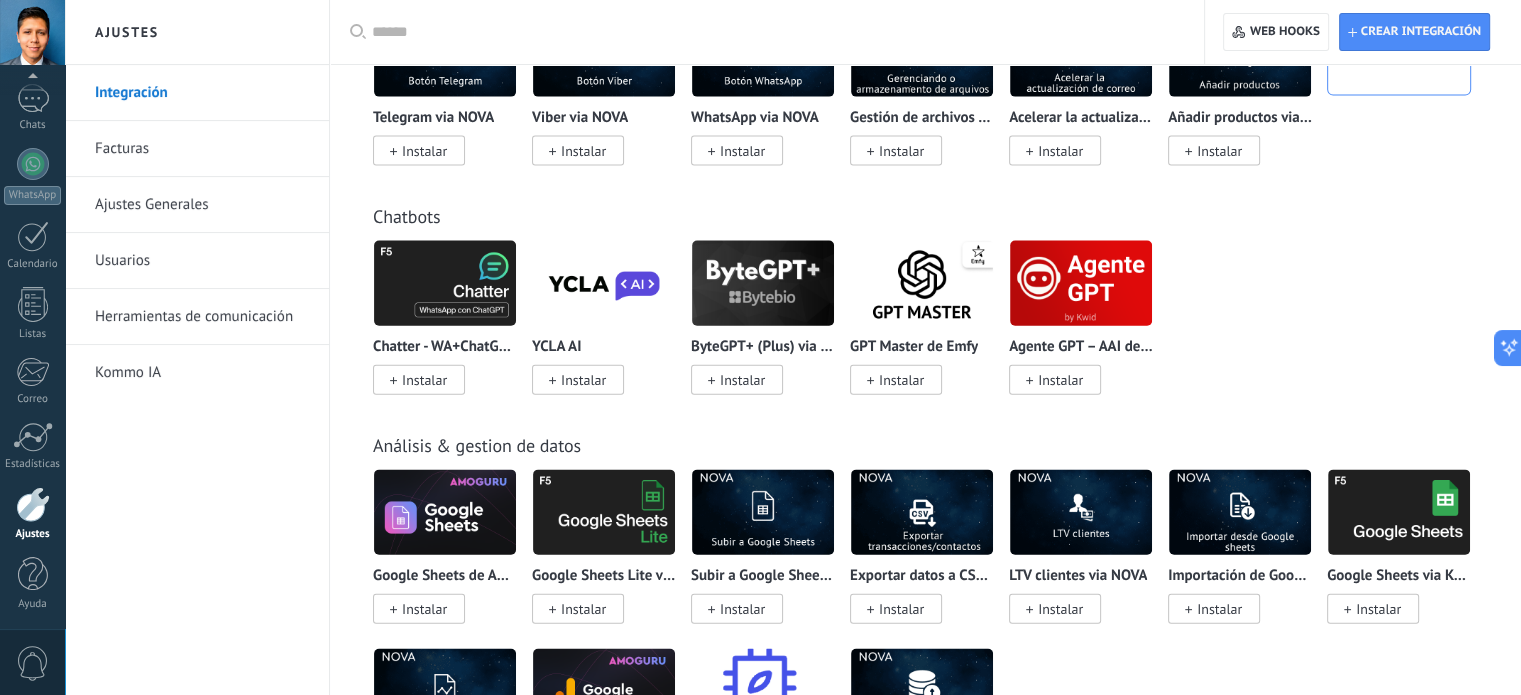click at bounding box center [774, 32] 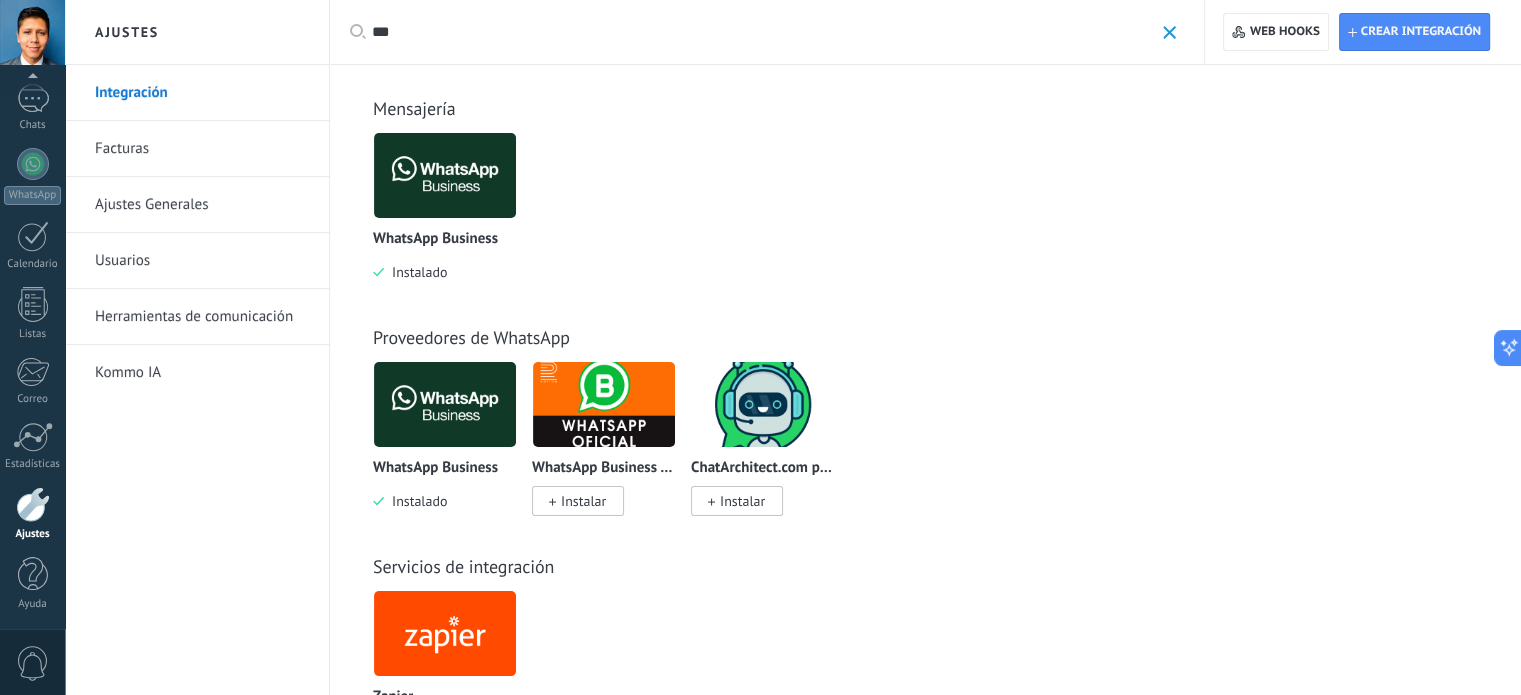 scroll, scrollTop: 0, scrollLeft: 0, axis: both 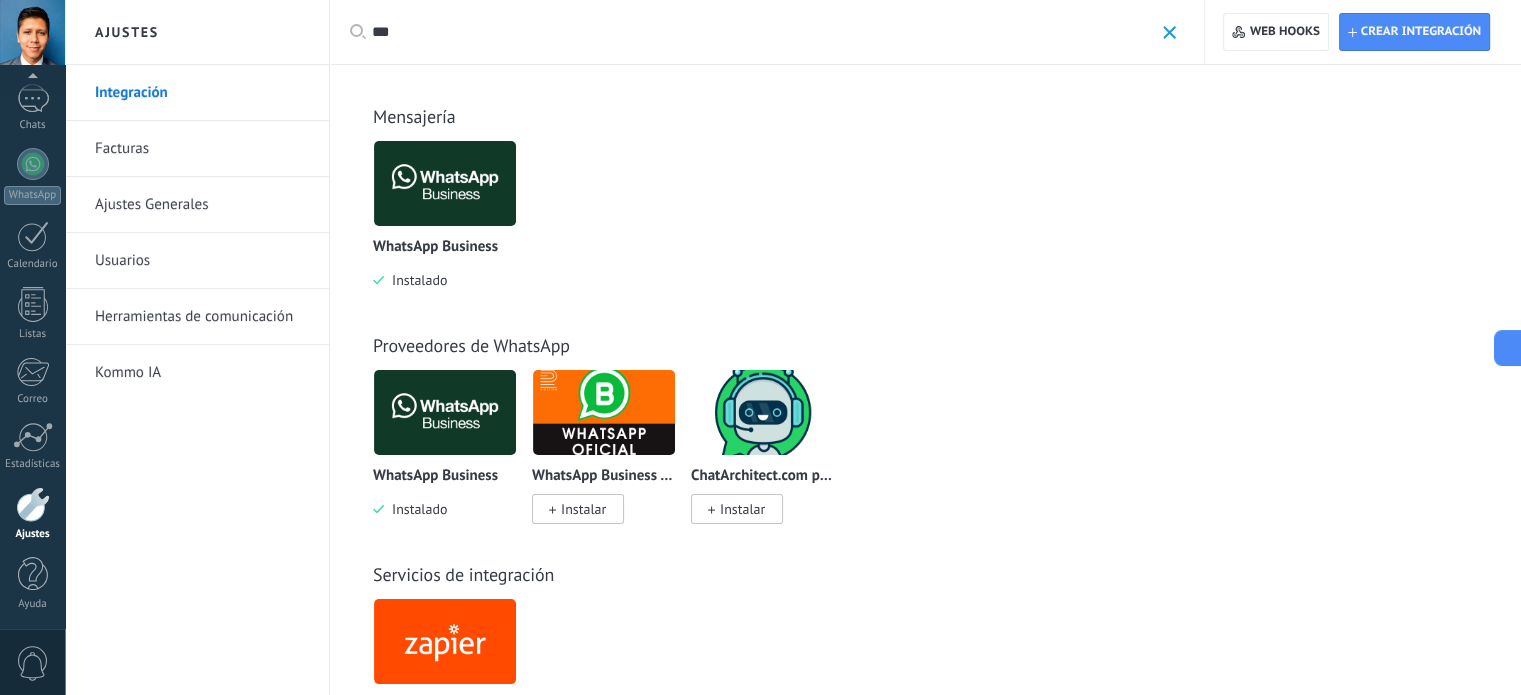 click on "***" at bounding box center [762, 32] 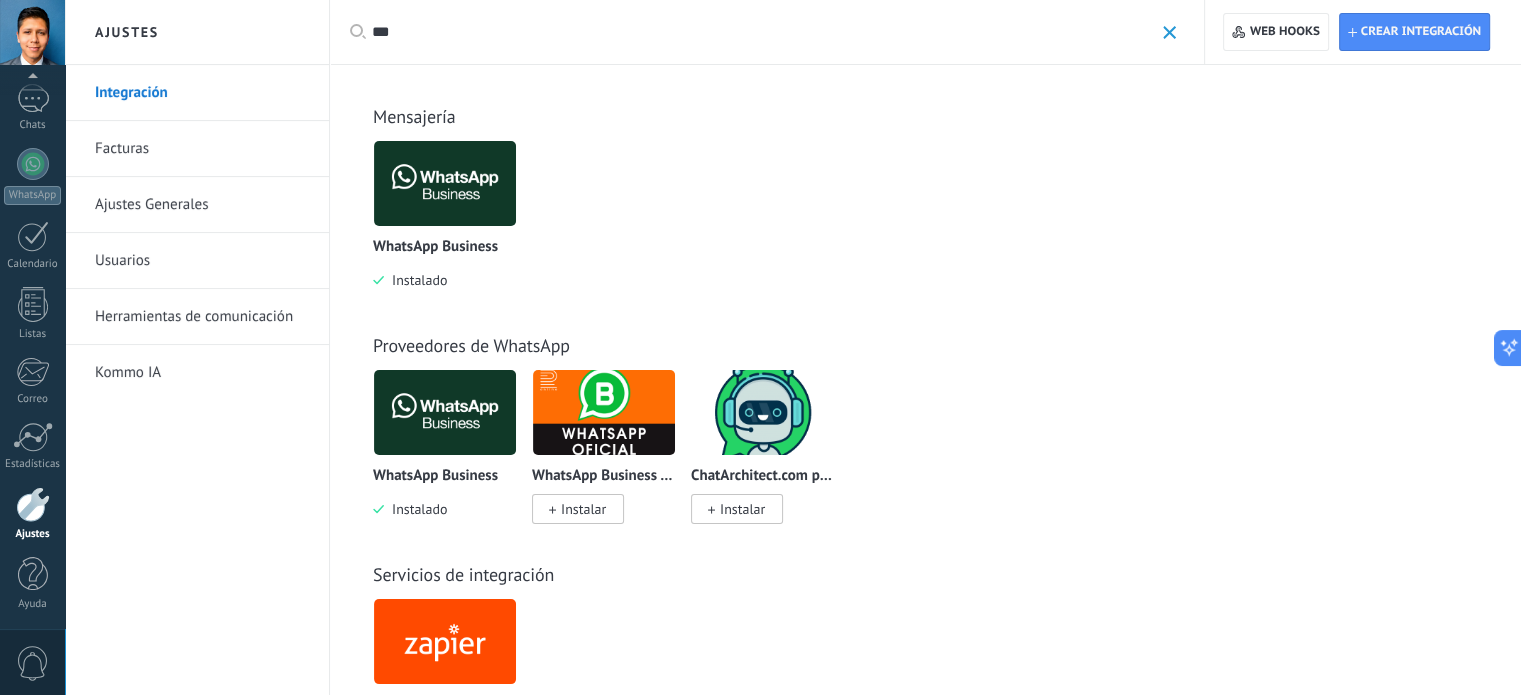 click at bounding box center (1169, 32) 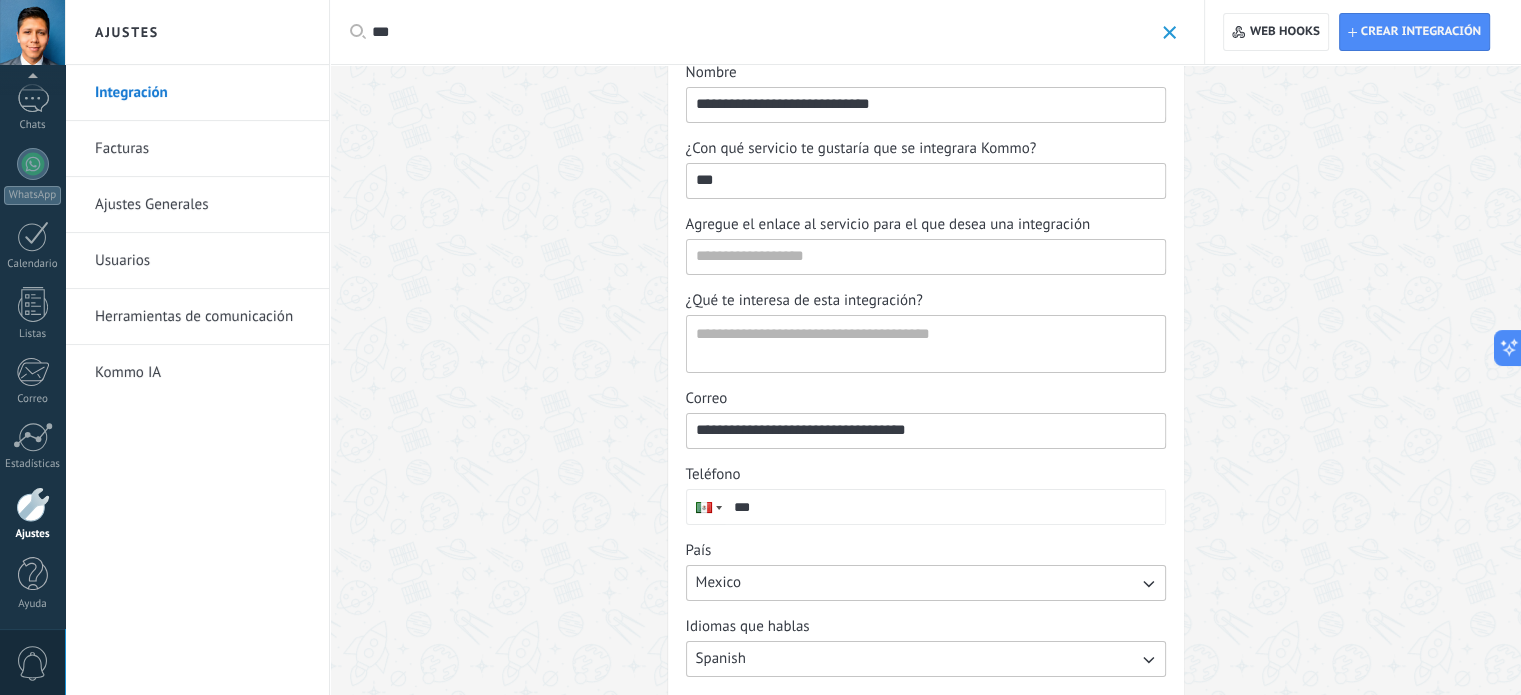 scroll, scrollTop: 168, scrollLeft: 0, axis: vertical 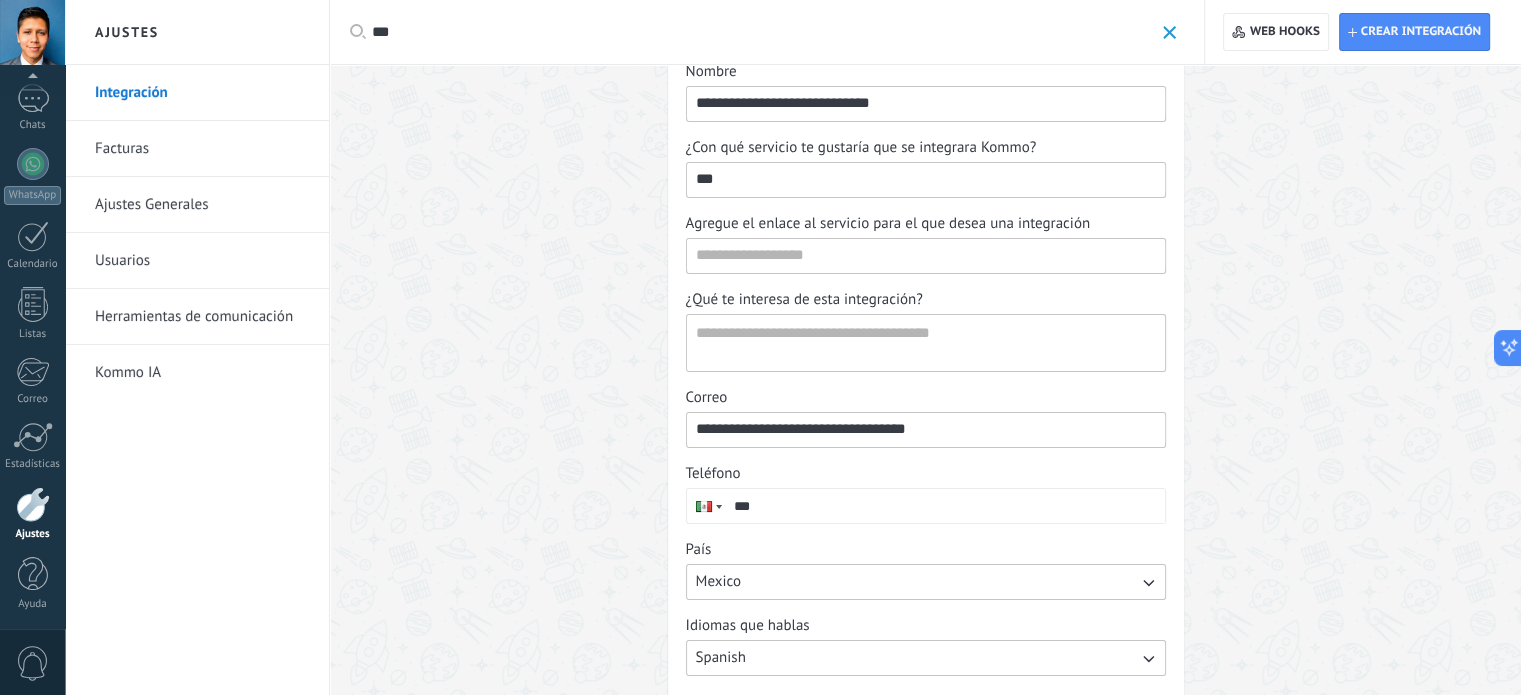 click on "***" at bounding box center (762, 32) 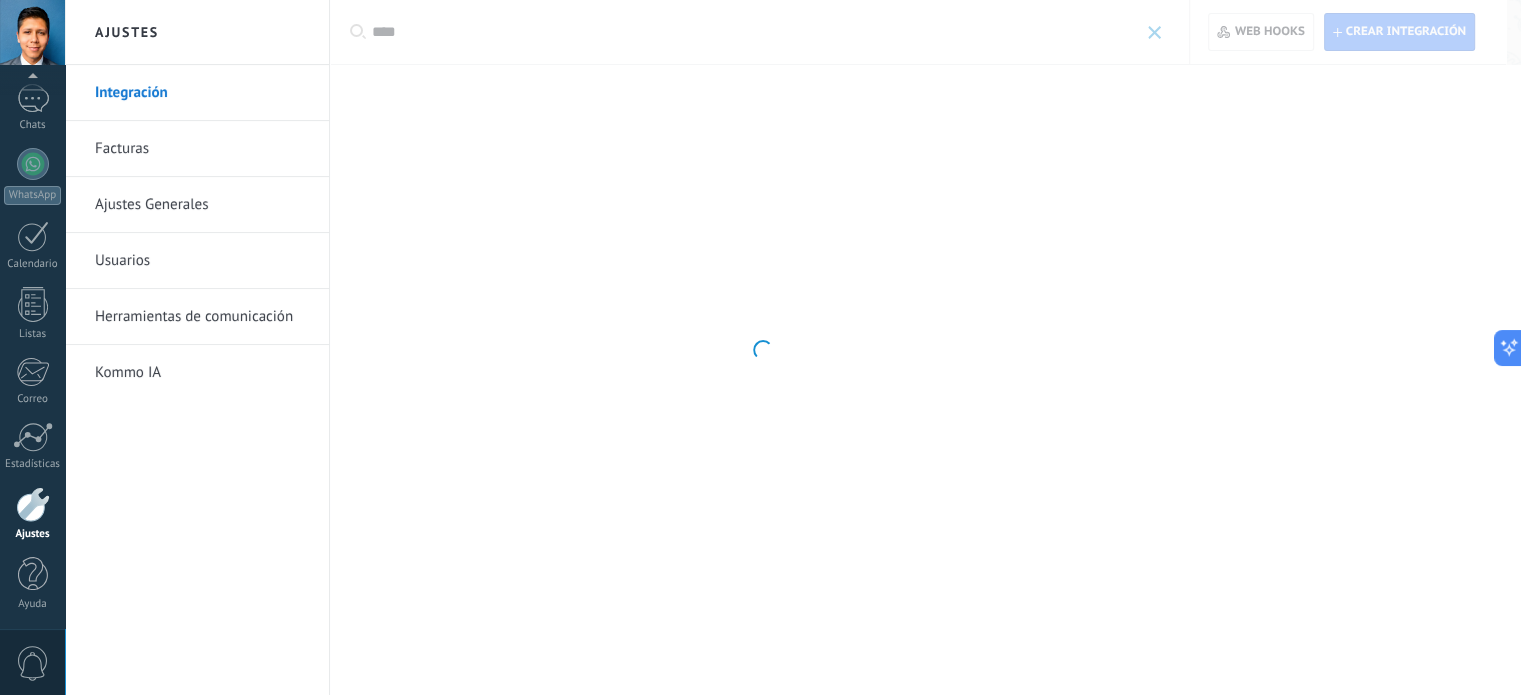 scroll, scrollTop: 0, scrollLeft: 0, axis: both 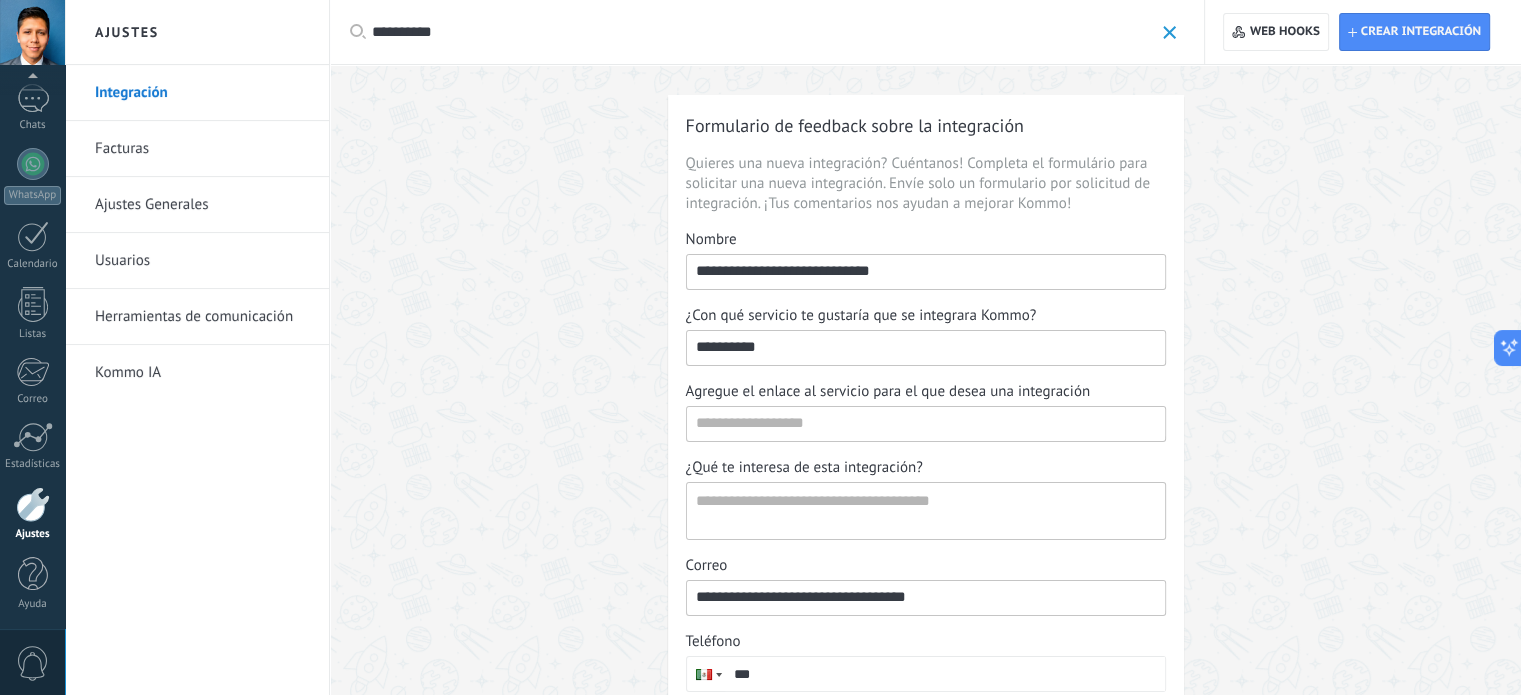 type on "**********" 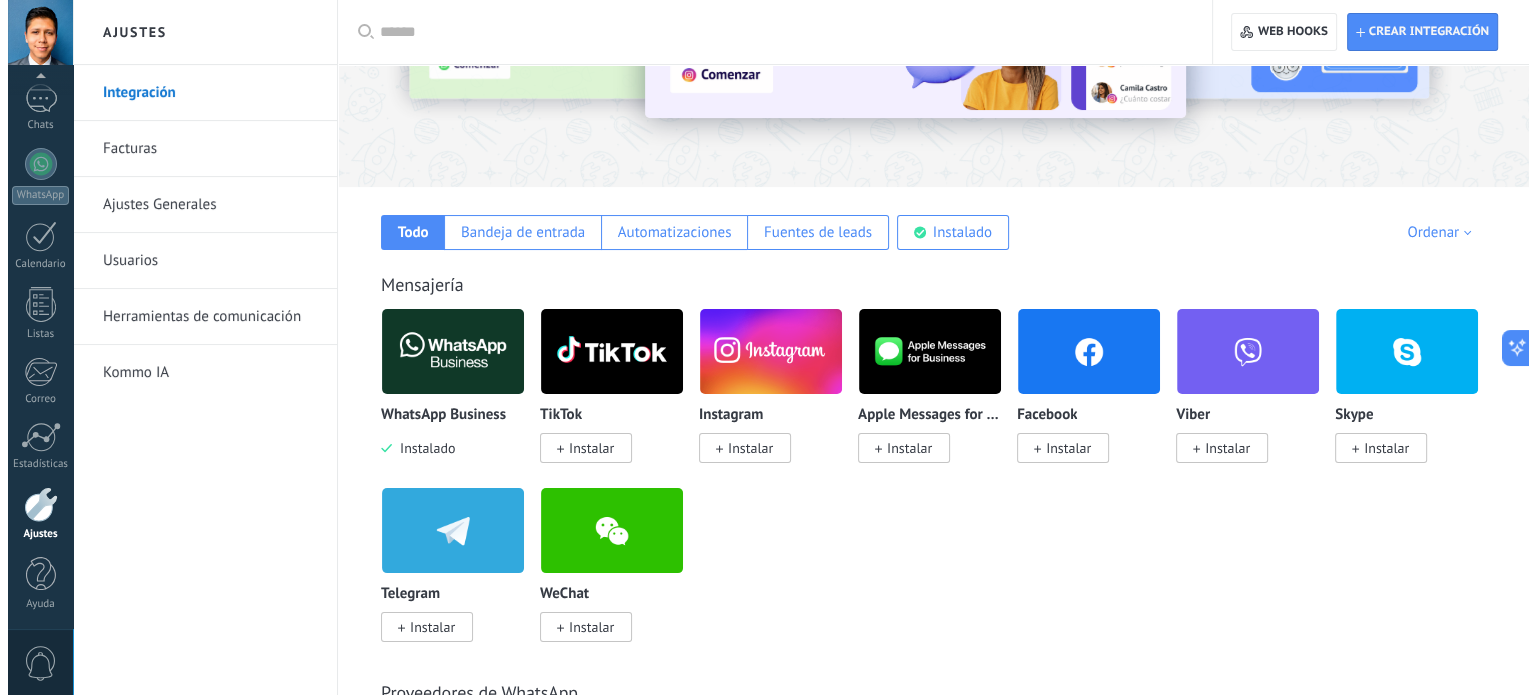 scroll, scrollTop: 205, scrollLeft: 0, axis: vertical 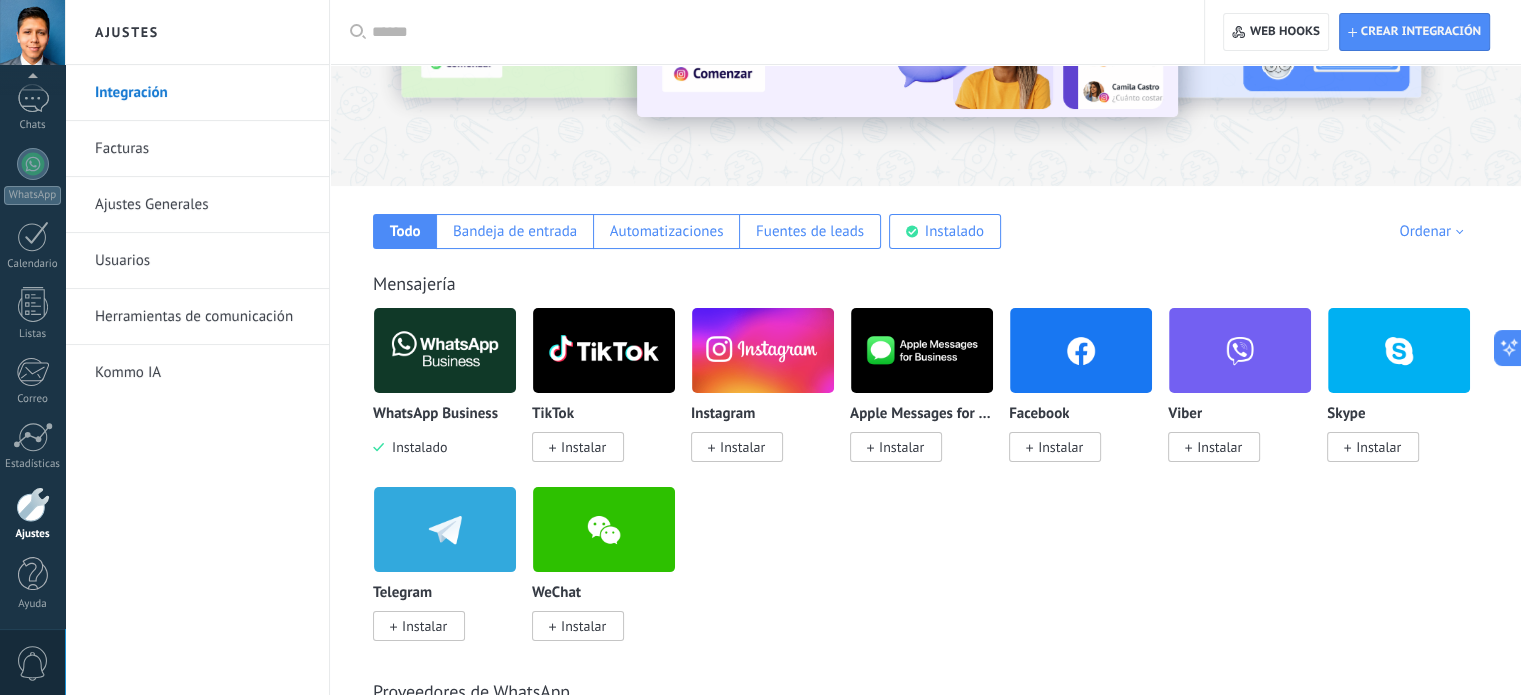 click at bounding box center [445, 350] 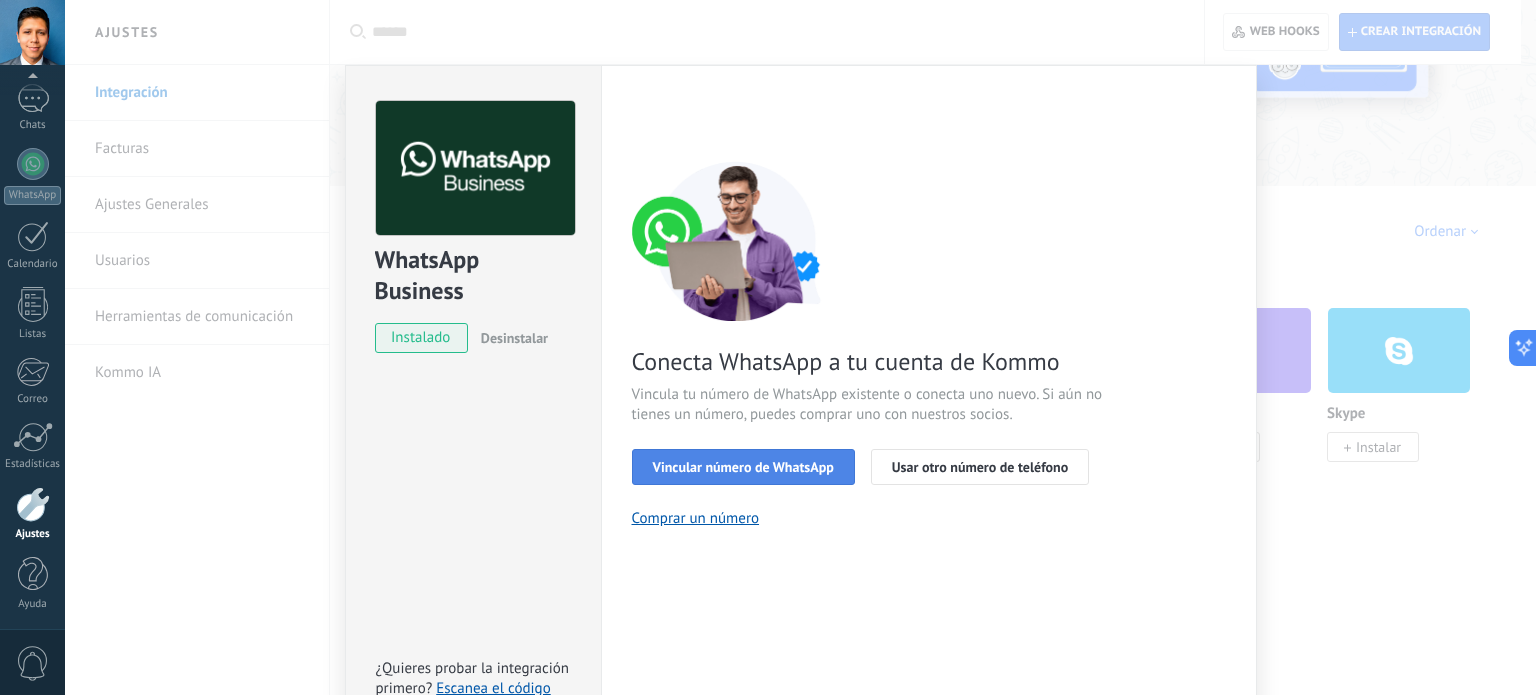click on "Vincular número de WhatsApp" at bounding box center (743, 467) 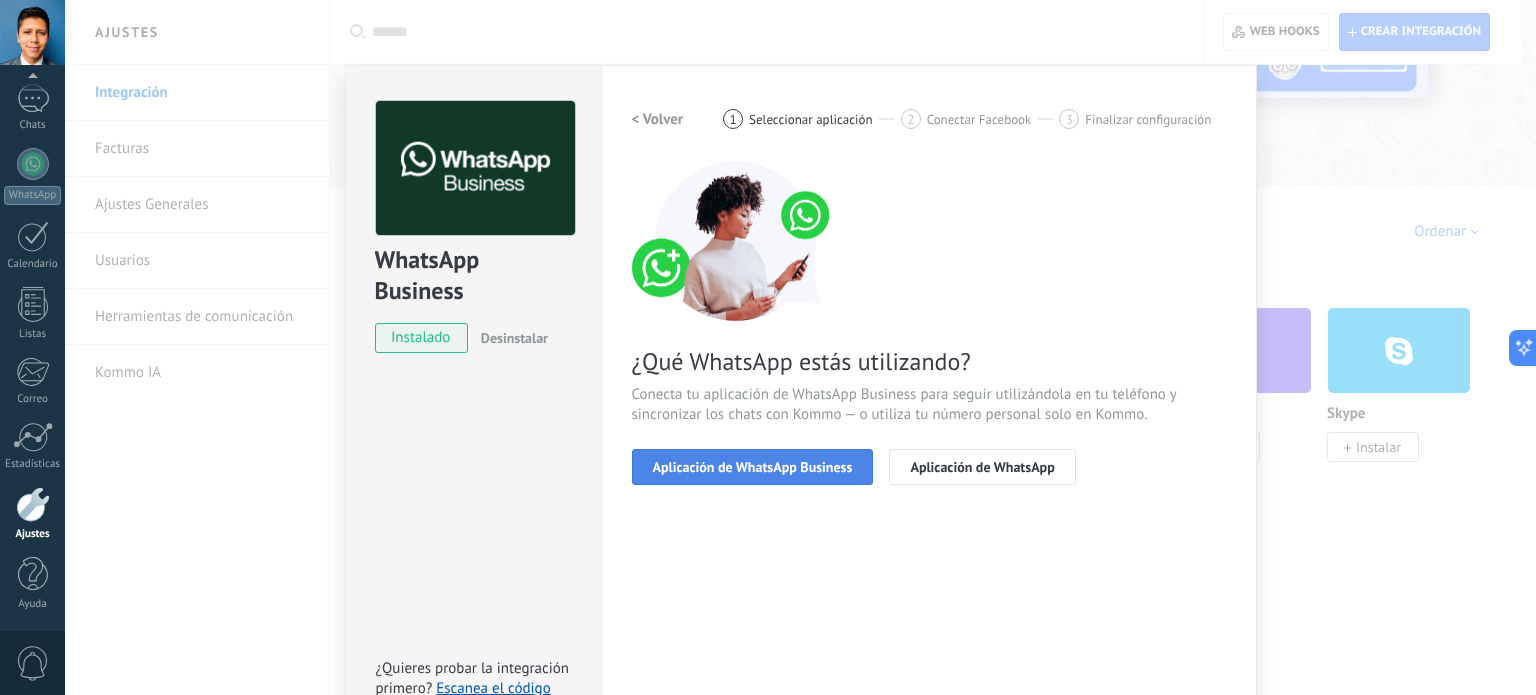 click on "Aplicación de WhatsApp Business" at bounding box center (753, 467) 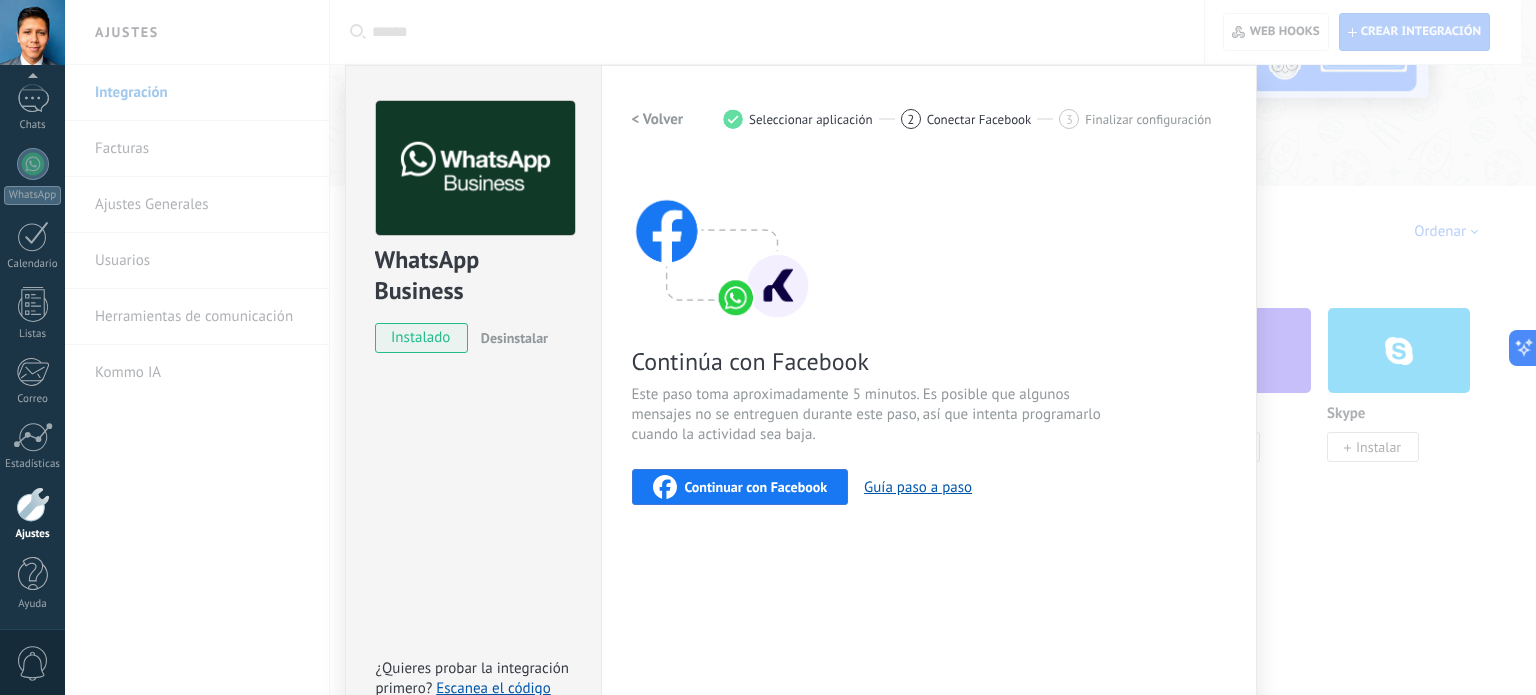 click on "Continuar con Facebook" at bounding box center [756, 487] 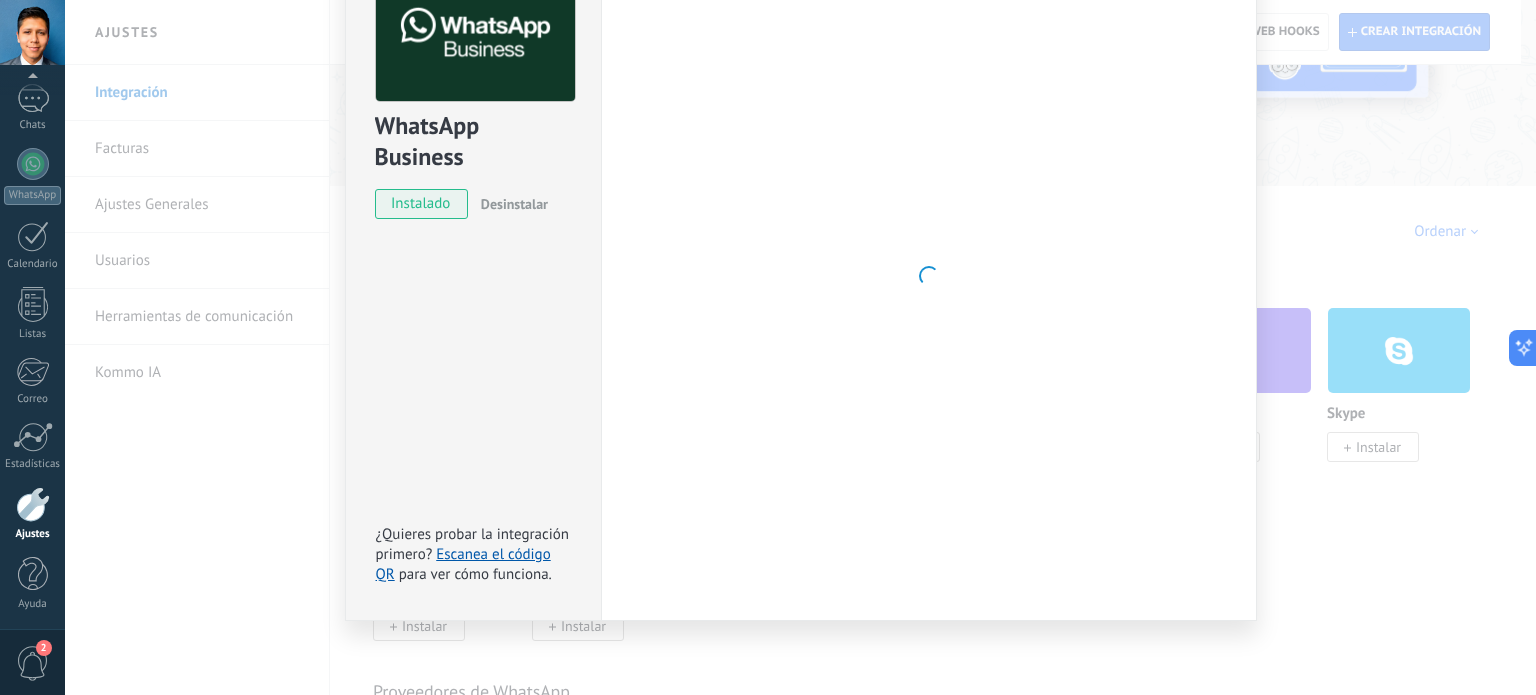scroll, scrollTop: 0, scrollLeft: 0, axis: both 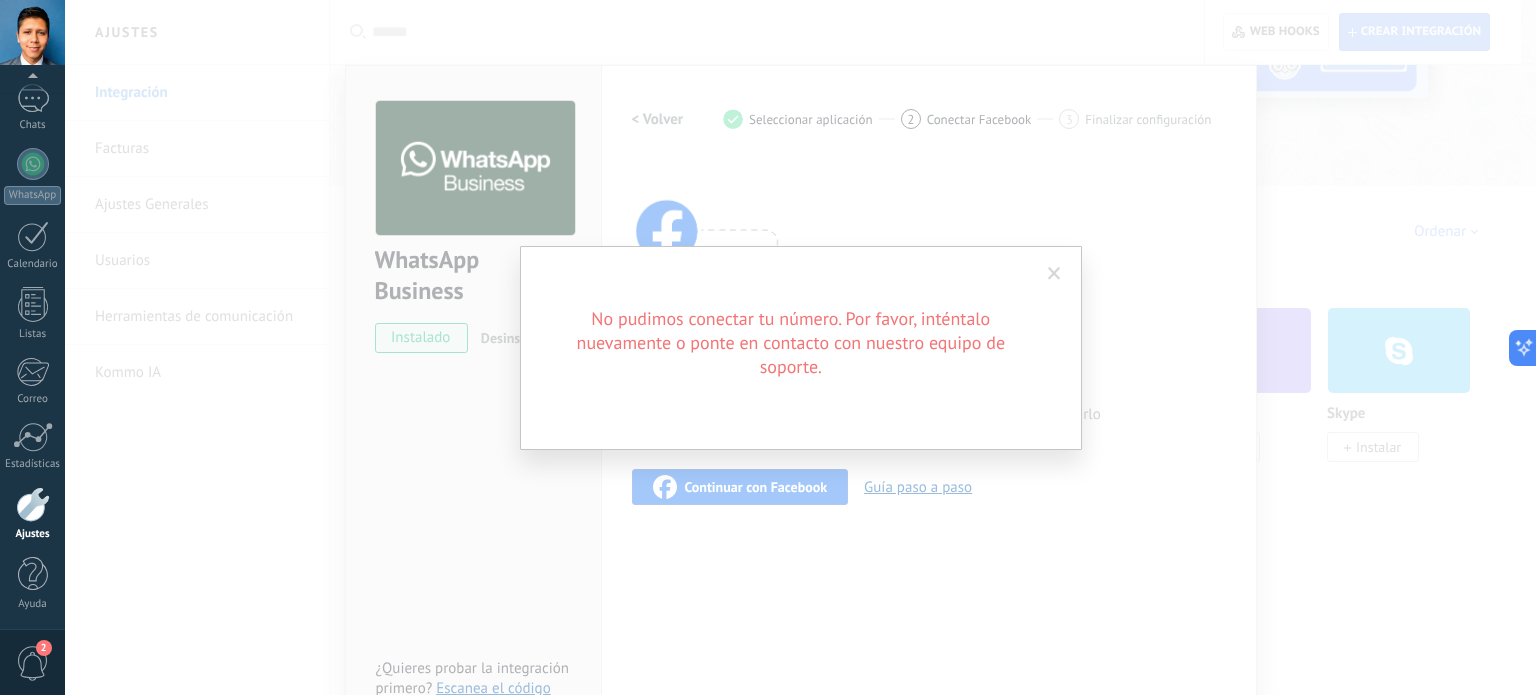 click on "No pudimos conectar tu número. Por favor, inténtalo nuevamente o ponte en contacto con nuestro equipo de soporte." at bounding box center [800, 347] 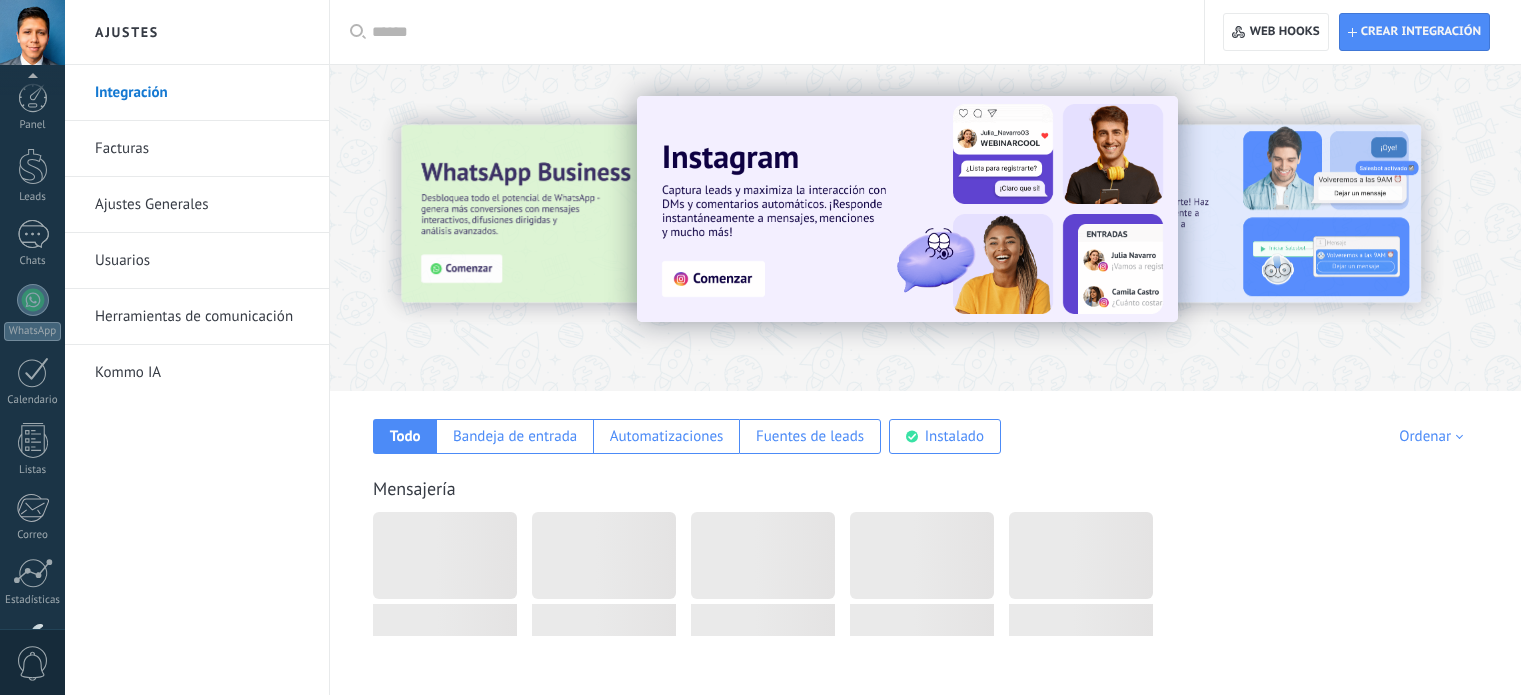 scroll, scrollTop: 0, scrollLeft: 0, axis: both 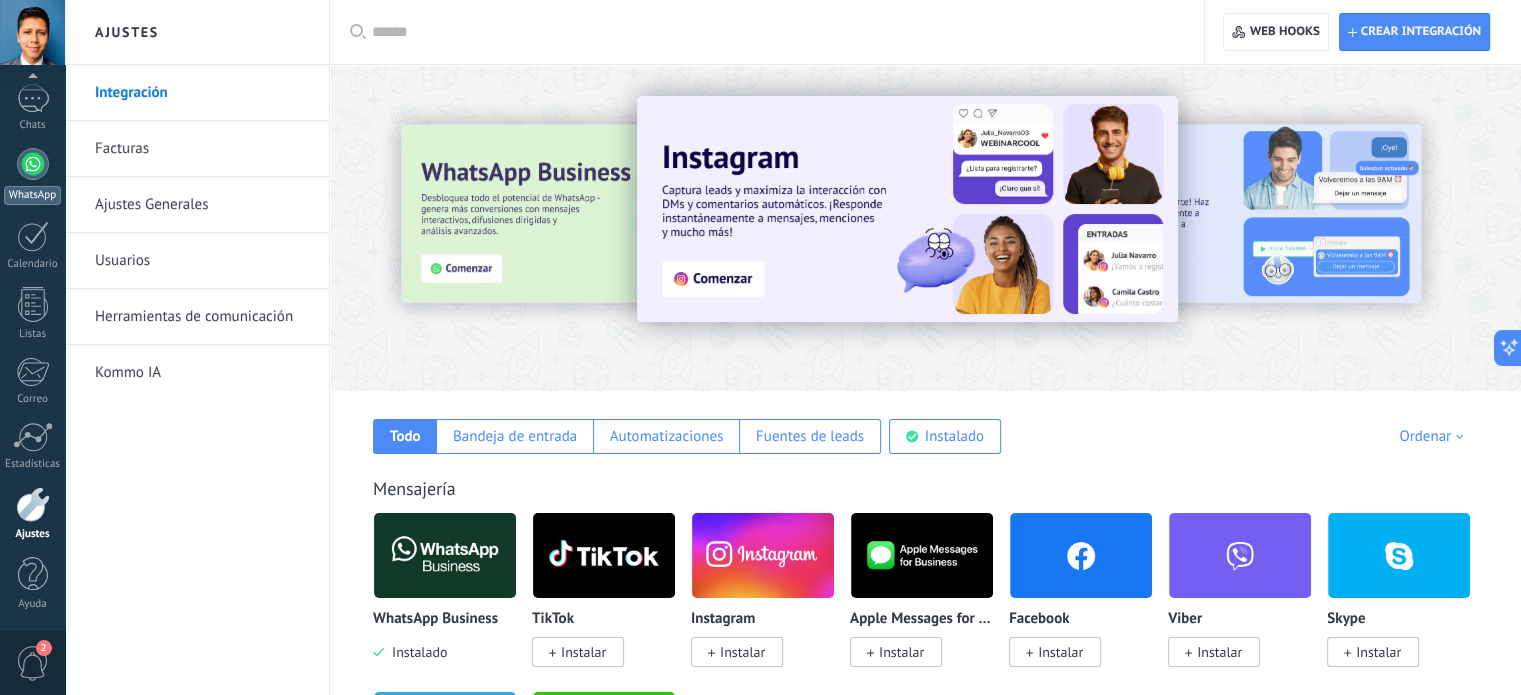 click at bounding box center [33, 164] 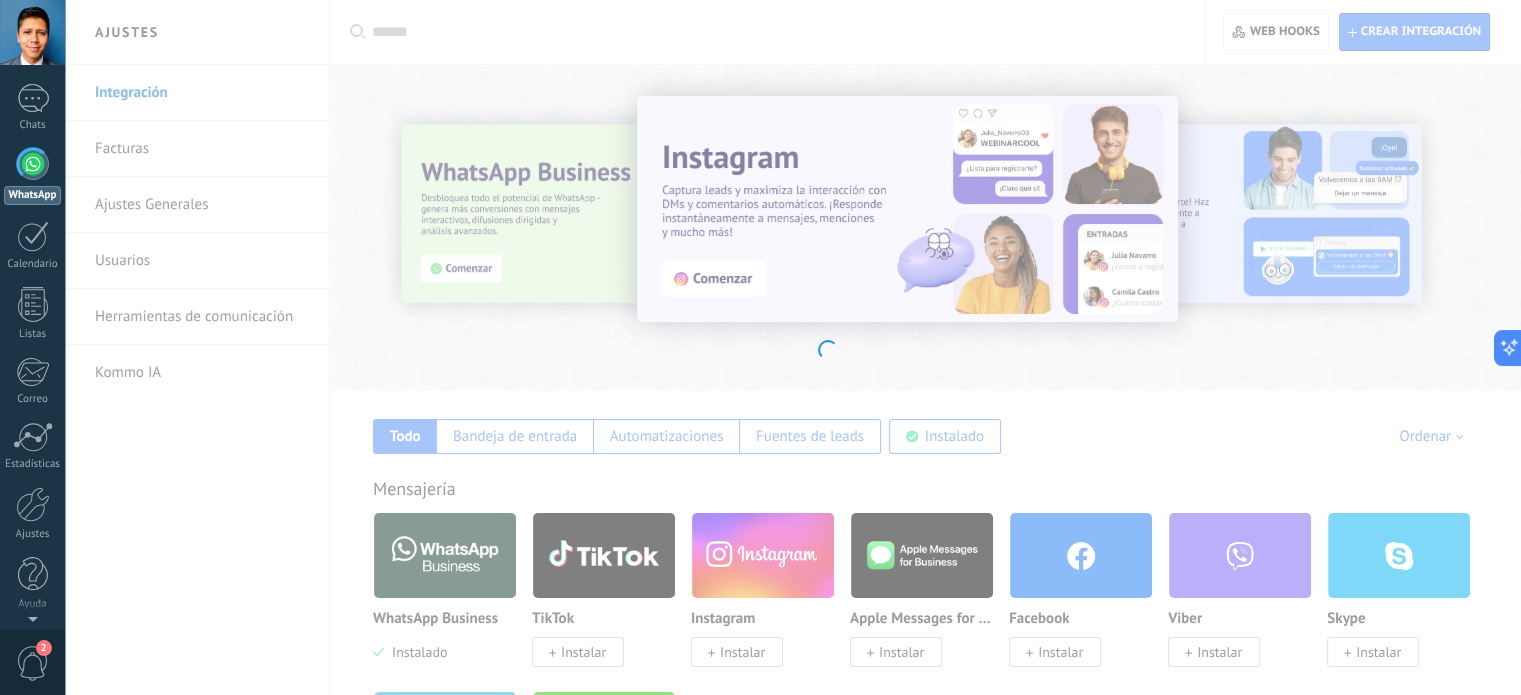 scroll, scrollTop: 0, scrollLeft: 0, axis: both 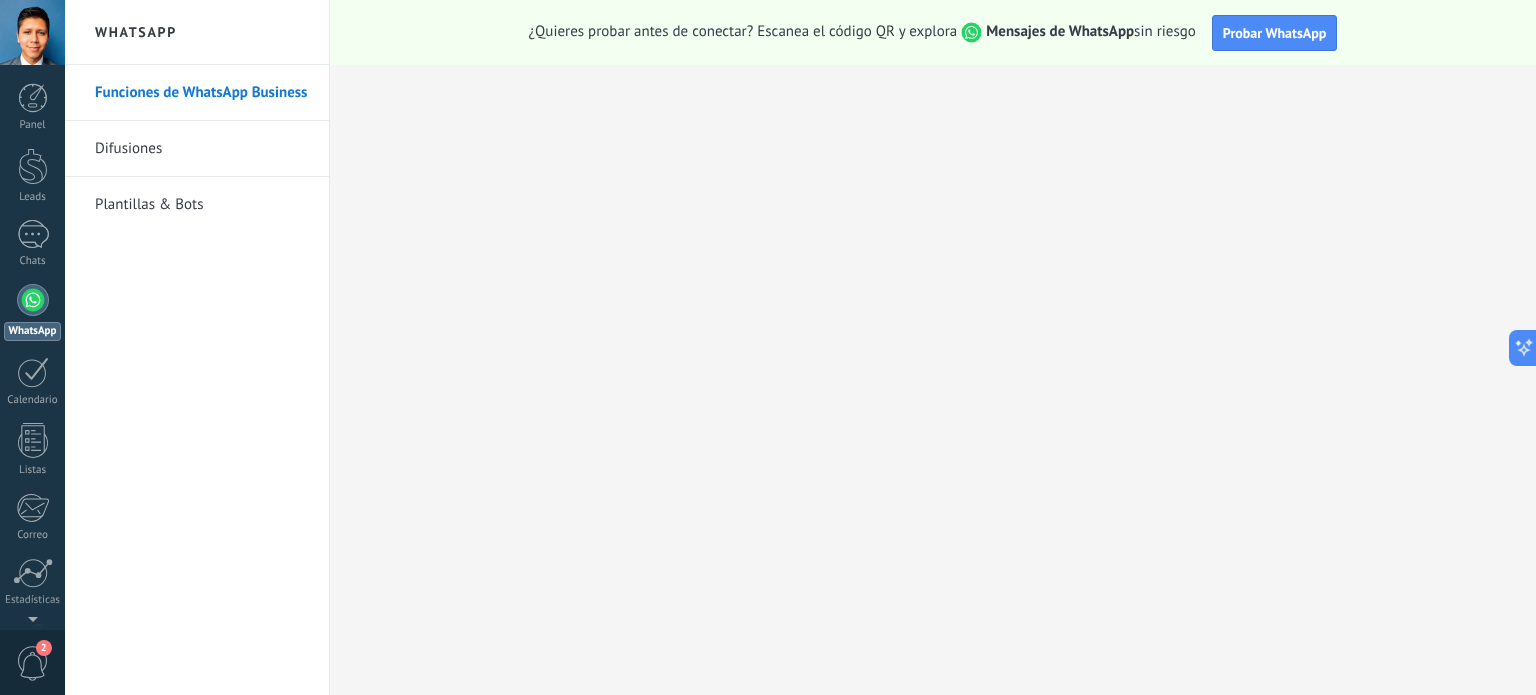 click on "Difusiones" at bounding box center (202, 149) 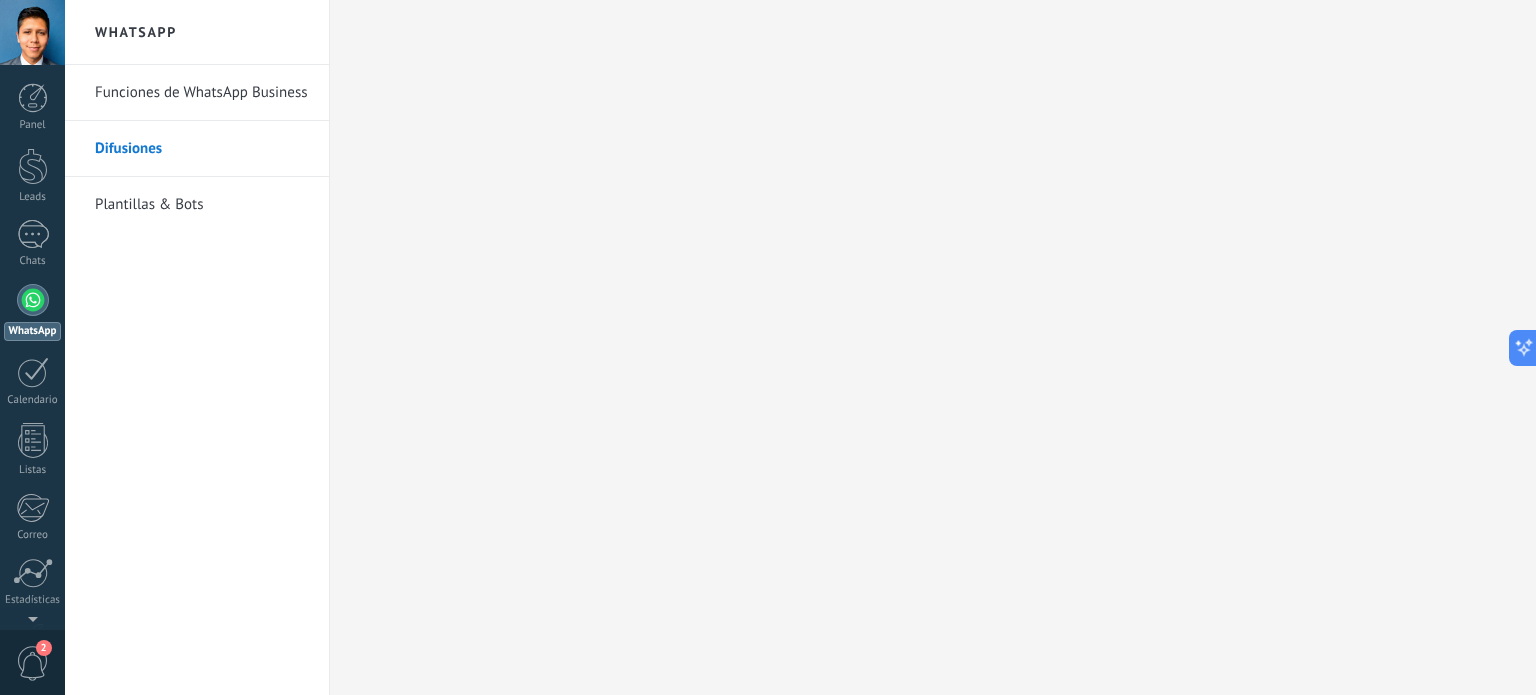 click on ".abccls-1,.abccls-2{fill-rule:evenodd}.abccls-2{fill:#fff} .abfcls-1{fill:none}.abfcls-2{fill:#fff} .abncls-1{isolation:isolate}.abncls-2{opacity:.06}.abncls-2,.abncls-3,.abncls-6{mix-blend-mode:multiply}.abncls-3{opacity:.15}.abncls-4,.abncls-8{fill:#fff}.abncls-5{fill:url(#abnlinear-gradient)}.abncls-6{opacity:.04}.abncls-7{fill:url(#abnlinear-gradient-2)}.abncls-8{fill-rule:evenodd} .abqst0{fill:#ffa200} .abwcls-1{fill:#252525} .cls-1{isolation:isolate} .acicls-1{fill:none} .aclcls-1{fill:#232323} .acnst0{display:none} .addcls-1,.addcls-2{fill:none;stroke-miterlimit:10}.addcls-1{stroke:#dfe0e5}.addcls-2{stroke:#a1a7ab} .adecls-1,.adecls-2{fill:none;stroke-miterlimit:10}.adecls-1{stroke:#dfe0e5}.adecls-2{stroke:#a1a7ab} .adqcls-1{fill:#8591a5;fill-rule:evenodd} .aeccls-1{fill:#5c9f37} .aeecls-1{fill:#f86161} .aejcls-1{fill:#8591a5;fill-rule:evenodd} .aekcls-1{fill-rule:evenodd} .aelcls-1{fill-rule:evenodd;fill:currentColor} .aemcls-1{fill-rule:evenodd;fill:currentColor} .aencls-2{fill:#f86161;opacity:.3}" at bounding box center [768, 347] 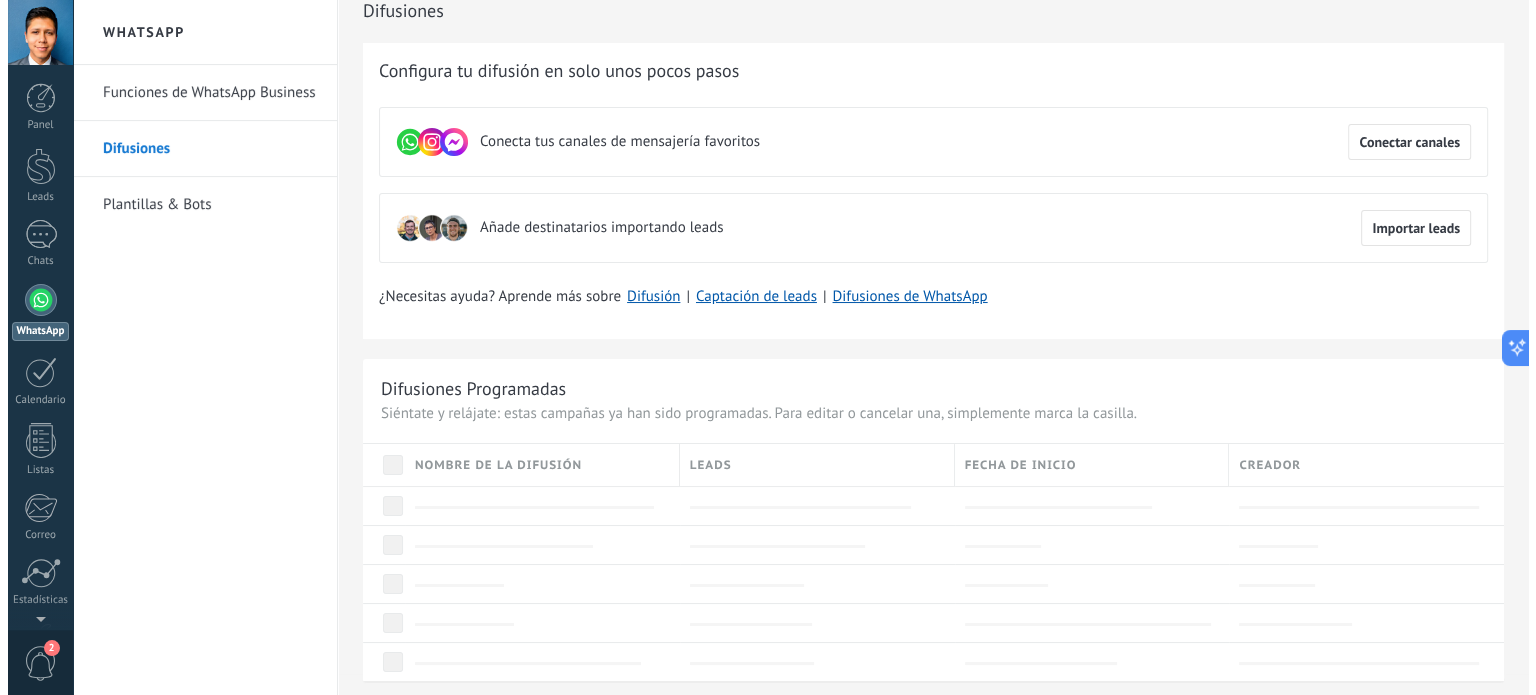 scroll, scrollTop: 0, scrollLeft: 0, axis: both 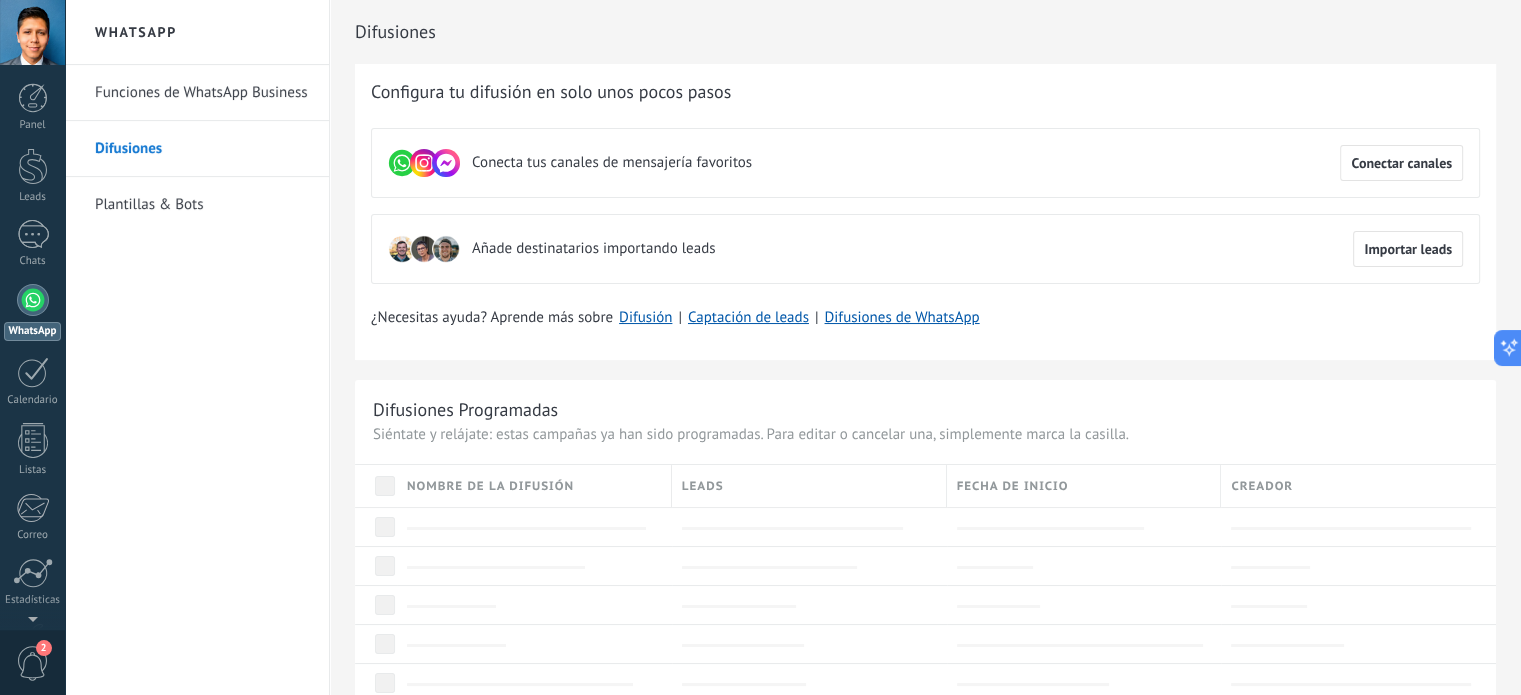 click on "Funciones de WhatsApp Business" at bounding box center [202, 93] 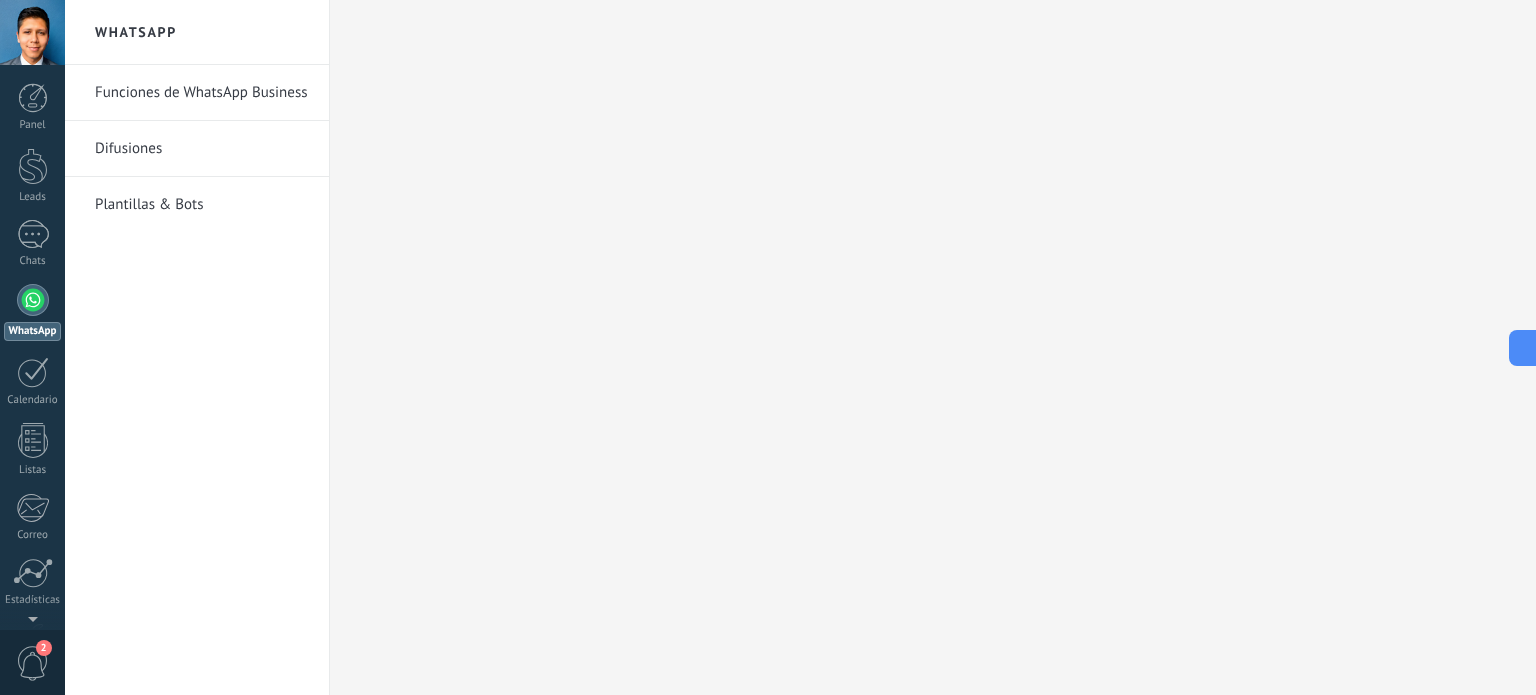 click on "Funciones de WhatsApp Business" at bounding box center (202, 93) 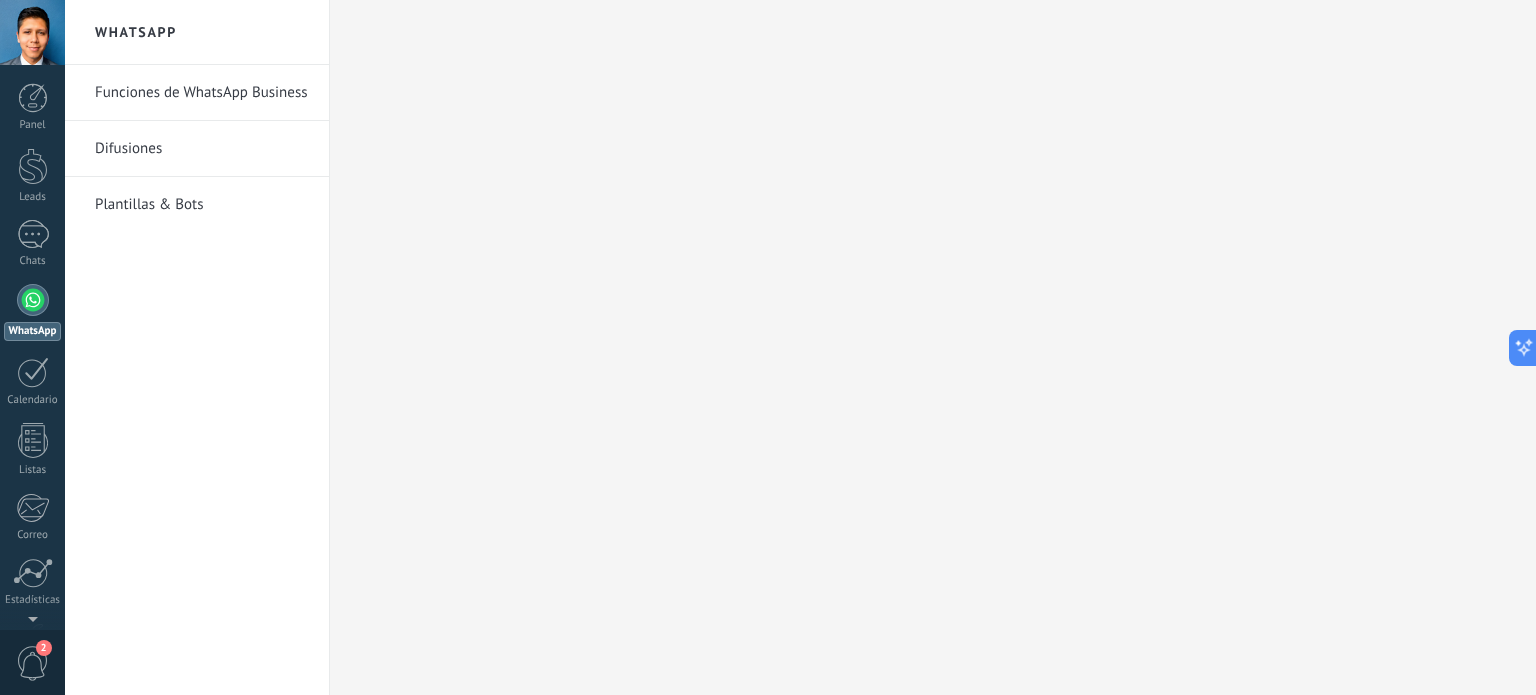 click on "Funciones de WhatsApp Business" at bounding box center (202, 93) 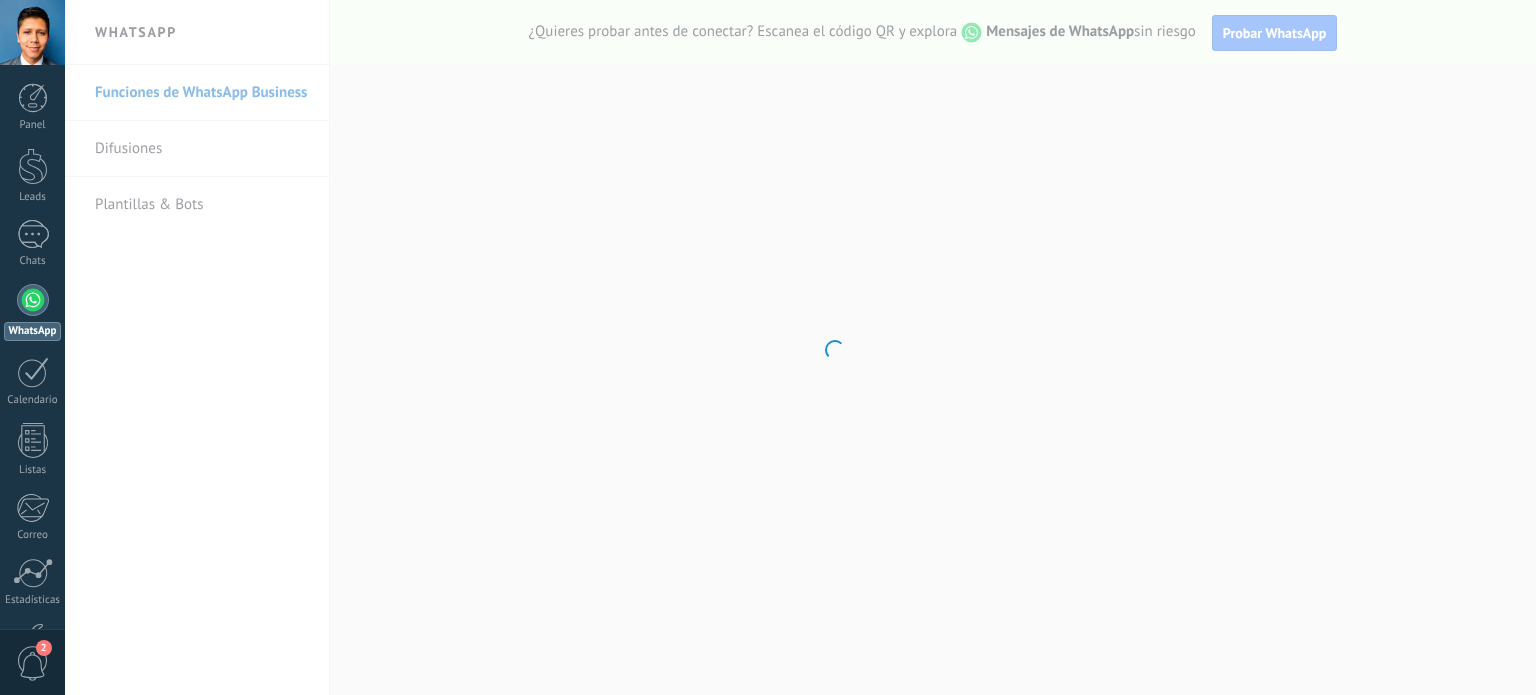 scroll, scrollTop: 0, scrollLeft: 0, axis: both 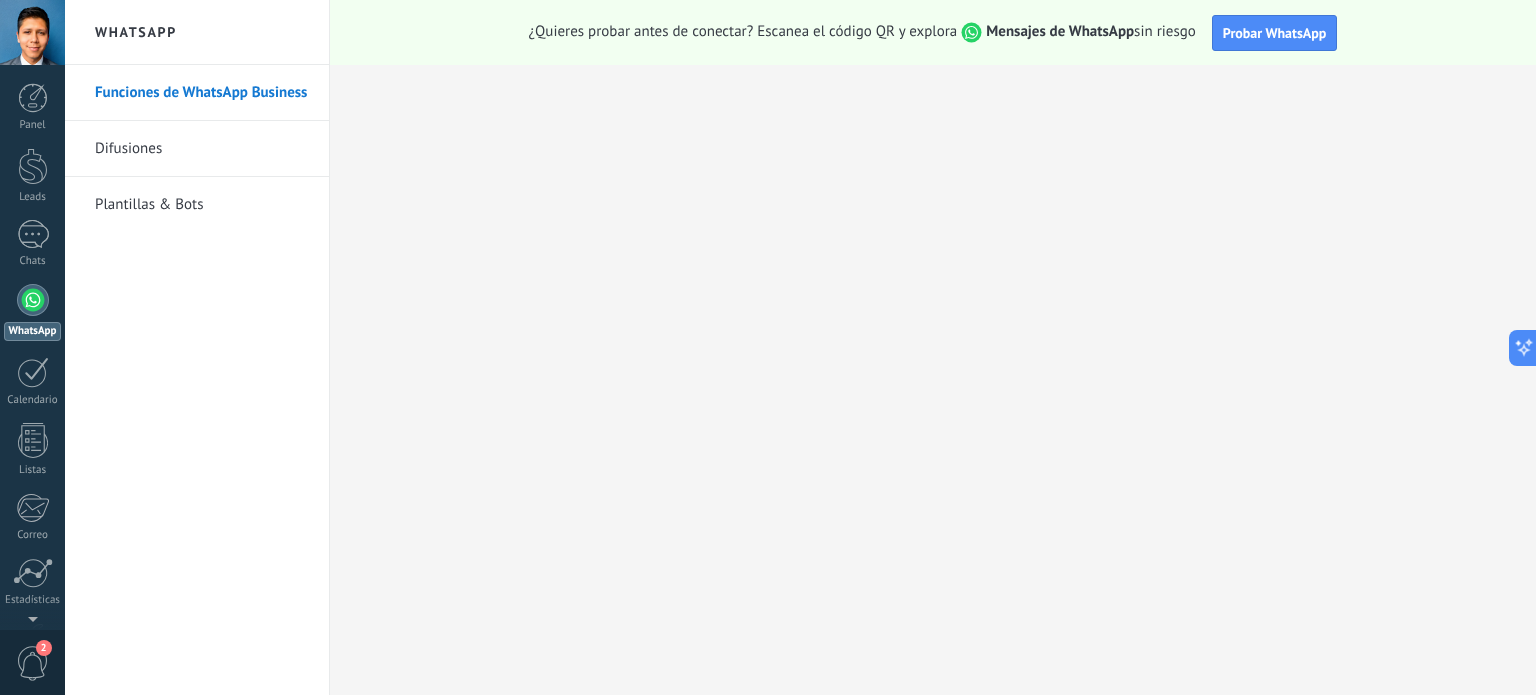 click at bounding box center (33, 300) 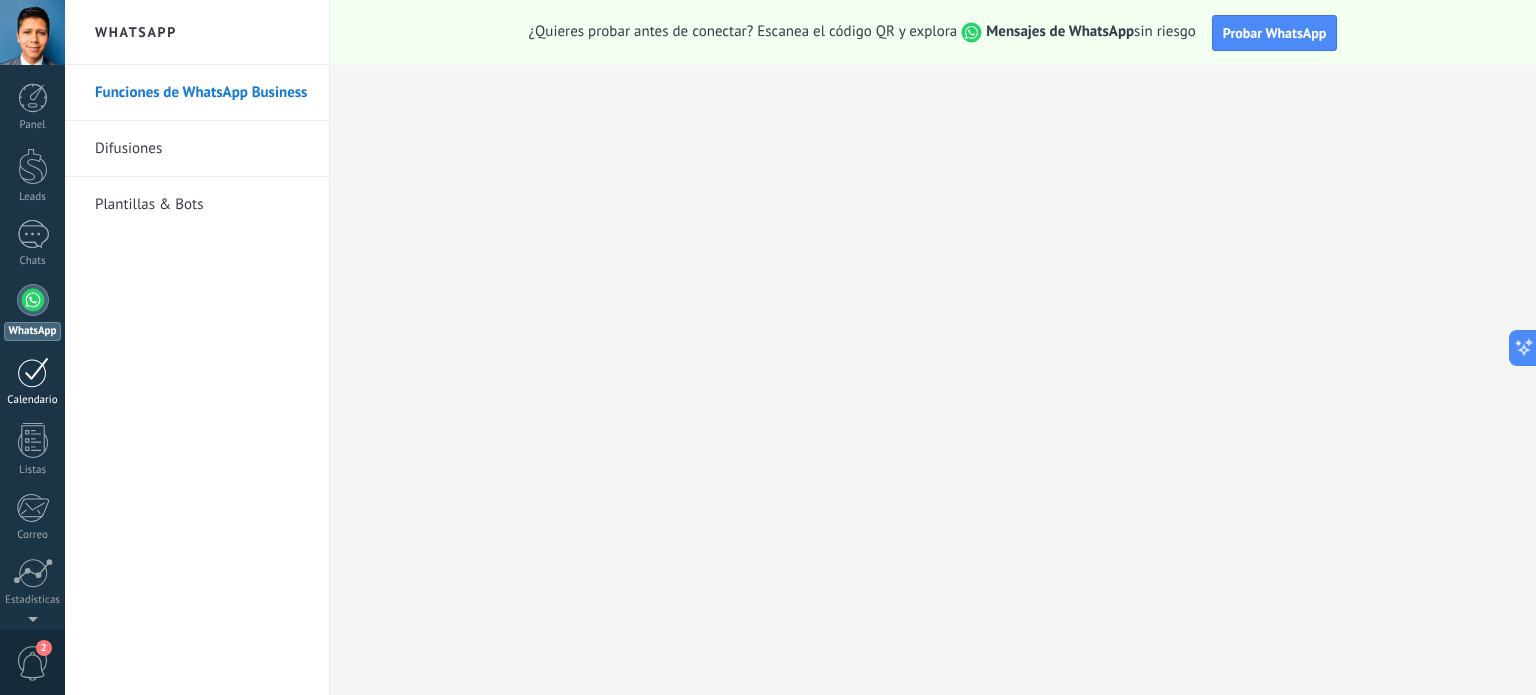 click at bounding box center [33, 372] 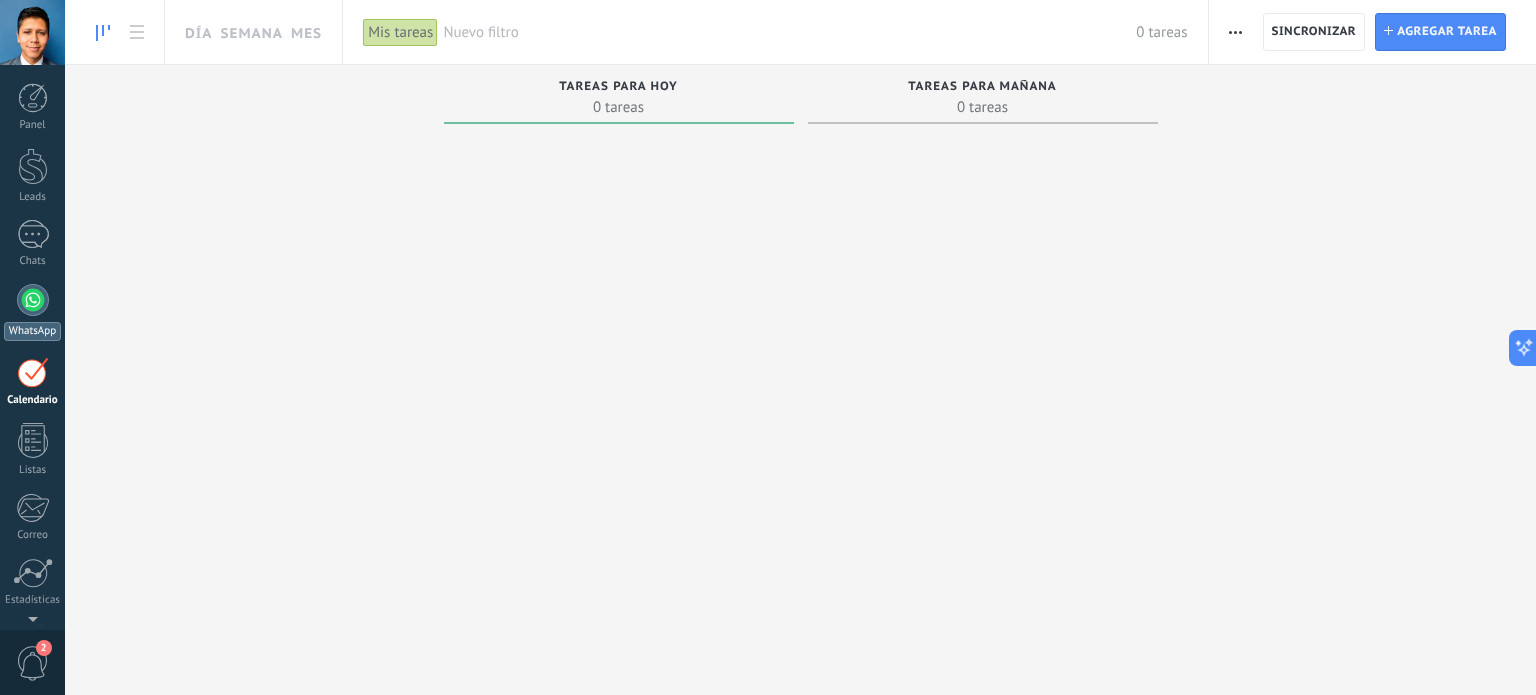 click at bounding box center [33, 300] 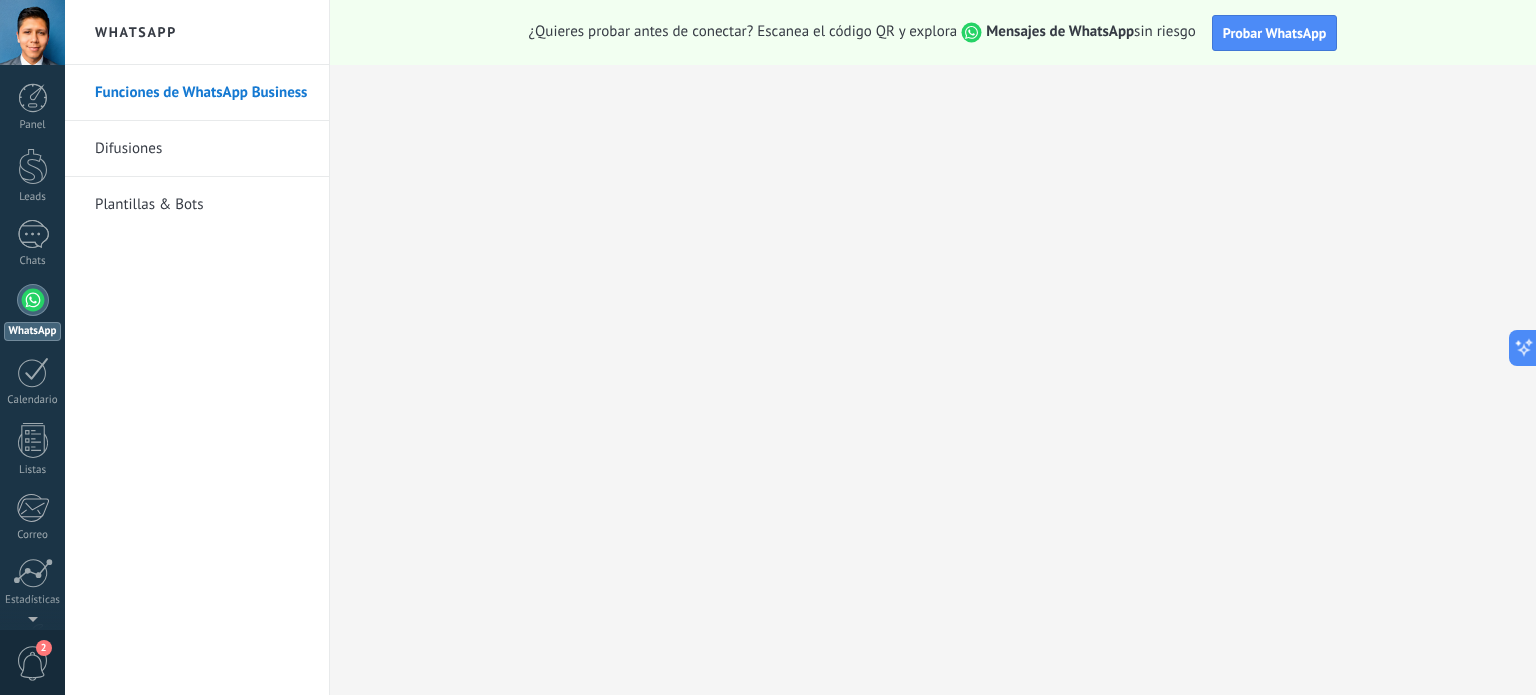 click at bounding box center [33, 300] 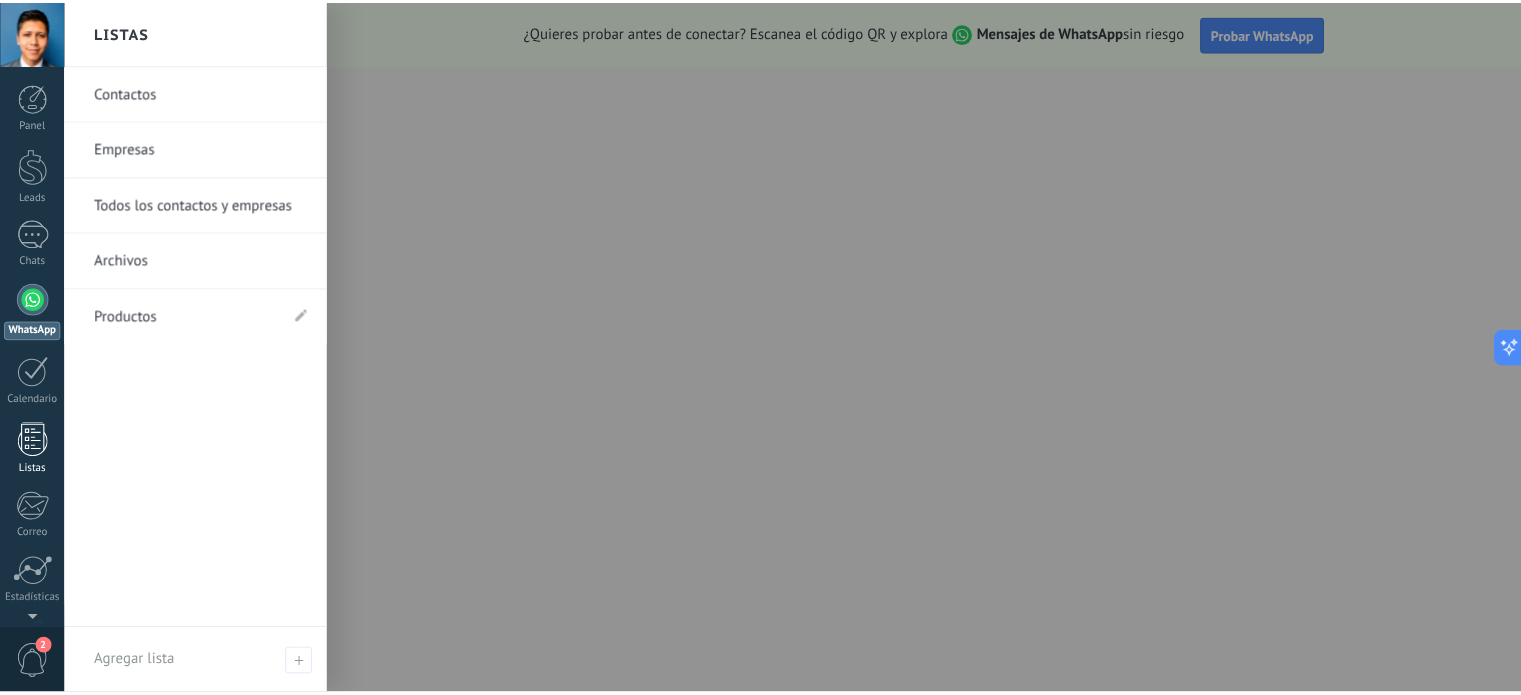 scroll, scrollTop: 136, scrollLeft: 0, axis: vertical 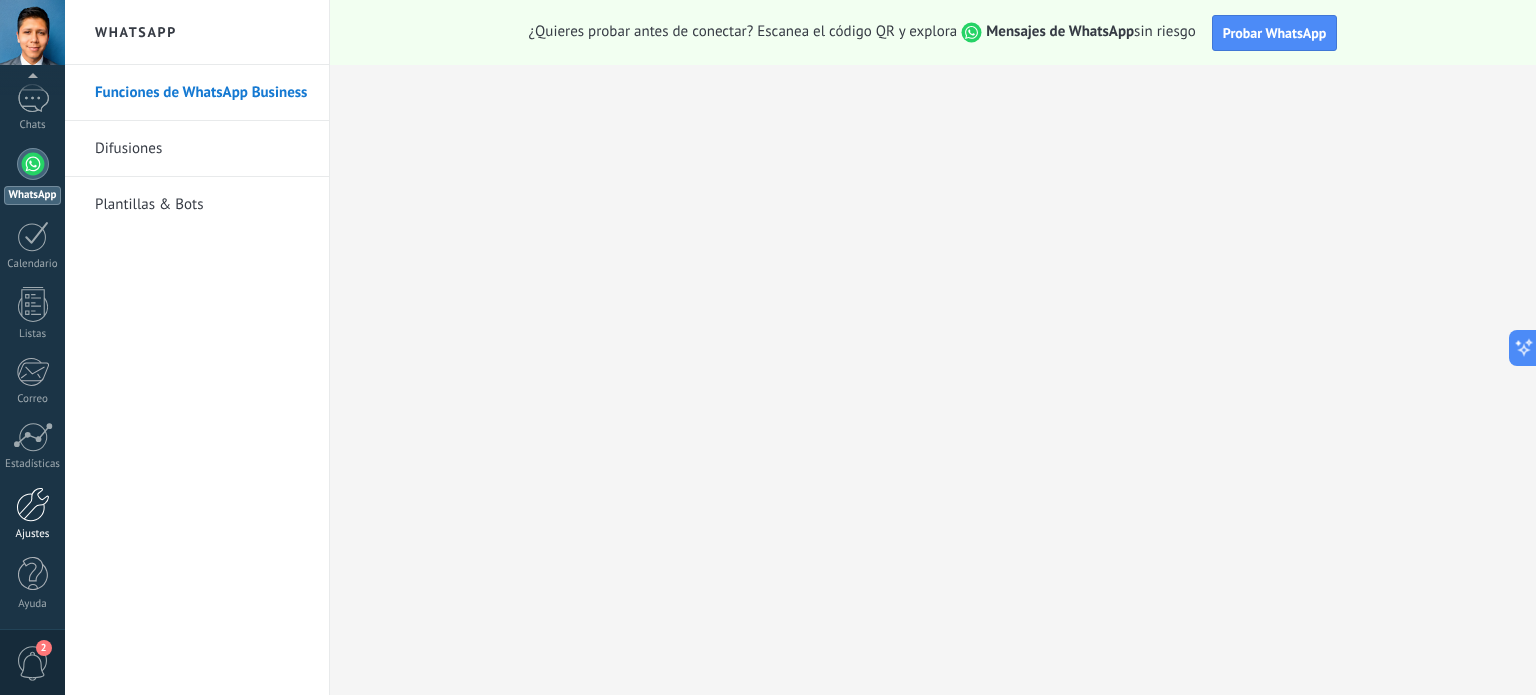 click at bounding box center [33, 504] 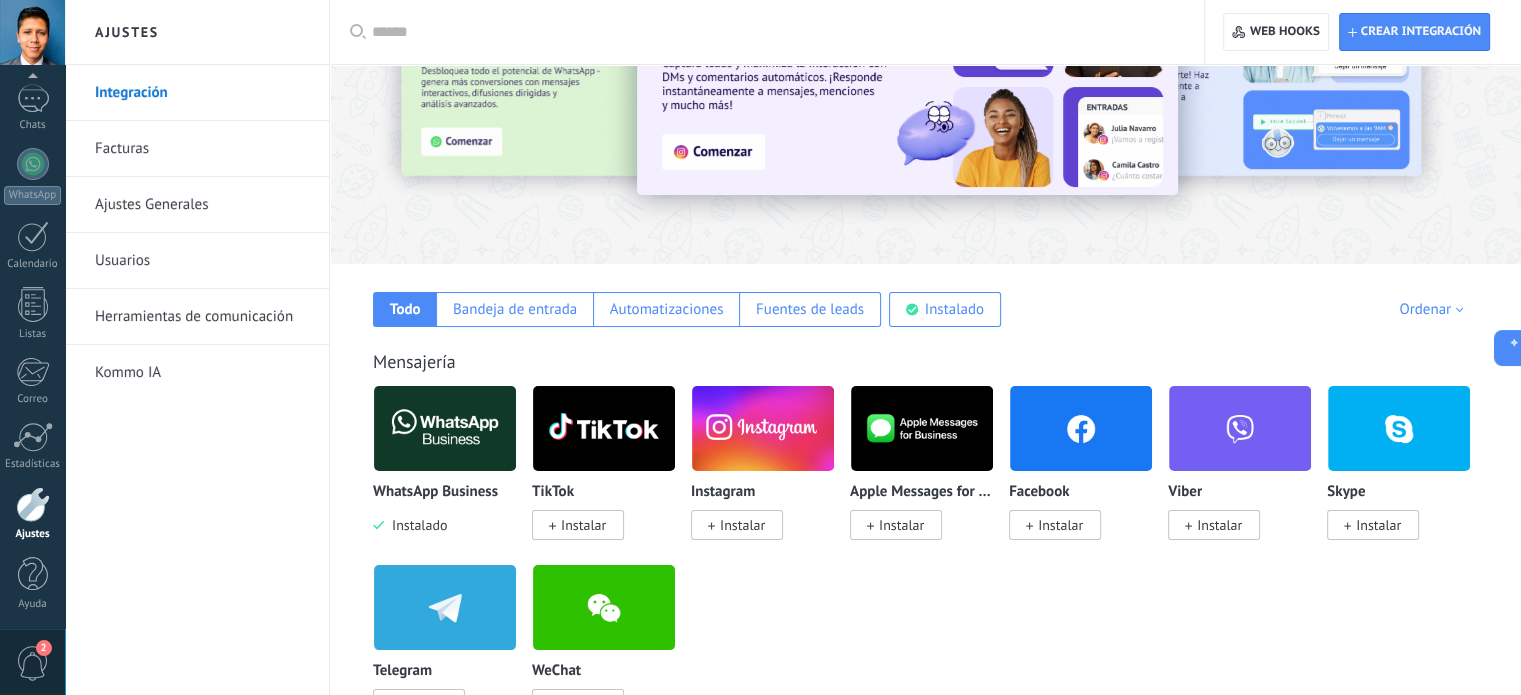scroll, scrollTop: 200, scrollLeft: 0, axis: vertical 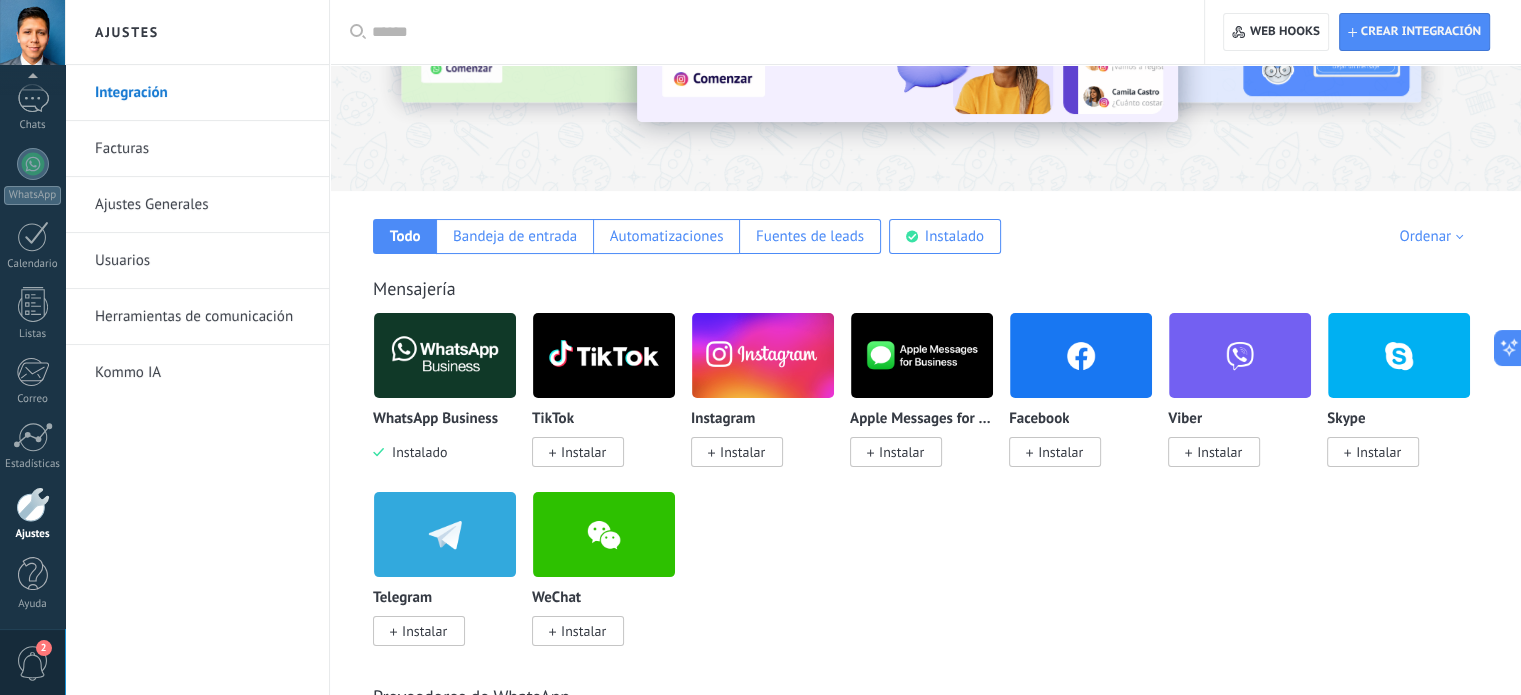 click at bounding box center (445, 355) 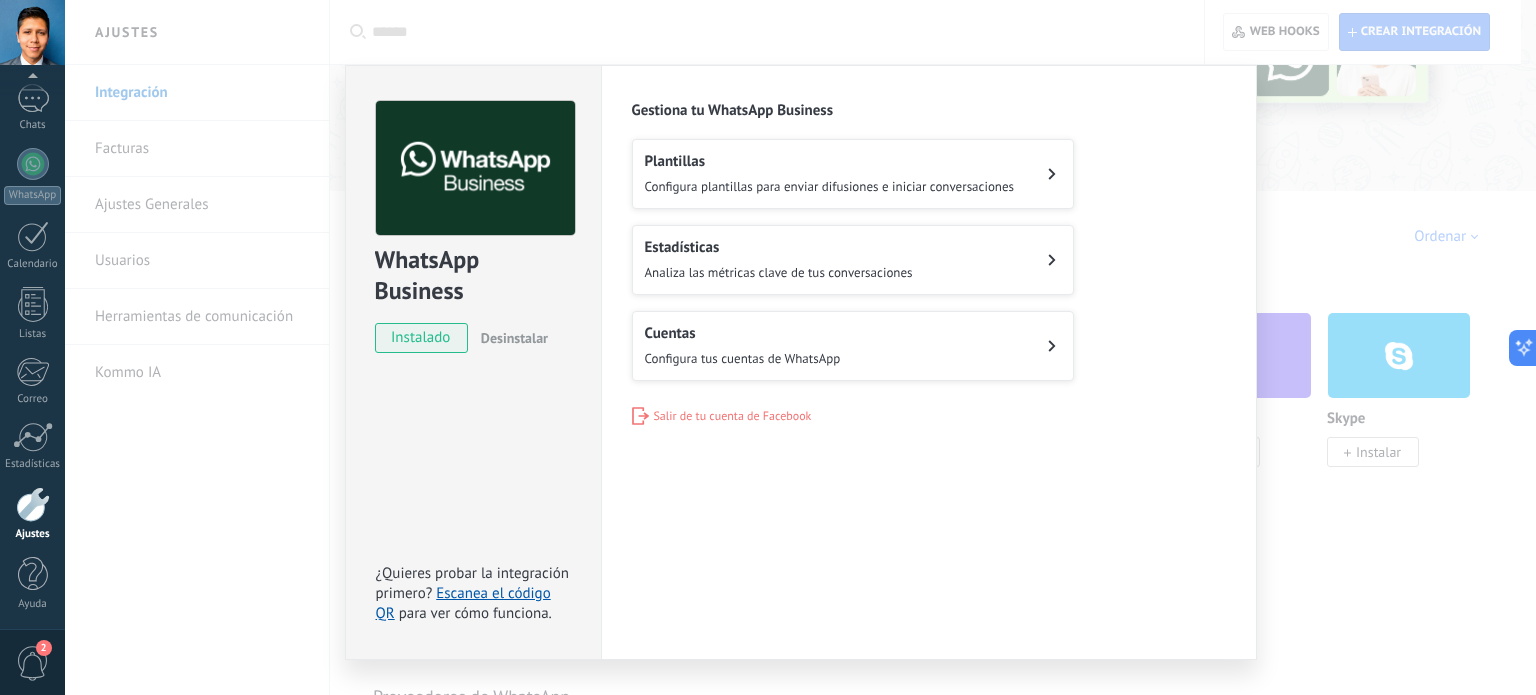 click on "Cuentas Configura tus cuentas de WhatsApp" at bounding box center (830, 174) 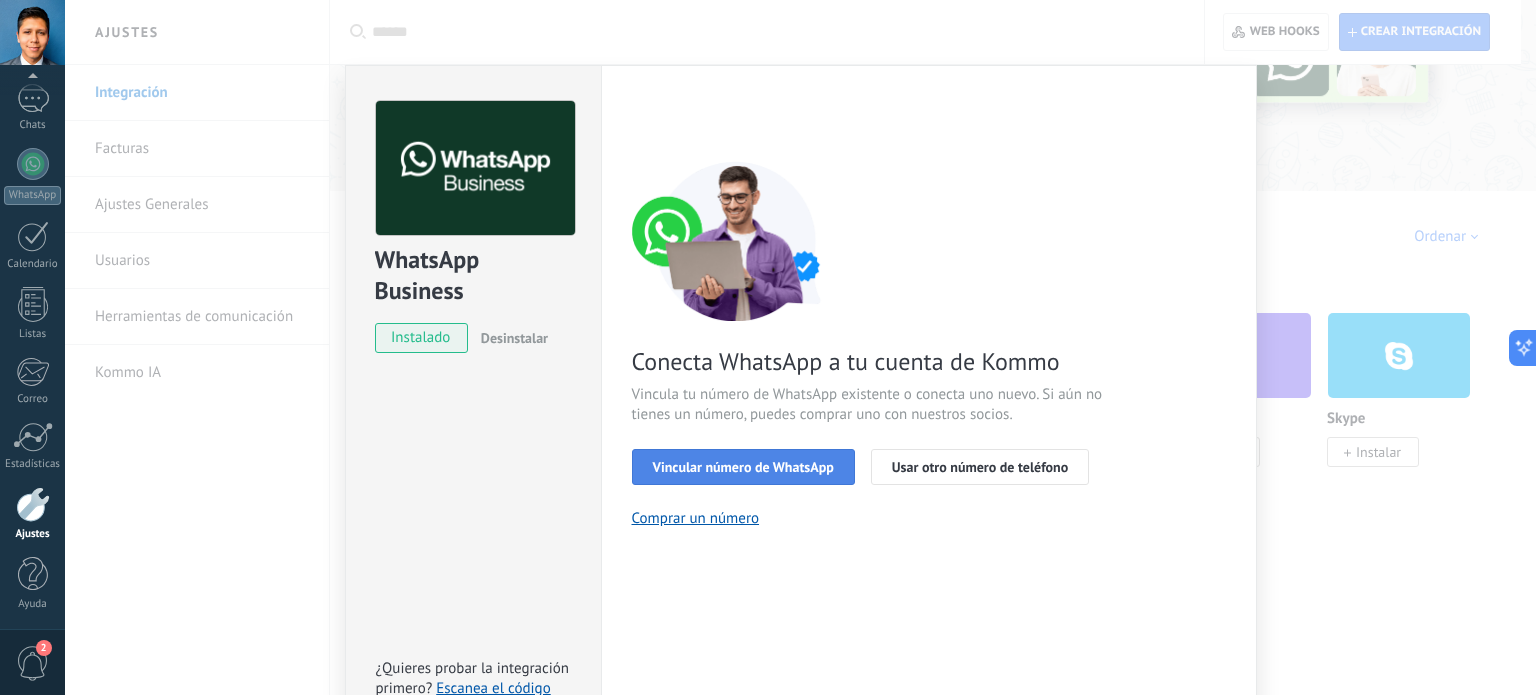 click on "Vincular número de WhatsApp" at bounding box center (743, 467) 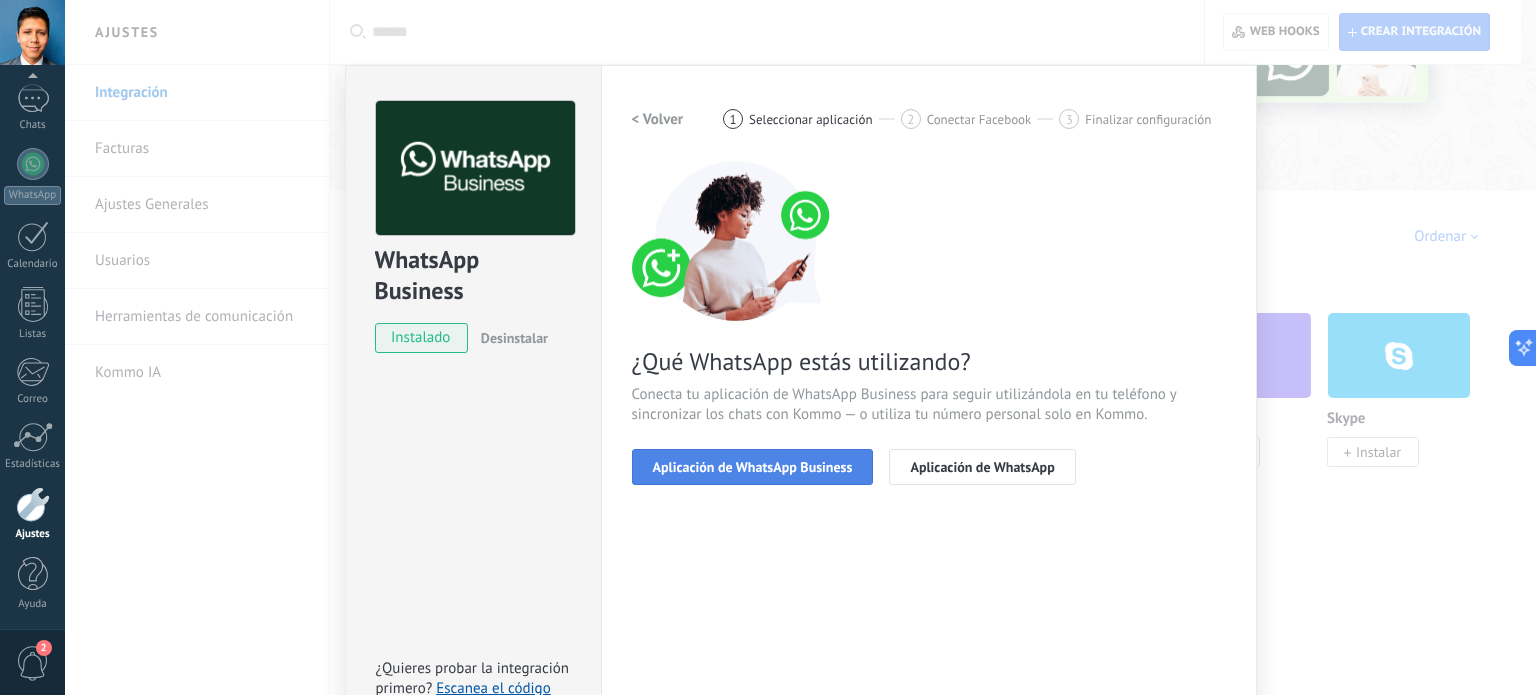 click on "Aplicación de WhatsApp Business" at bounding box center (753, 467) 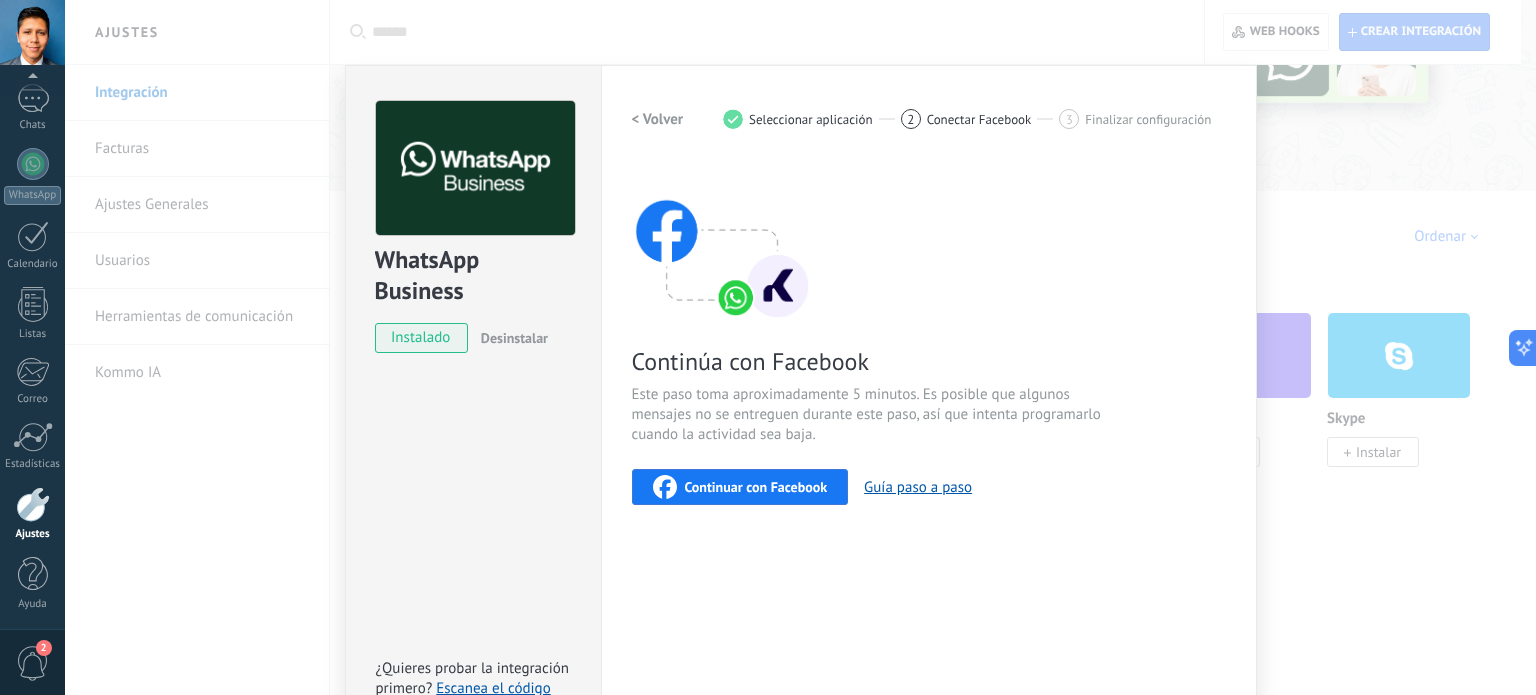 click on "Continuar con Facebook" at bounding box center (756, 487) 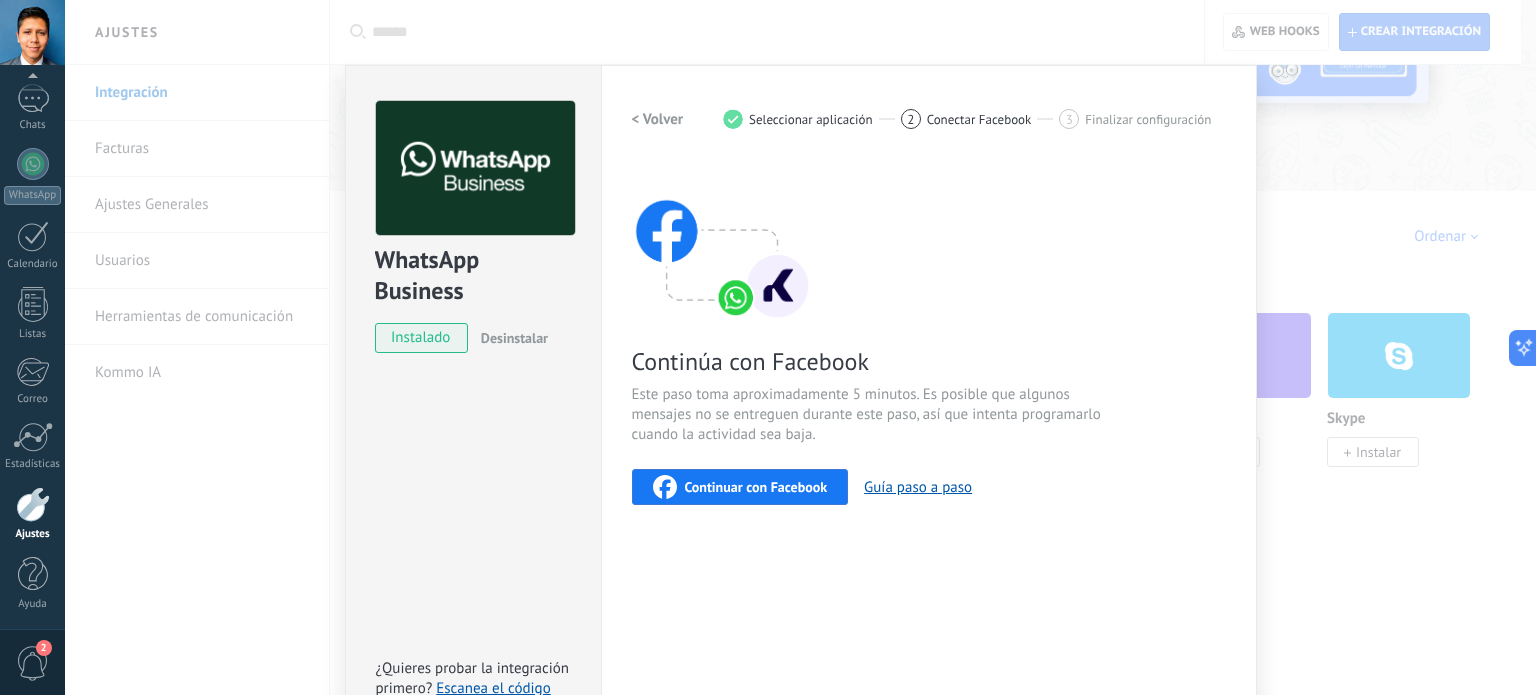 click on "WhatsApp Cloud API más _: Guardar < Volver 1 Seleccionar aplicación 2 Conectar Facebook 3 Finalizar configuración Continúa con Facebook Este paso toma aproximadamente 5 minutos. Es posible que algunos mensajes no se entreguen durante este paso, así que intenta programarlo cuando la actividad sea baja. Continuar con Facebook Guía paso a paso ¿Necesitas ayuda?" at bounding box center [800, 347] 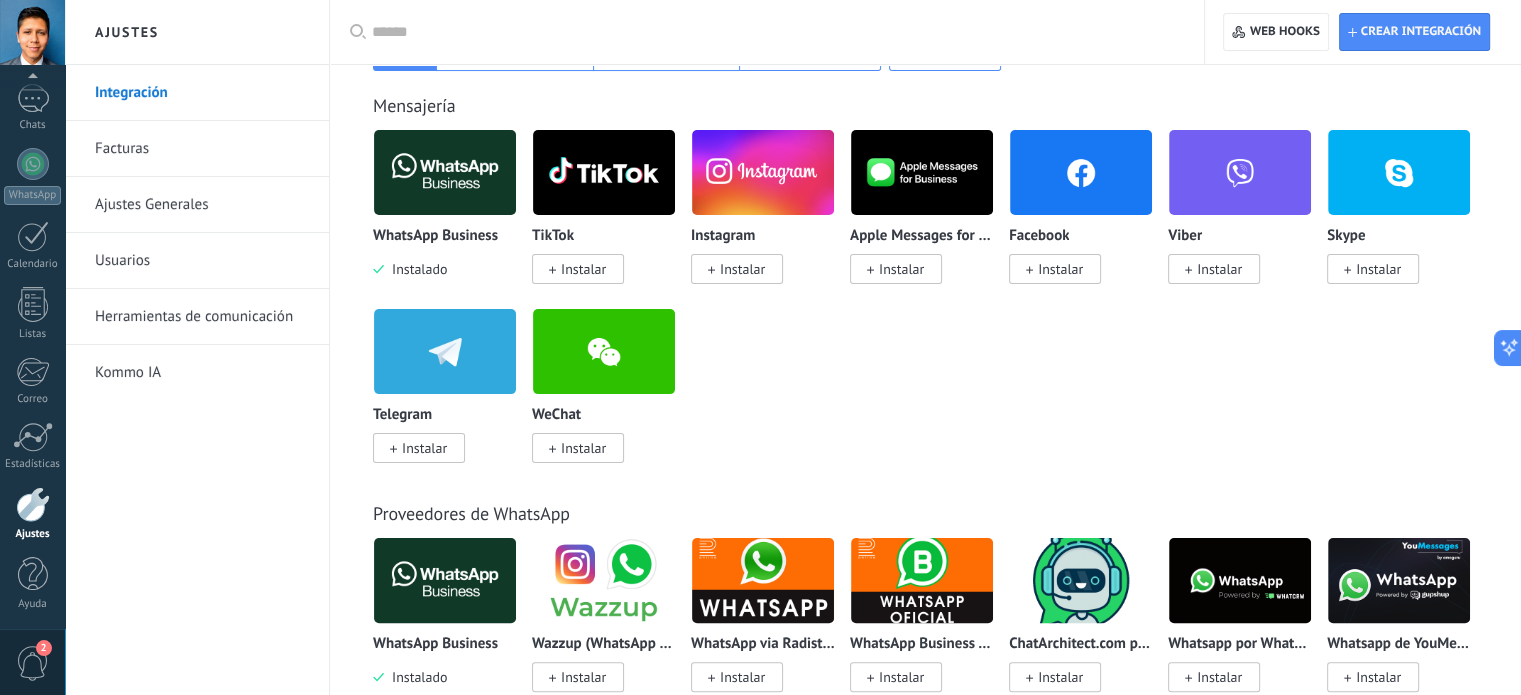 scroll, scrollTop: 211, scrollLeft: 0, axis: vertical 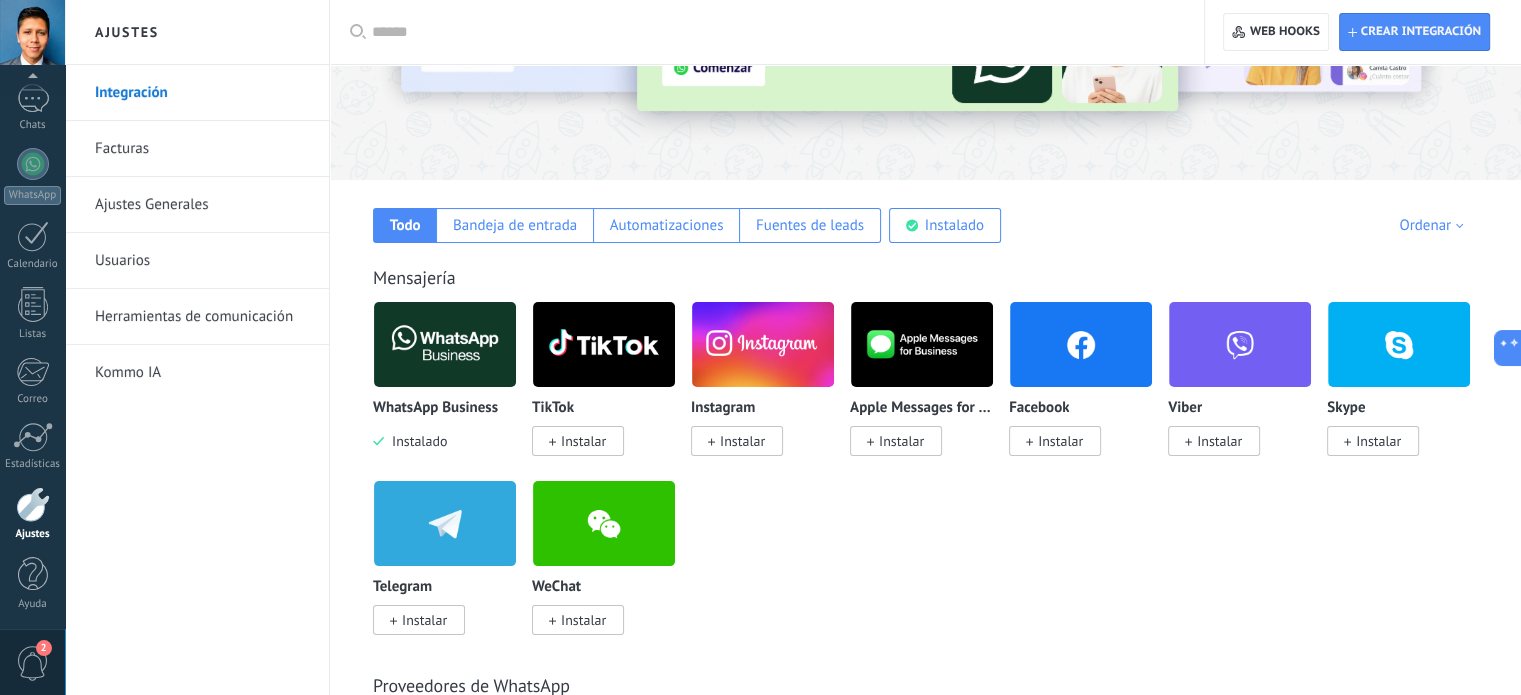 click at bounding box center [445, 344] 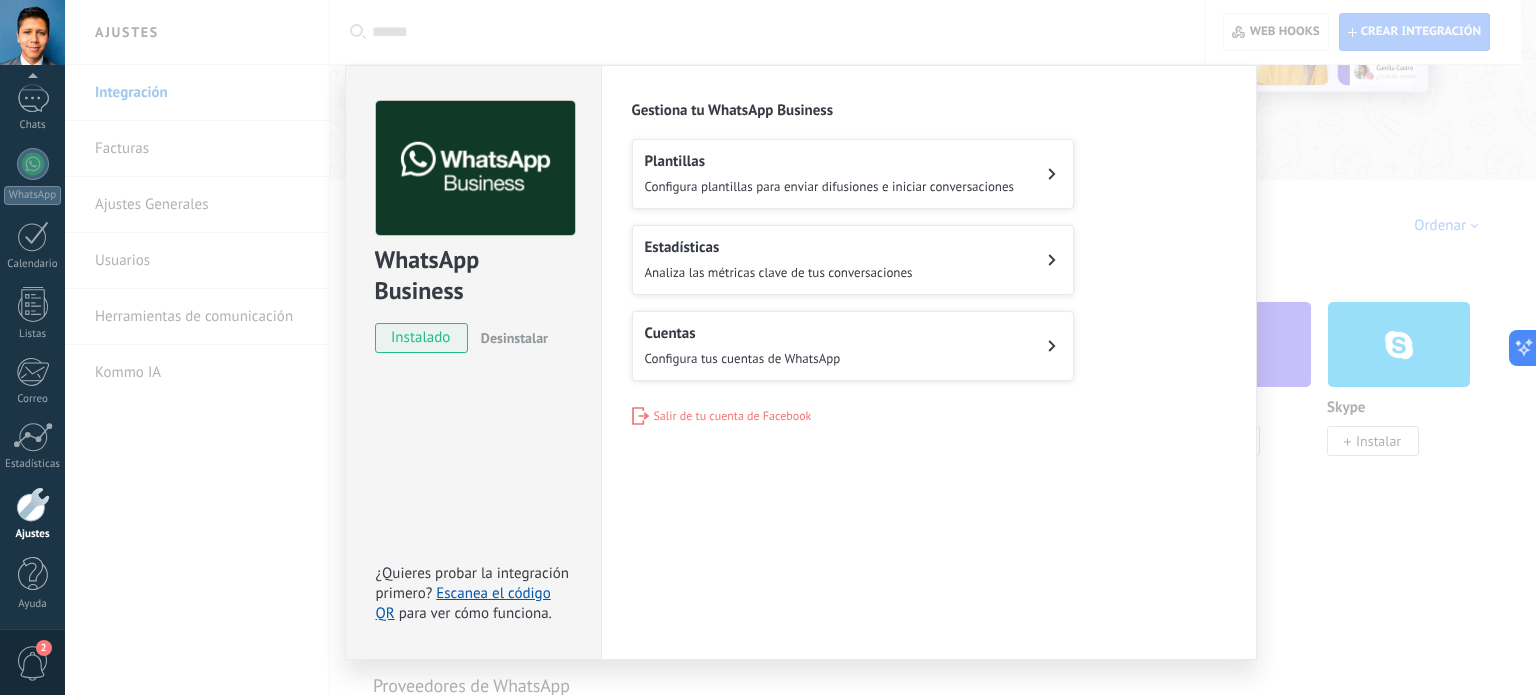 click on "Configura tus cuentas de WhatsApp" at bounding box center [830, 186] 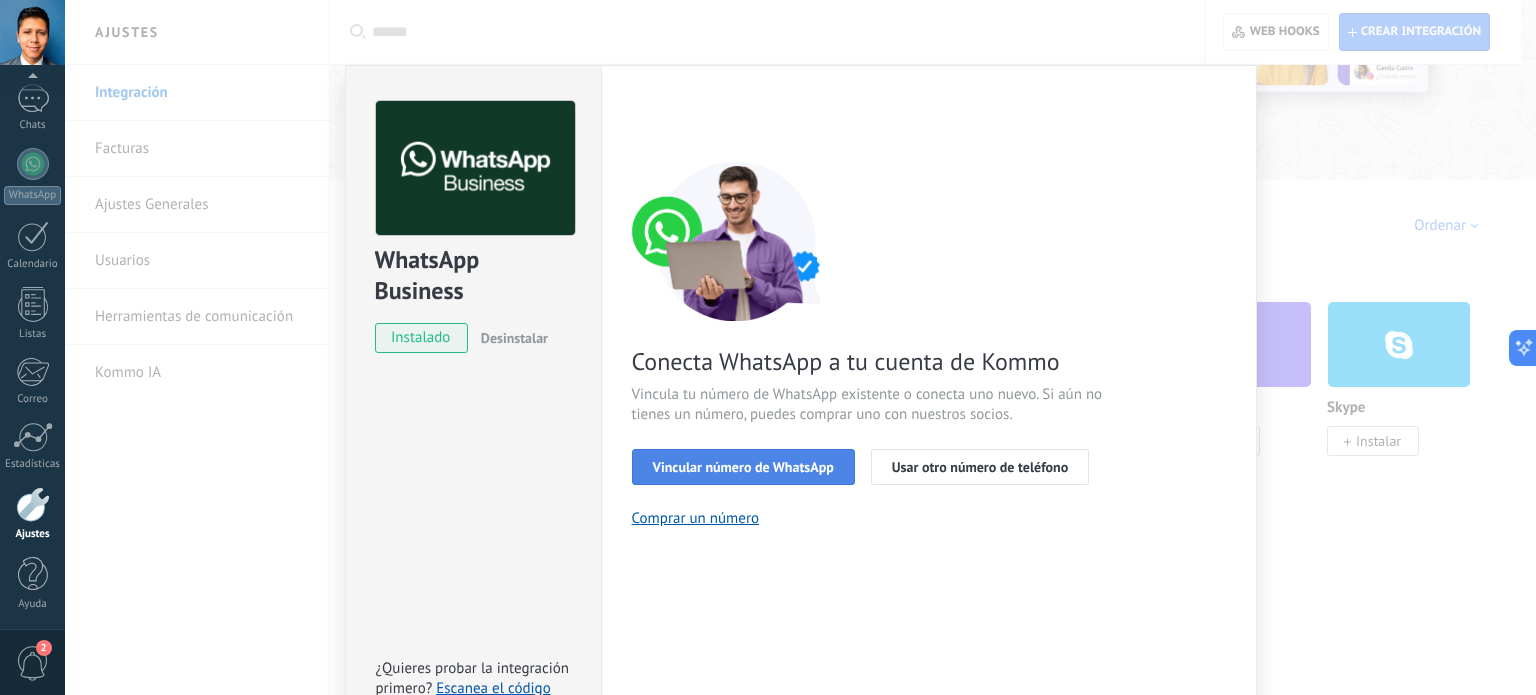 click on "Vincular número de WhatsApp" at bounding box center [743, 467] 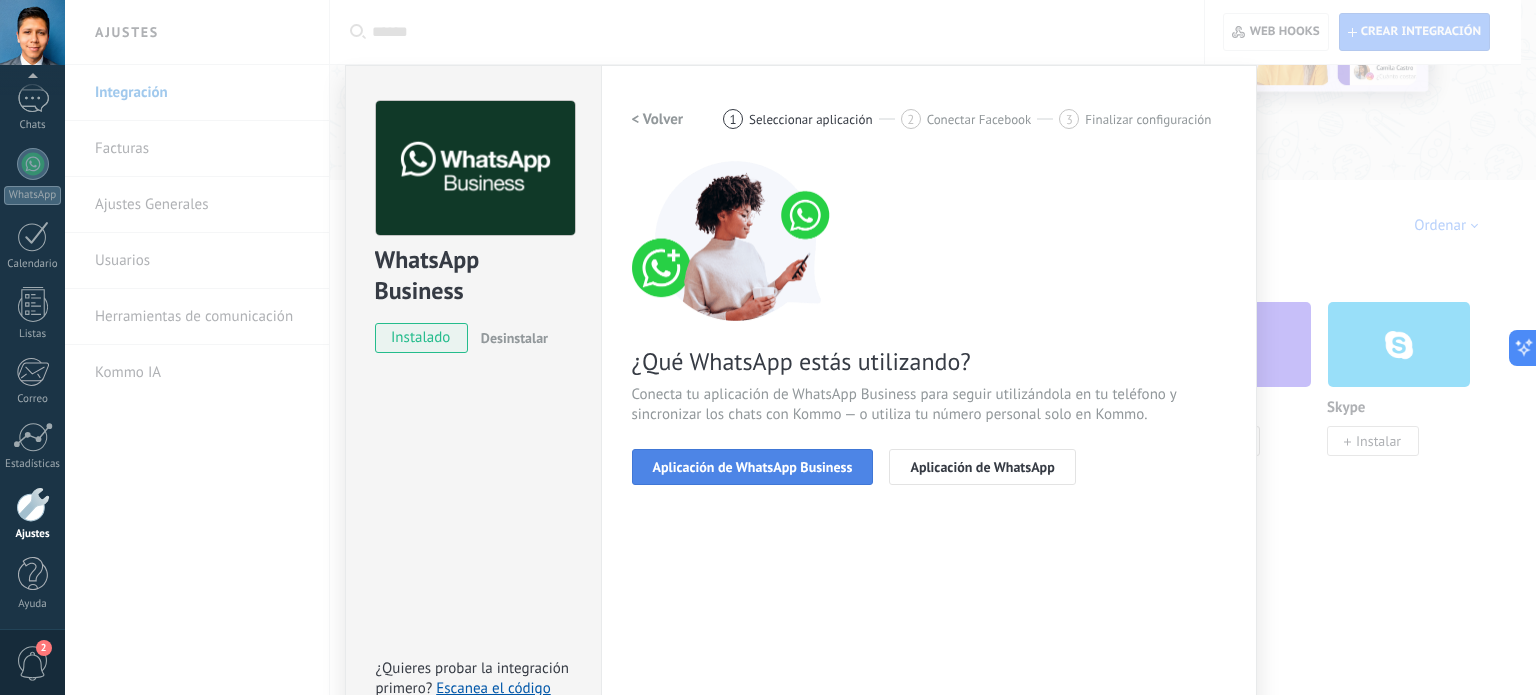 click on "Aplicación de WhatsApp Business" at bounding box center [753, 467] 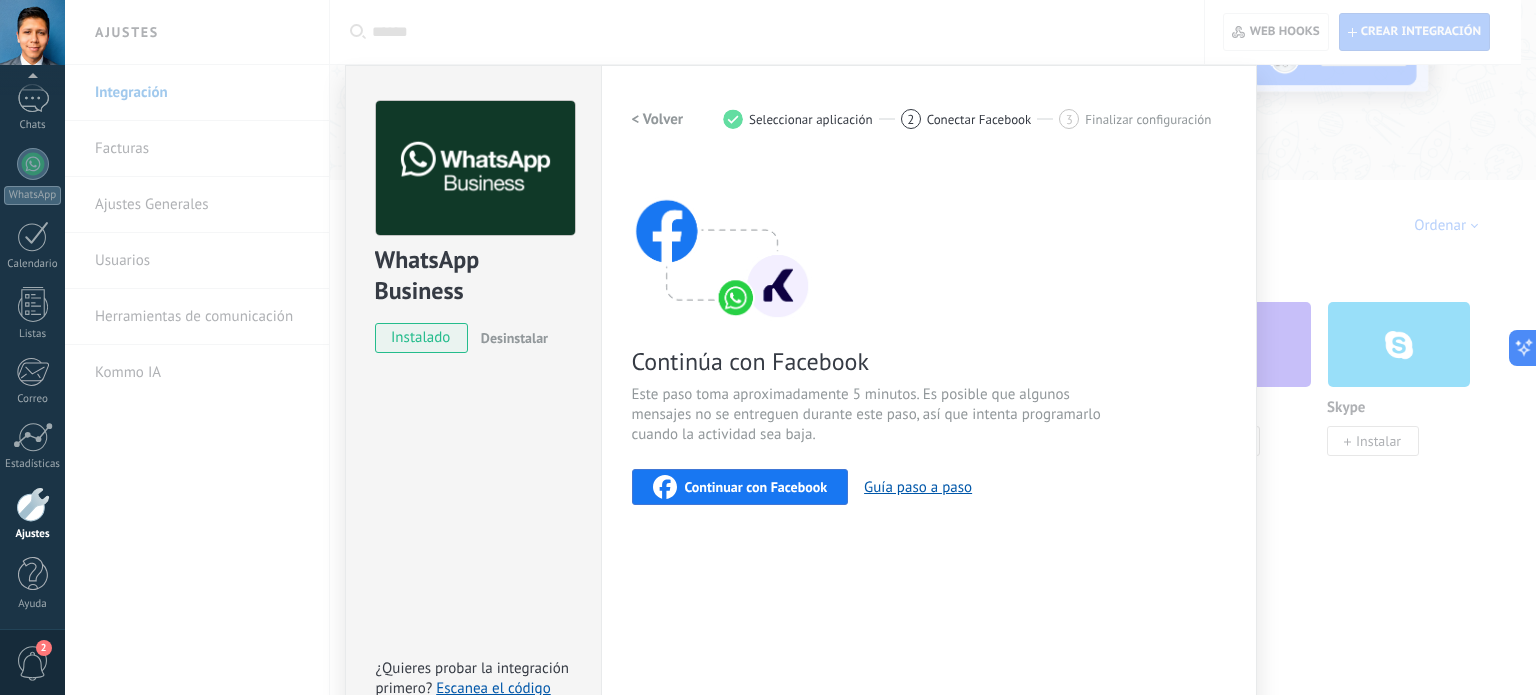click on "Continuar con Facebook" at bounding box center (756, 487) 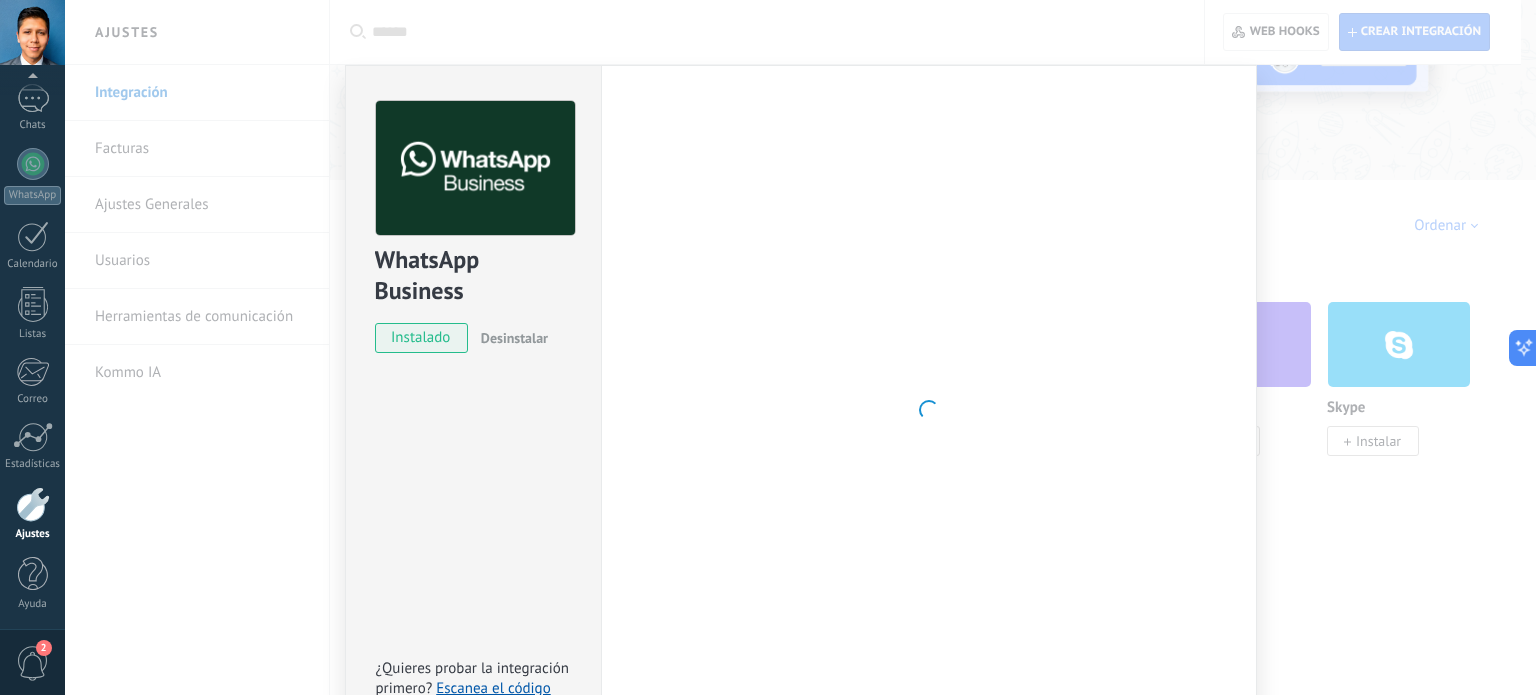 click on "WhatsApp Cloud API más _: Guardar < Volver 1 Seleccionar aplicación 2 Conectar Facebook 3 Finalizar configuración Continúa con Facebook Este paso toma aproximadamente 5 minutos. Es posible que algunos mensajes no se entreguen durante este paso, así que intenta programarlo cuando la actividad sea baja. Continuar con Facebook Guía paso a paso ¿Necesitas ayuda?" at bounding box center (800, 347) 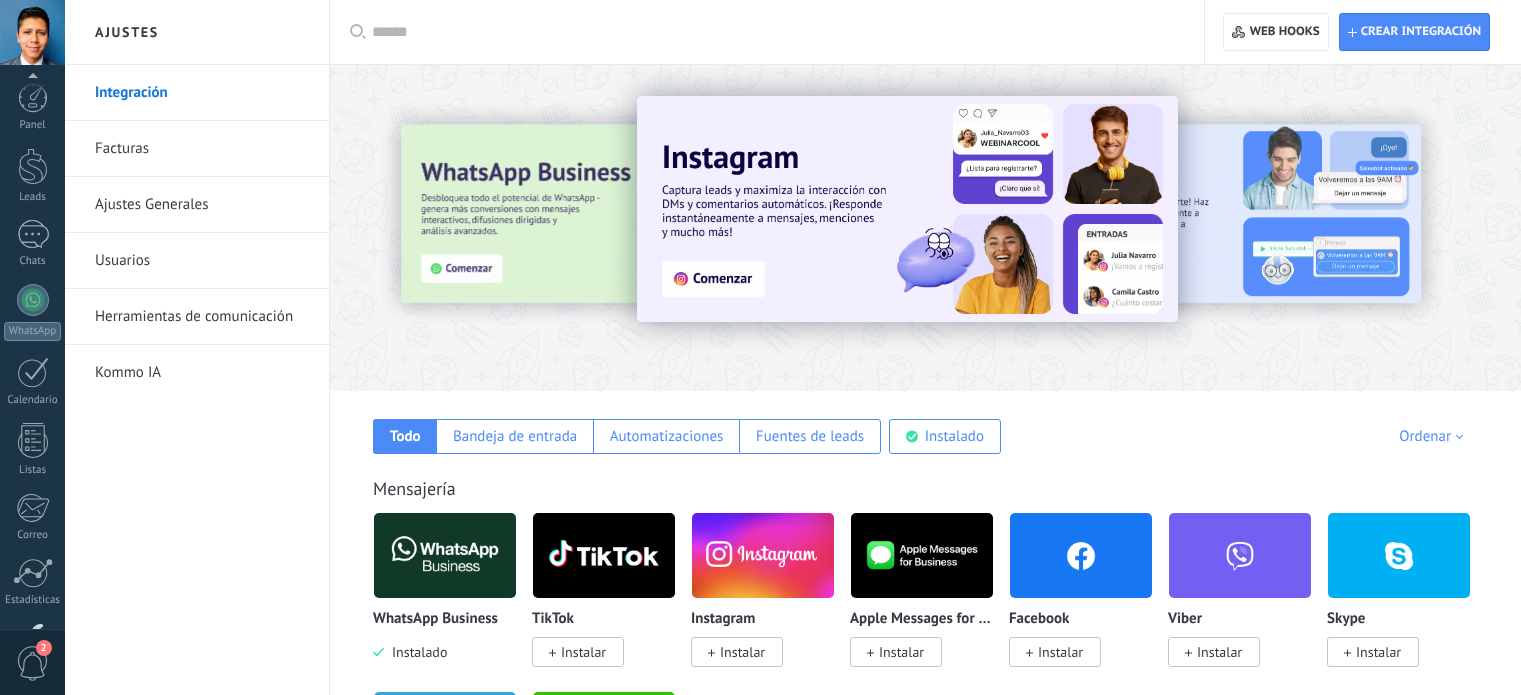 scroll, scrollTop: 0, scrollLeft: 0, axis: both 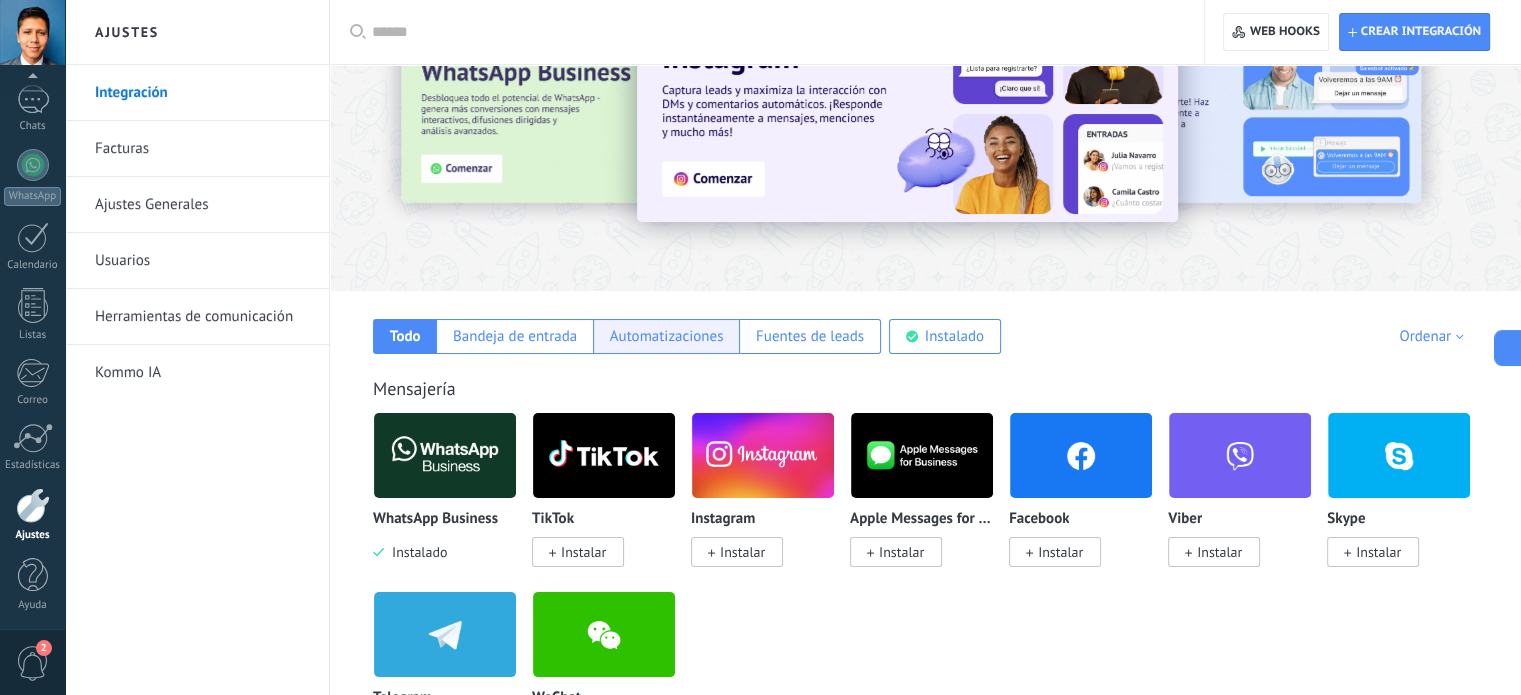 click on "Automatizaciones" at bounding box center (405, 336) 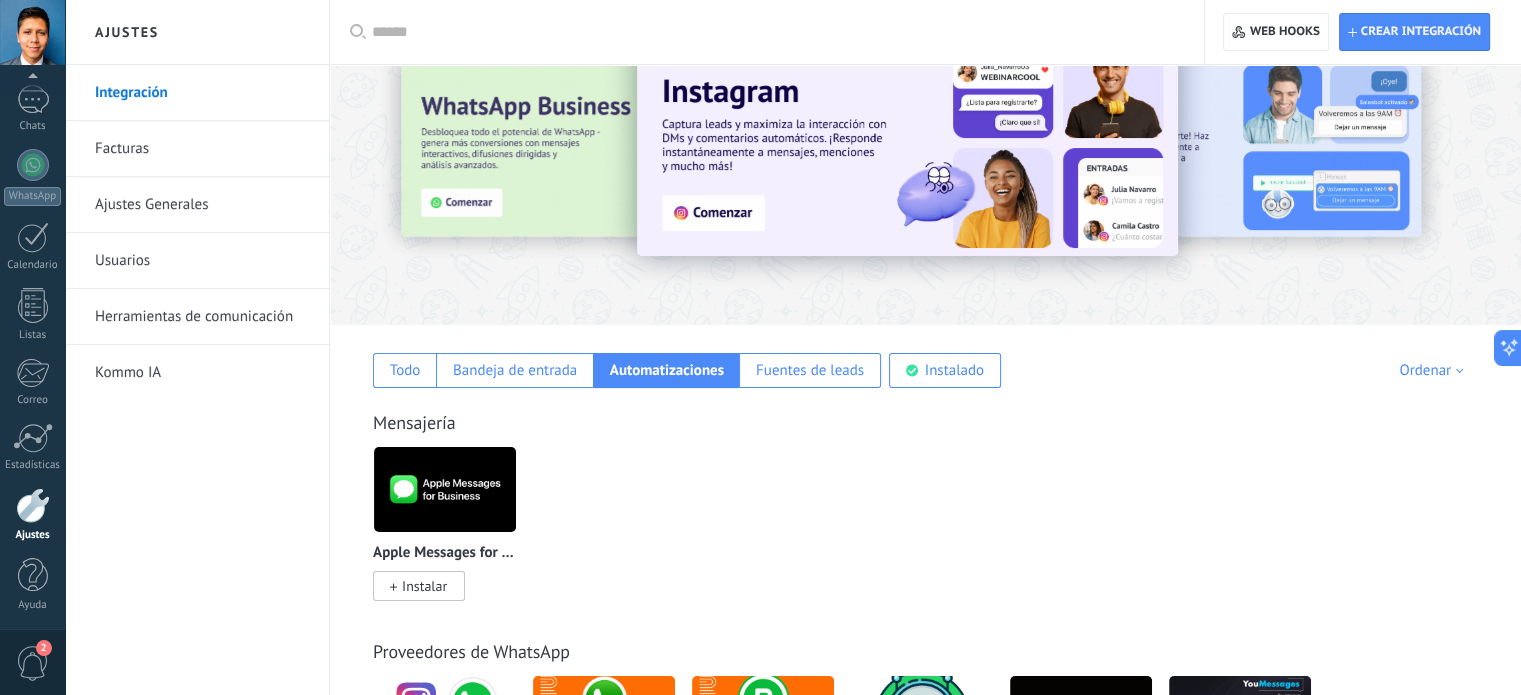 scroll, scrollTop: 0, scrollLeft: 0, axis: both 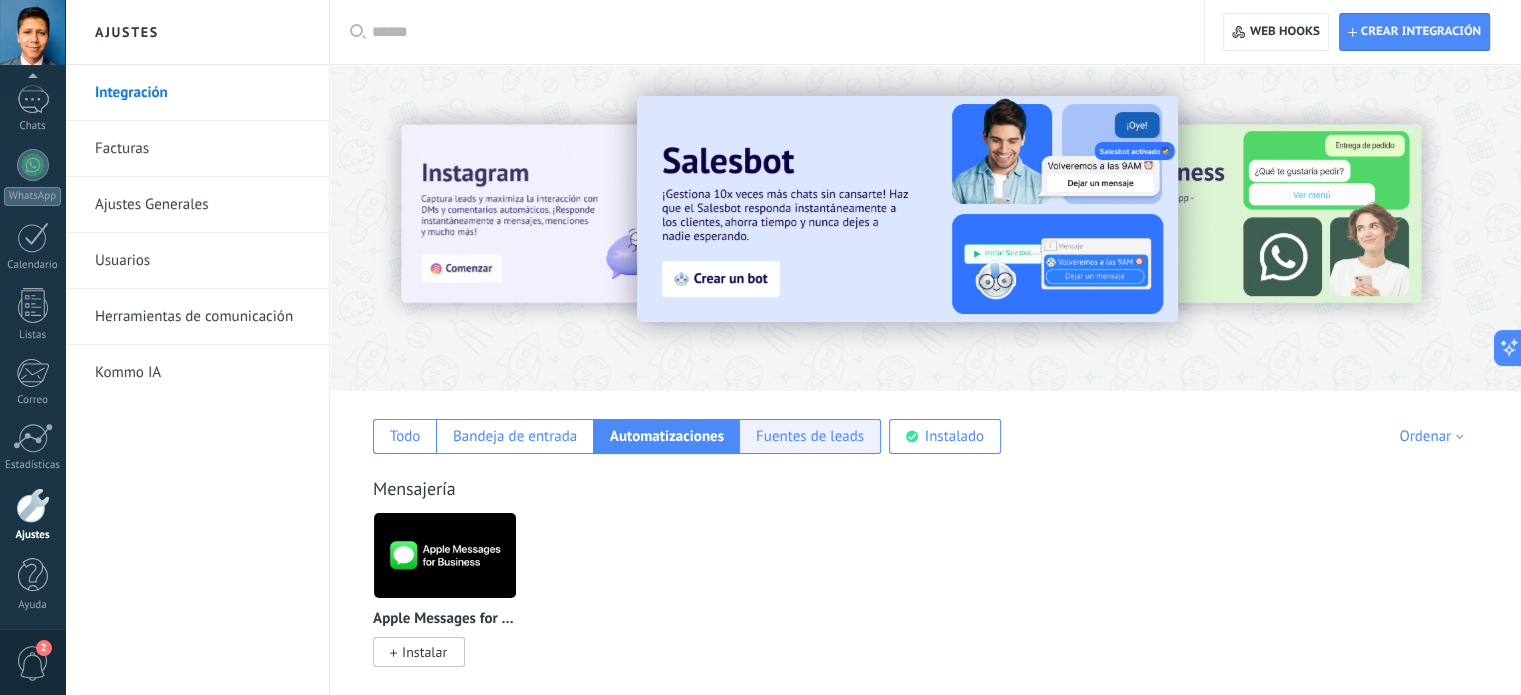 click on "Fuentes de leads" at bounding box center [405, 436] 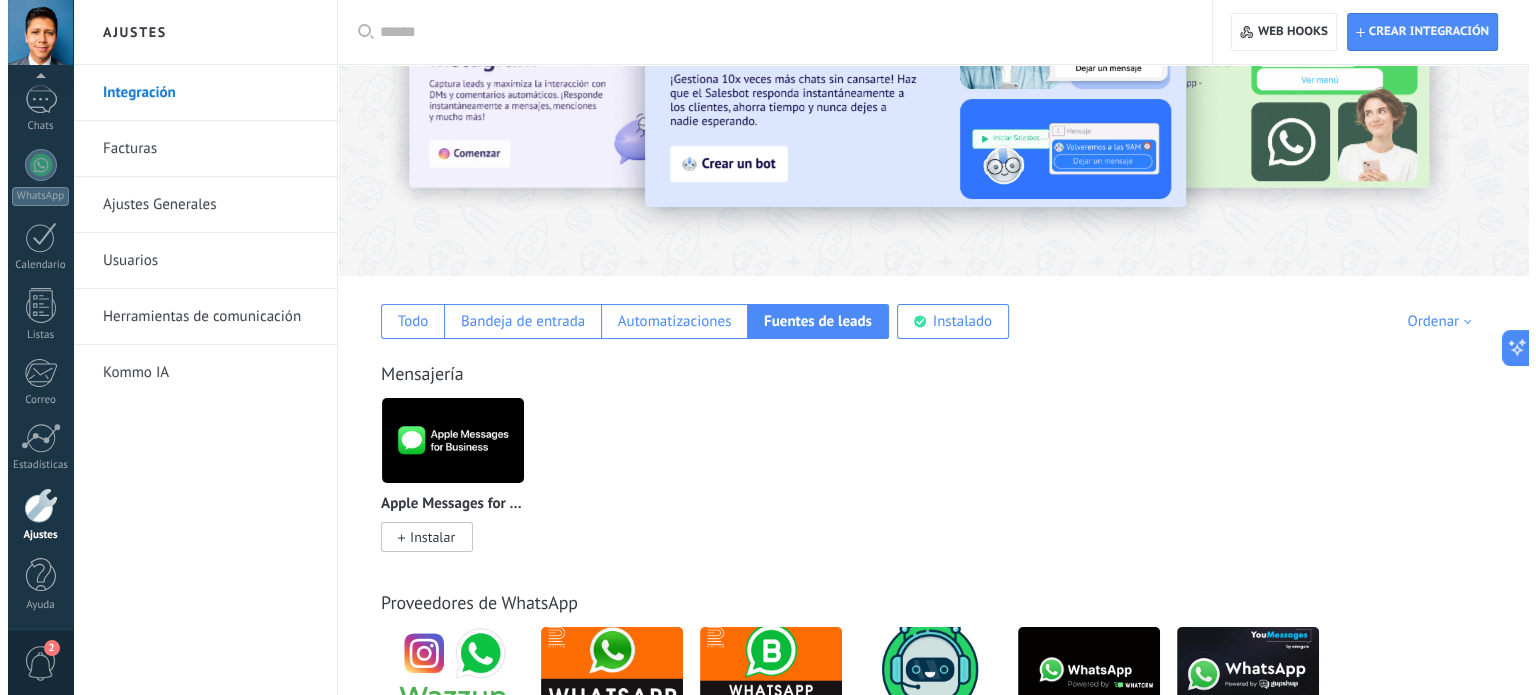 scroll, scrollTop: 200, scrollLeft: 0, axis: vertical 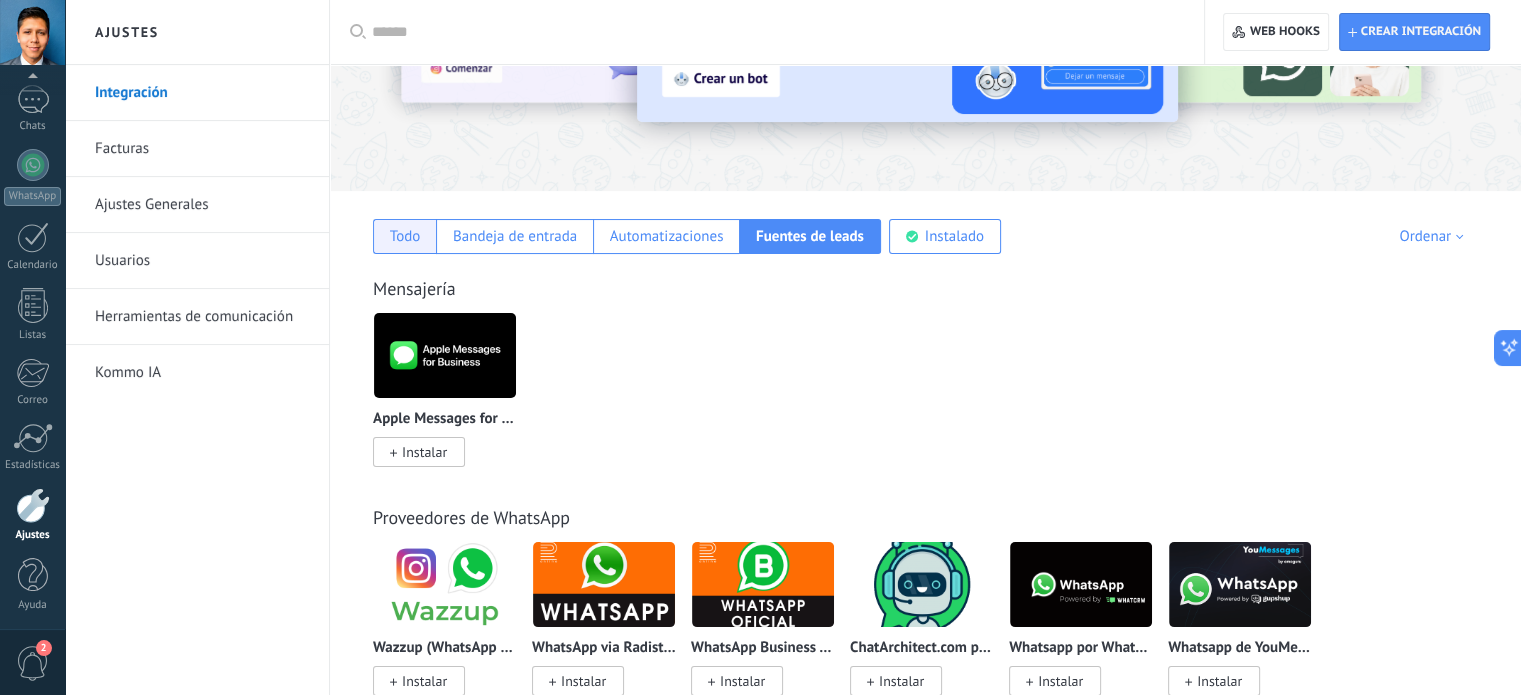 click on "Todo" at bounding box center (404, 236) 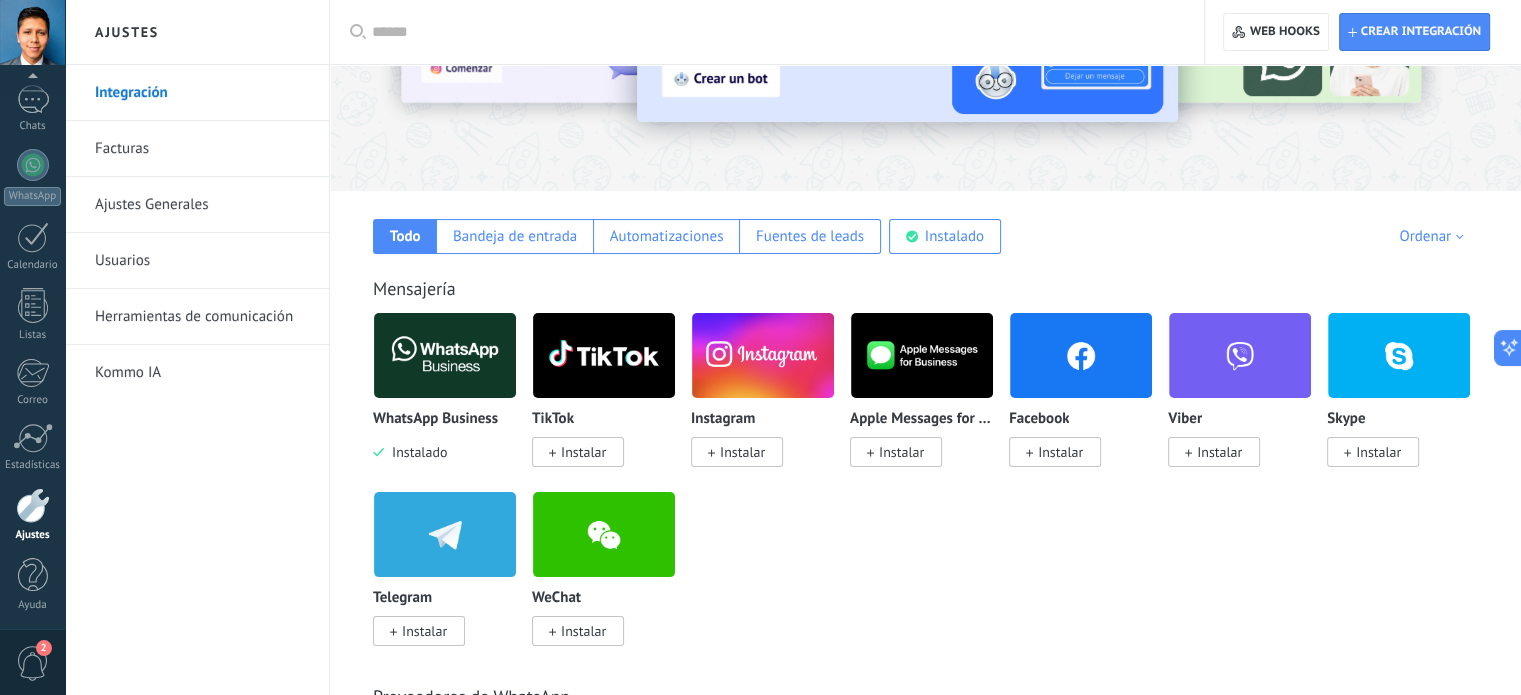 click at bounding box center (445, 355) 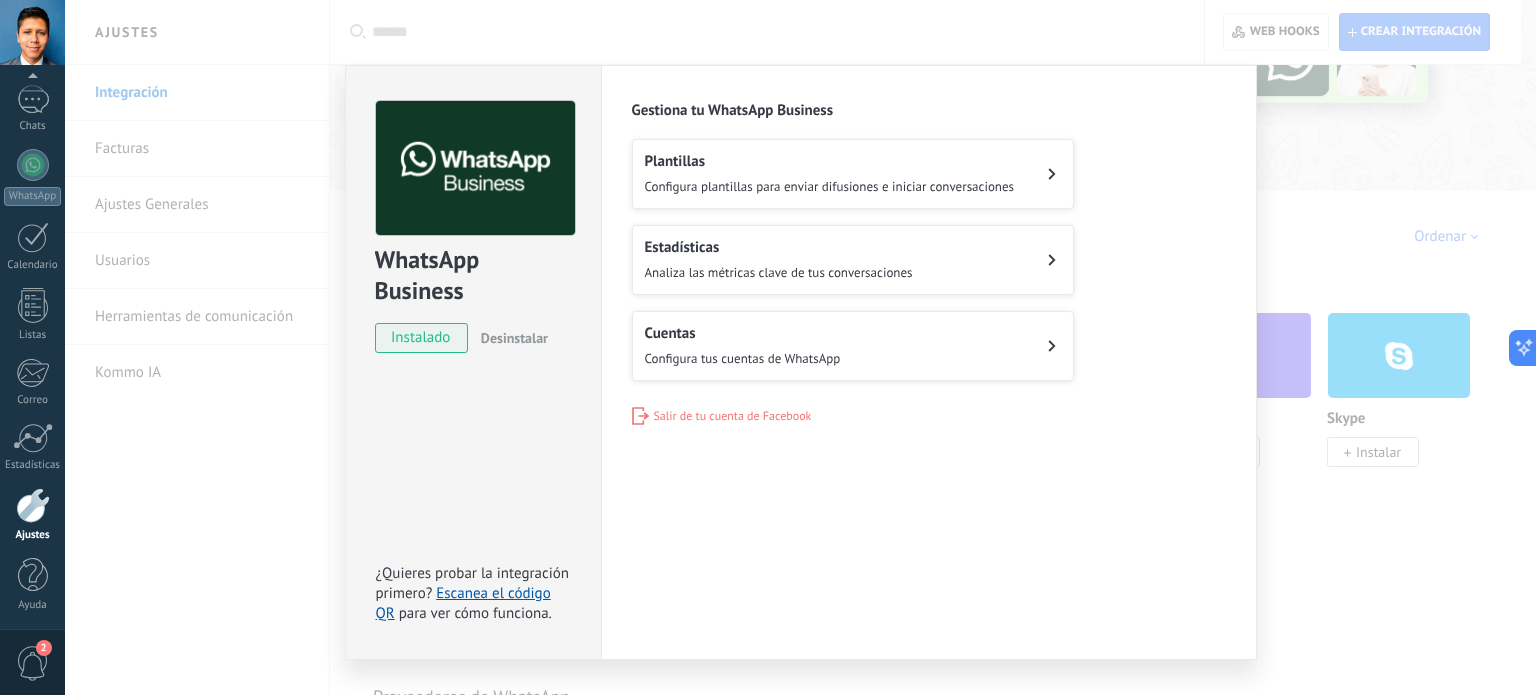 click on "Plantillas Configura plantillas para enviar difusiones e iniciar conversaciones" at bounding box center [853, 174] 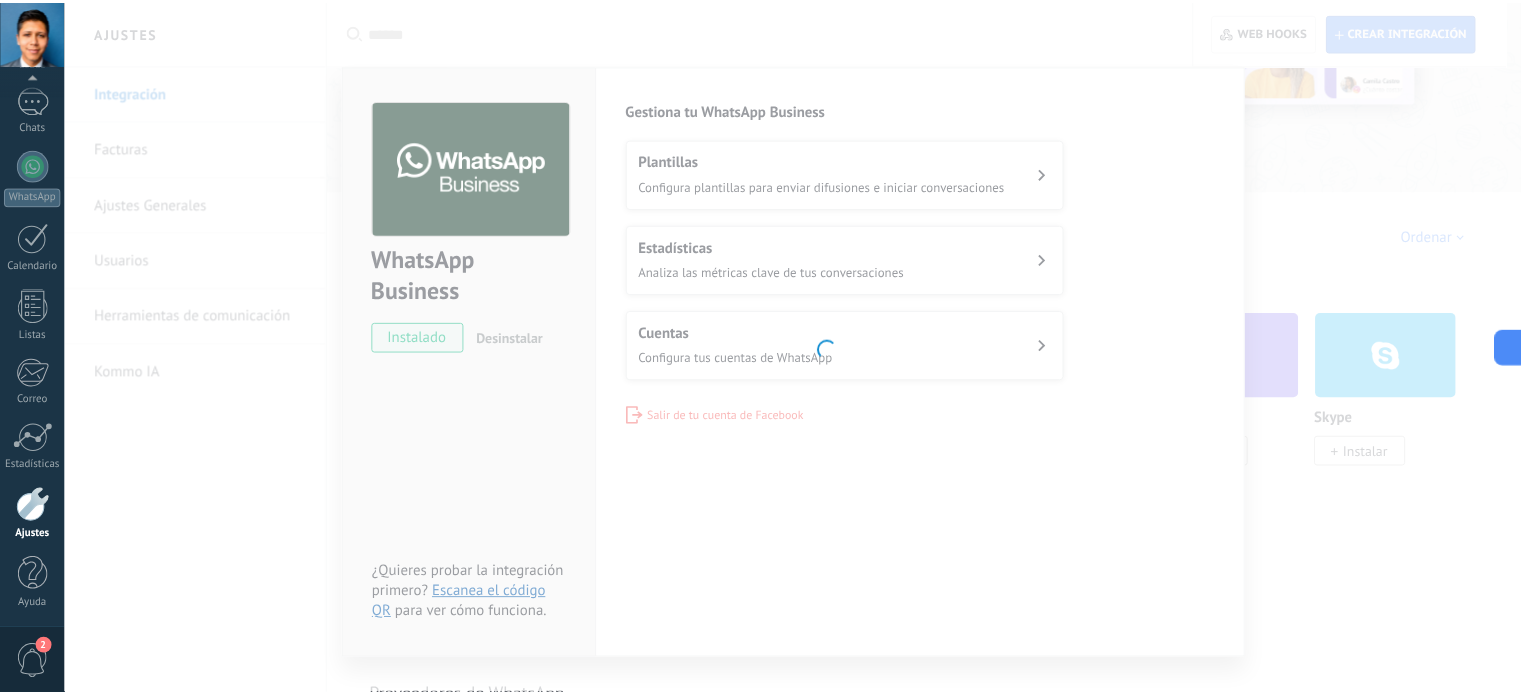 scroll, scrollTop: 0, scrollLeft: 0, axis: both 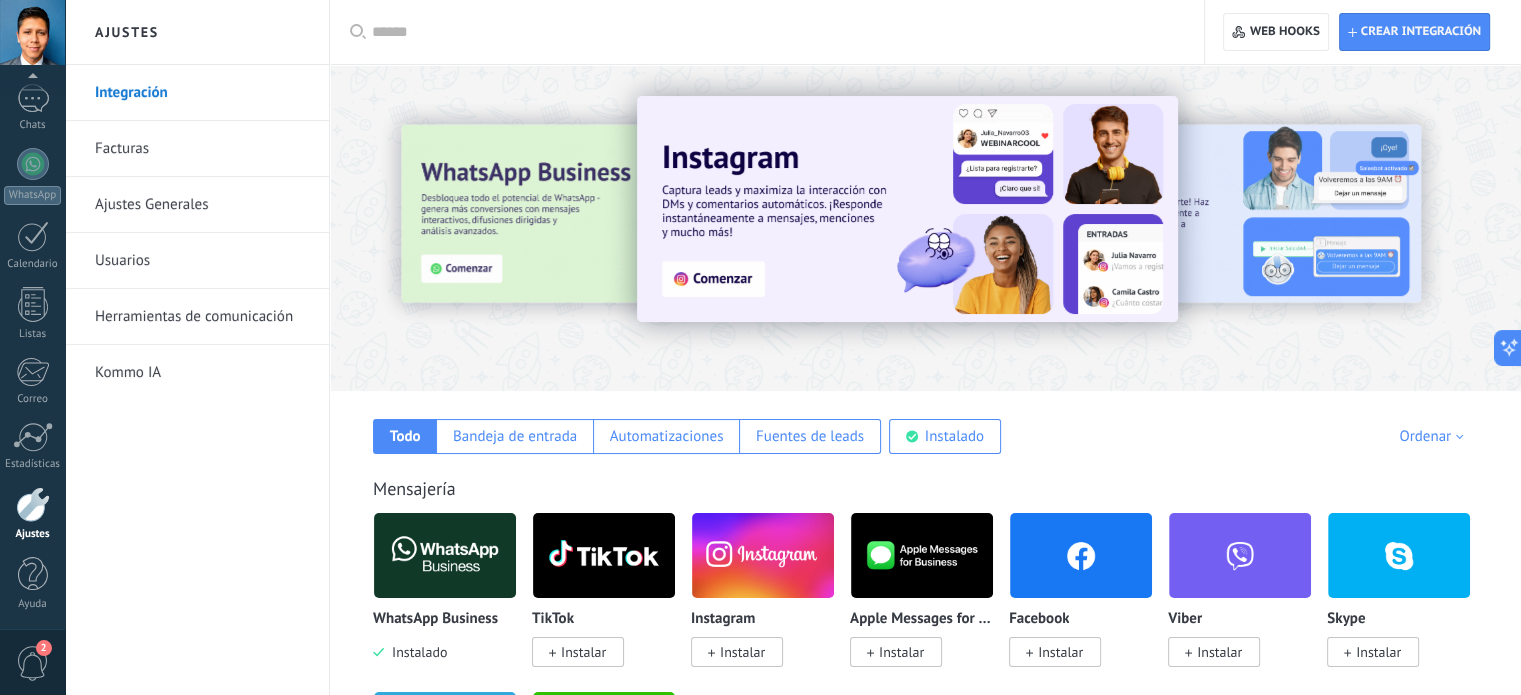 click at bounding box center [445, 555] 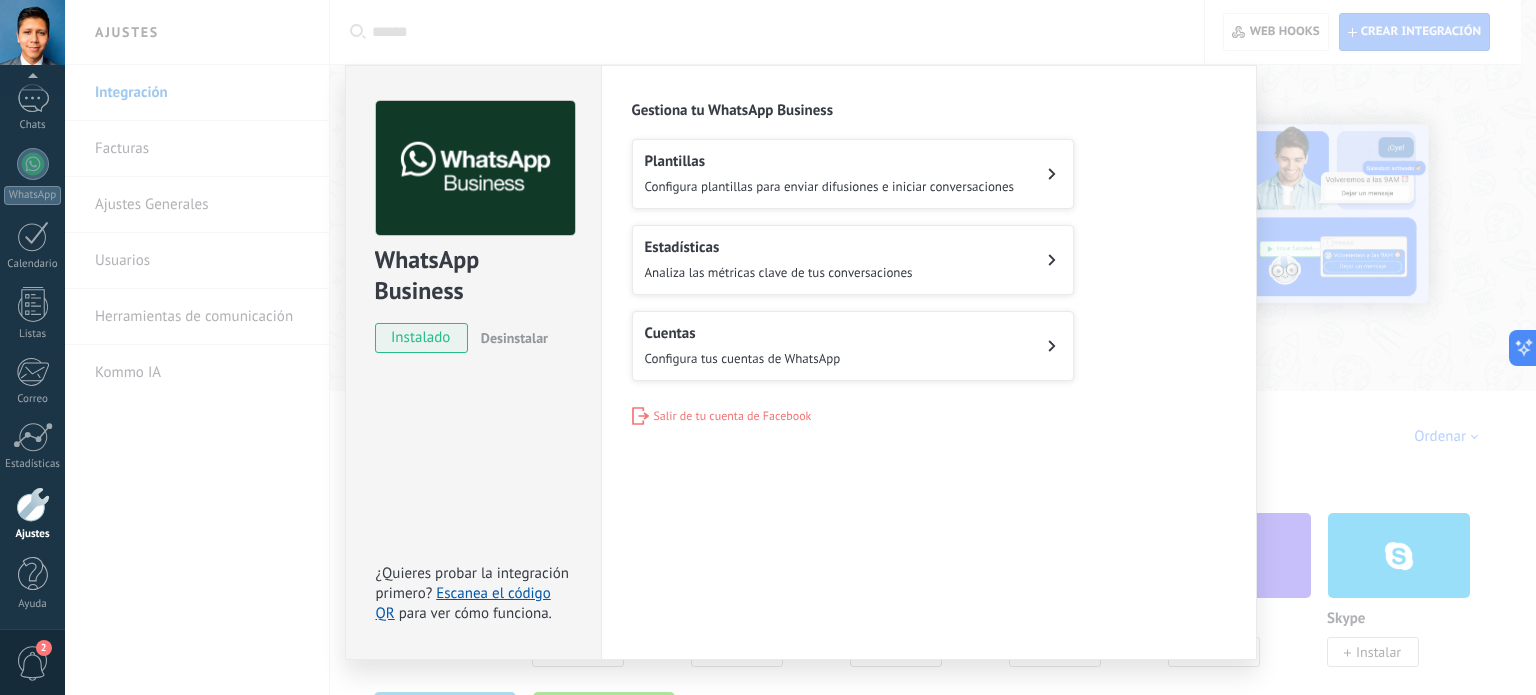 click on "Cuentas Configura tus cuentas de WhatsApp" at bounding box center (830, 174) 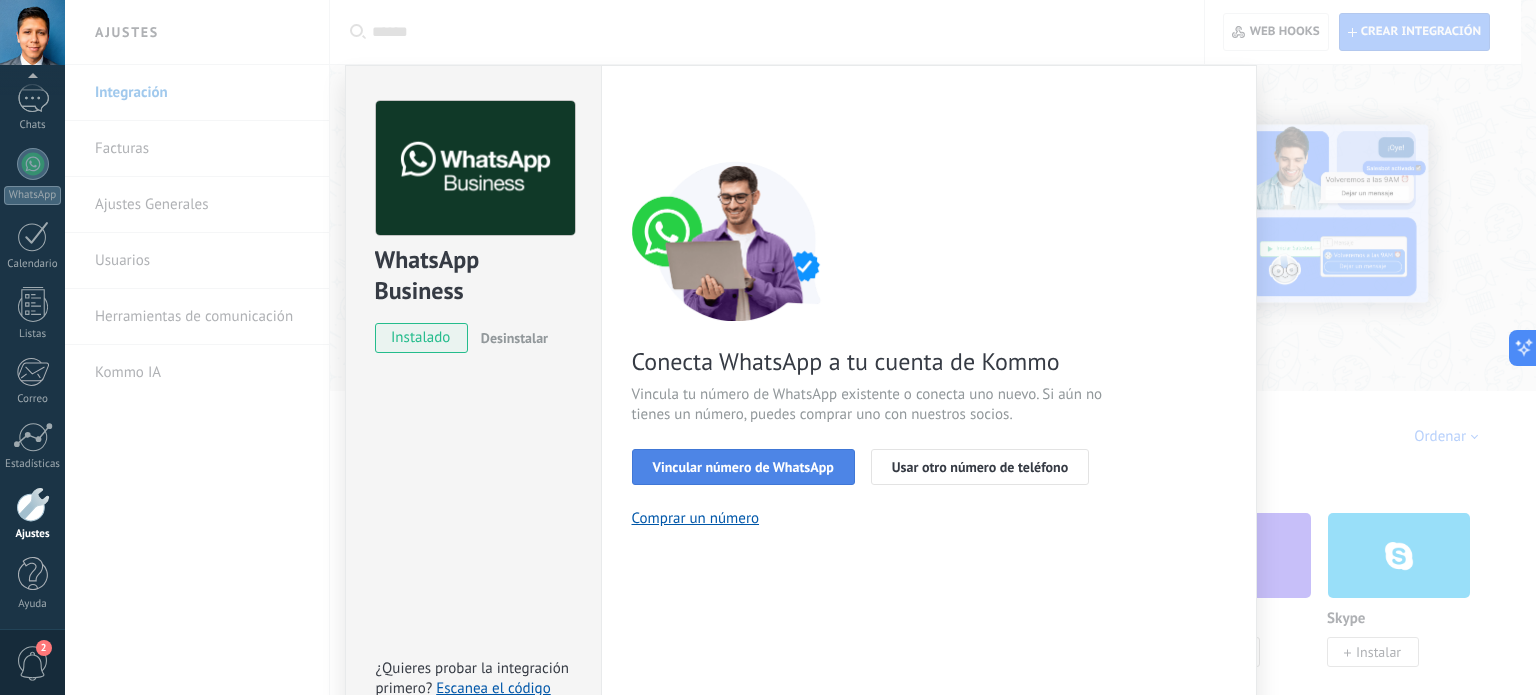 click on "Vincular número de WhatsApp" at bounding box center (743, 467) 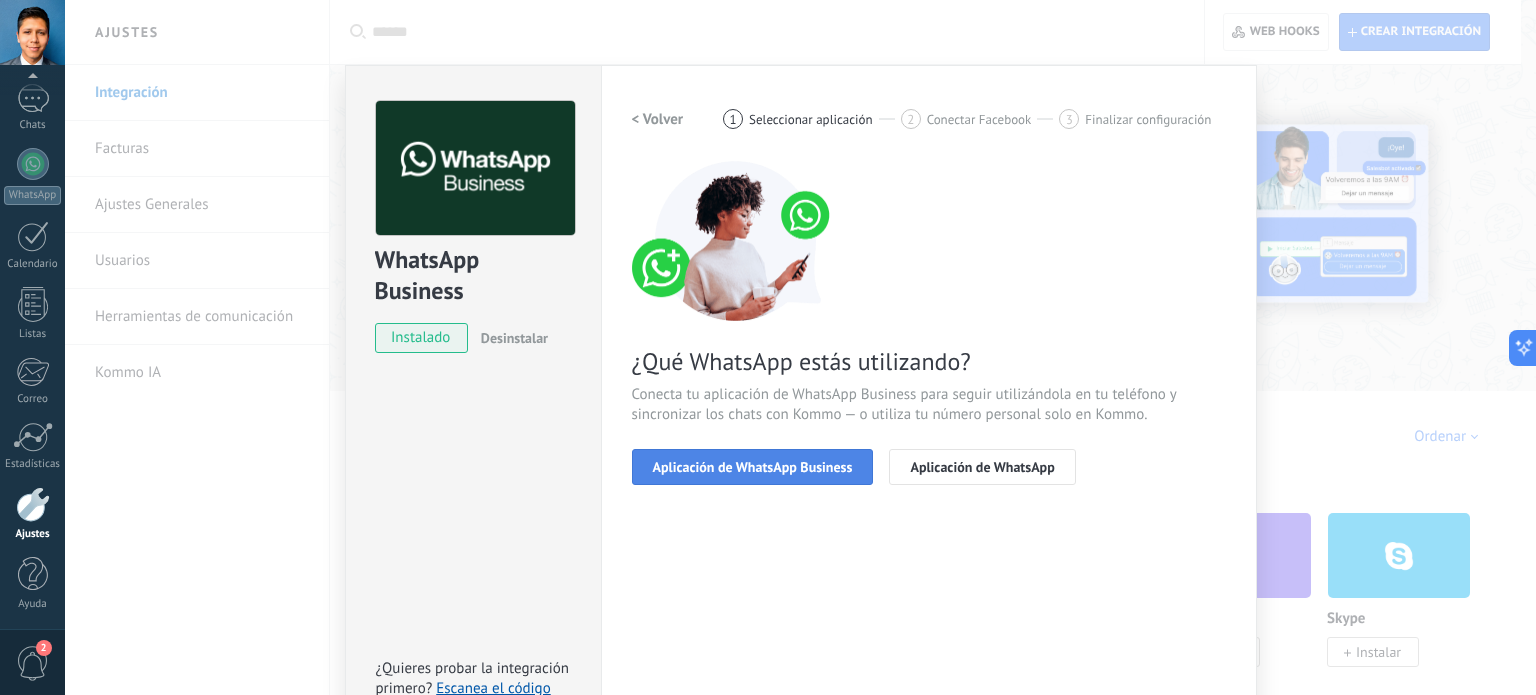 click on "Aplicación de WhatsApp Business" at bounding box center (753, 467) 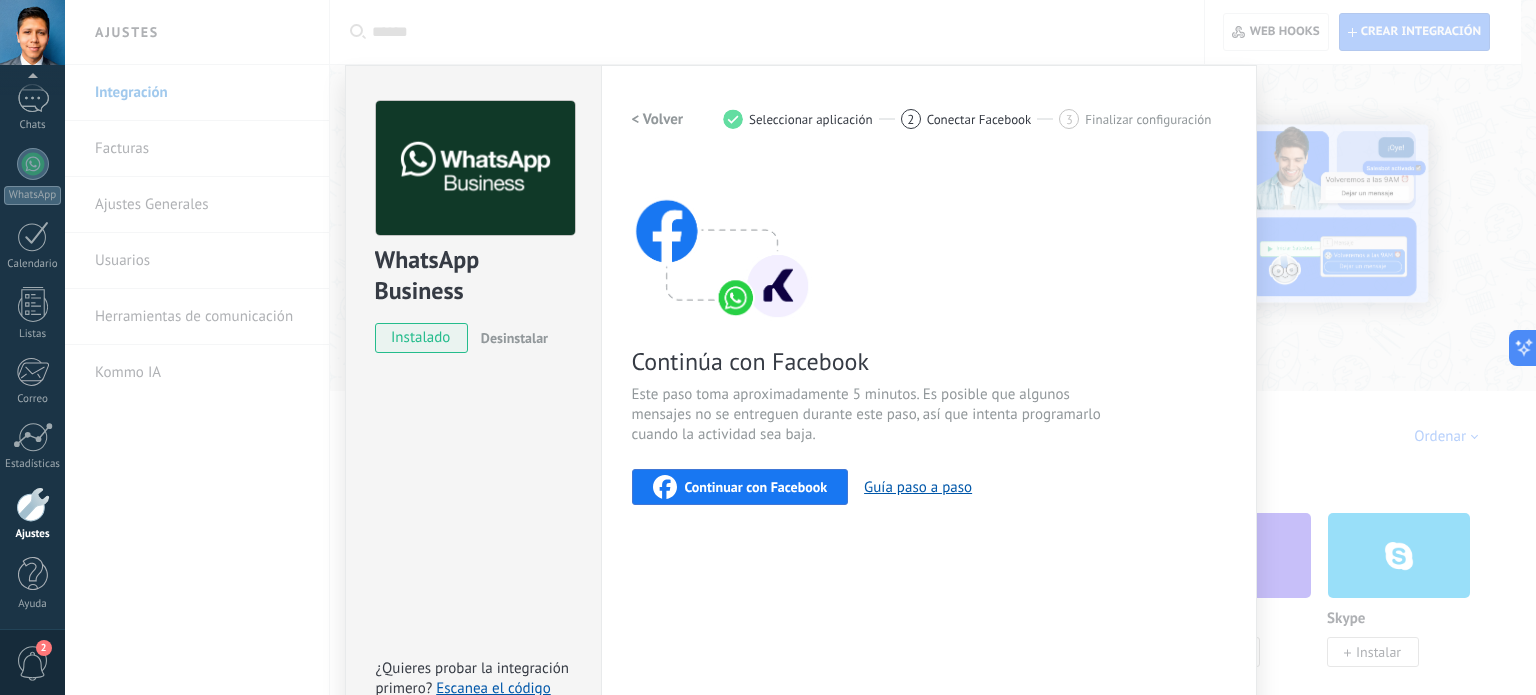 click on "Continuar con Facebook" at bounding box center [756, 487] 